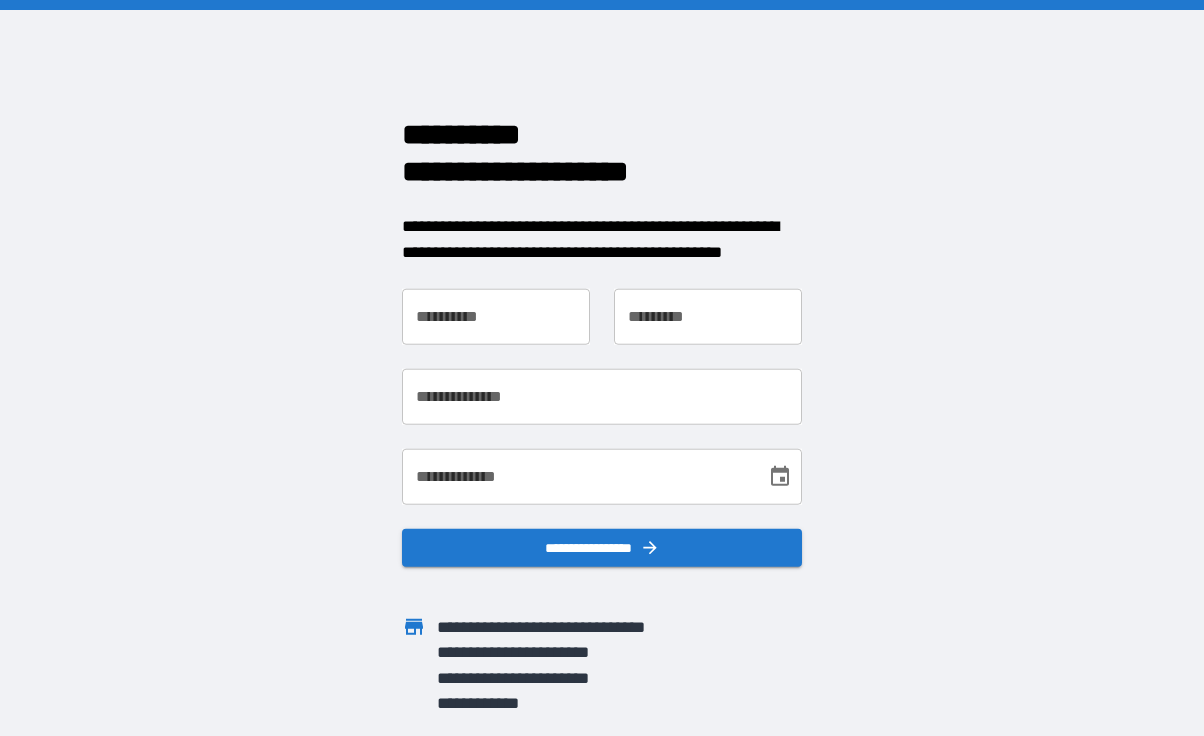 scroll, scrollTop: 0, scrollLeft: 0, axis: both 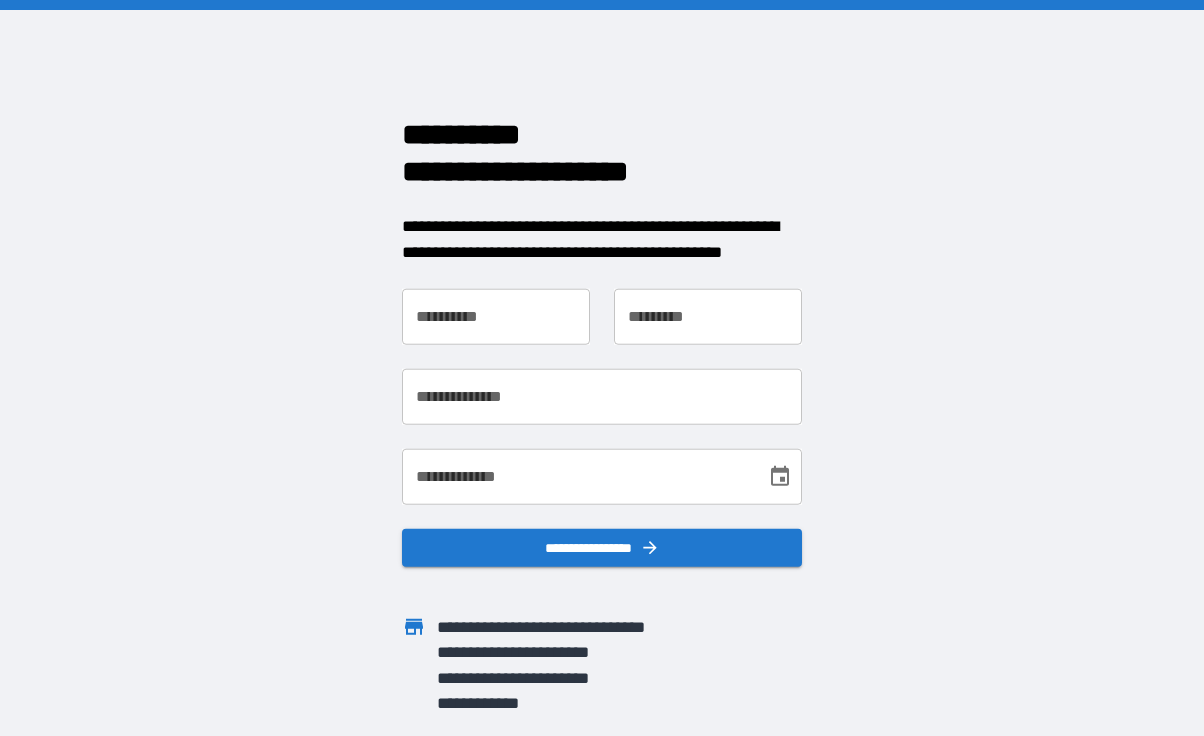 click on "**********" at bounding box center (496, 317) 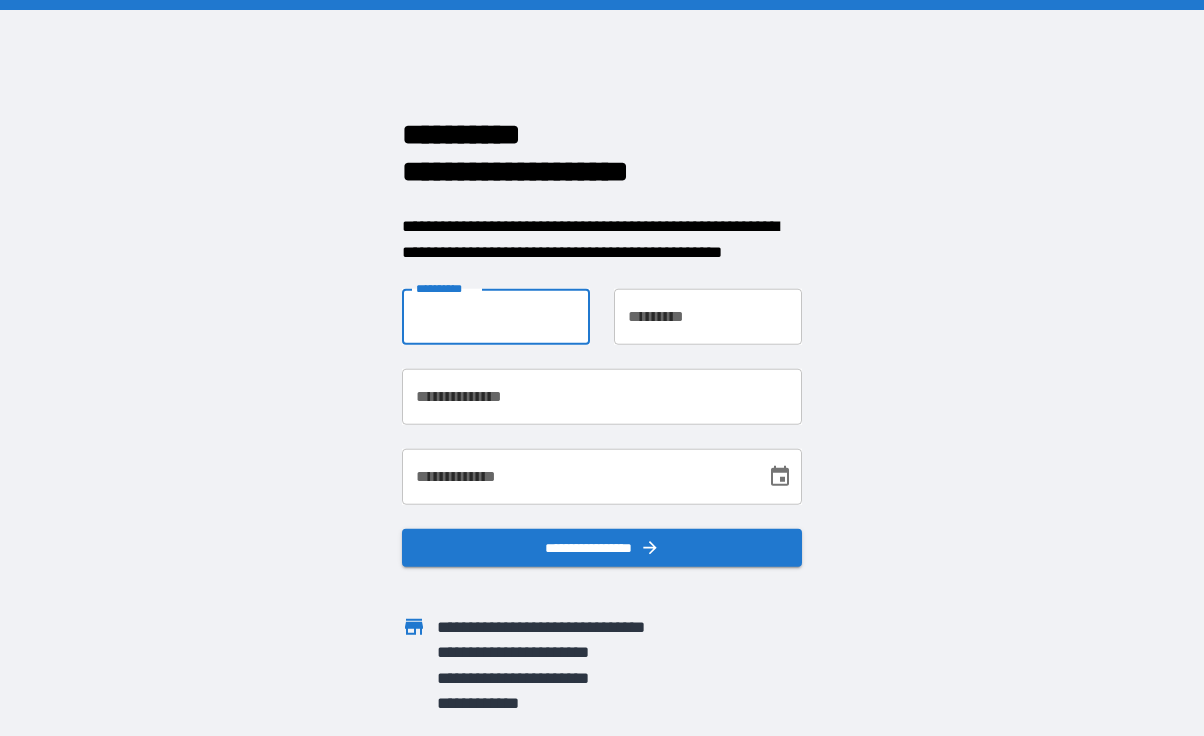 type on "******" 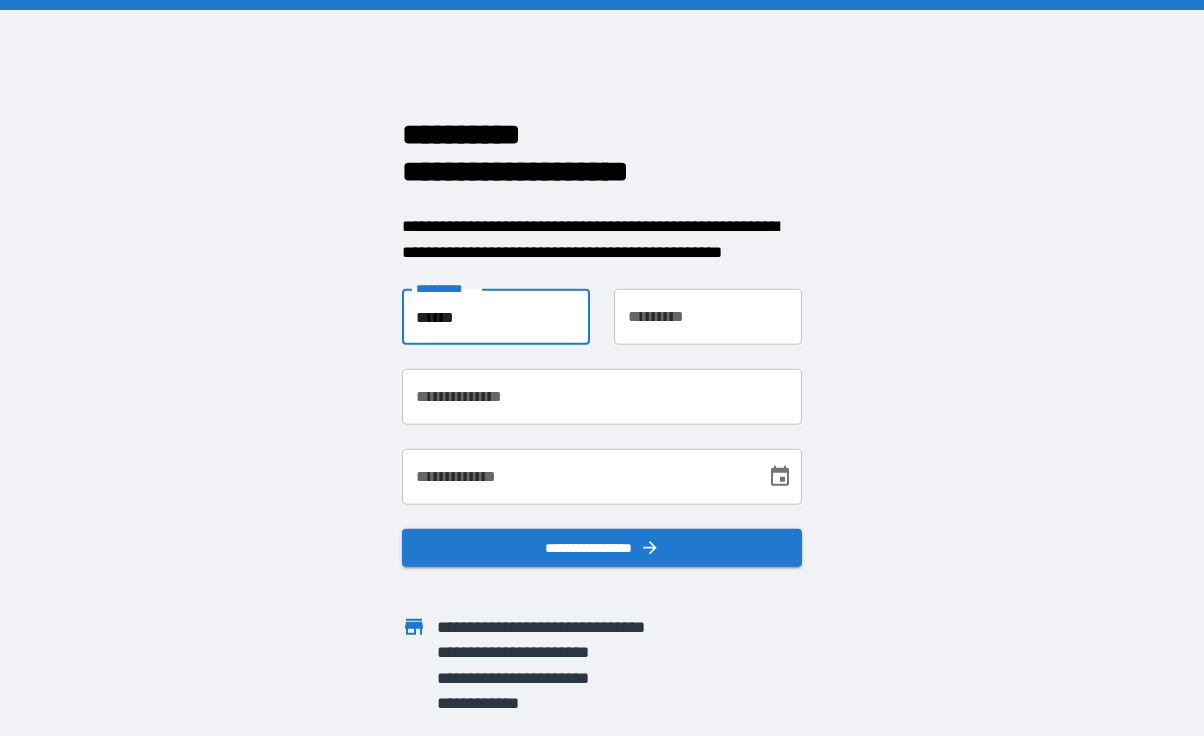 type on "*********" 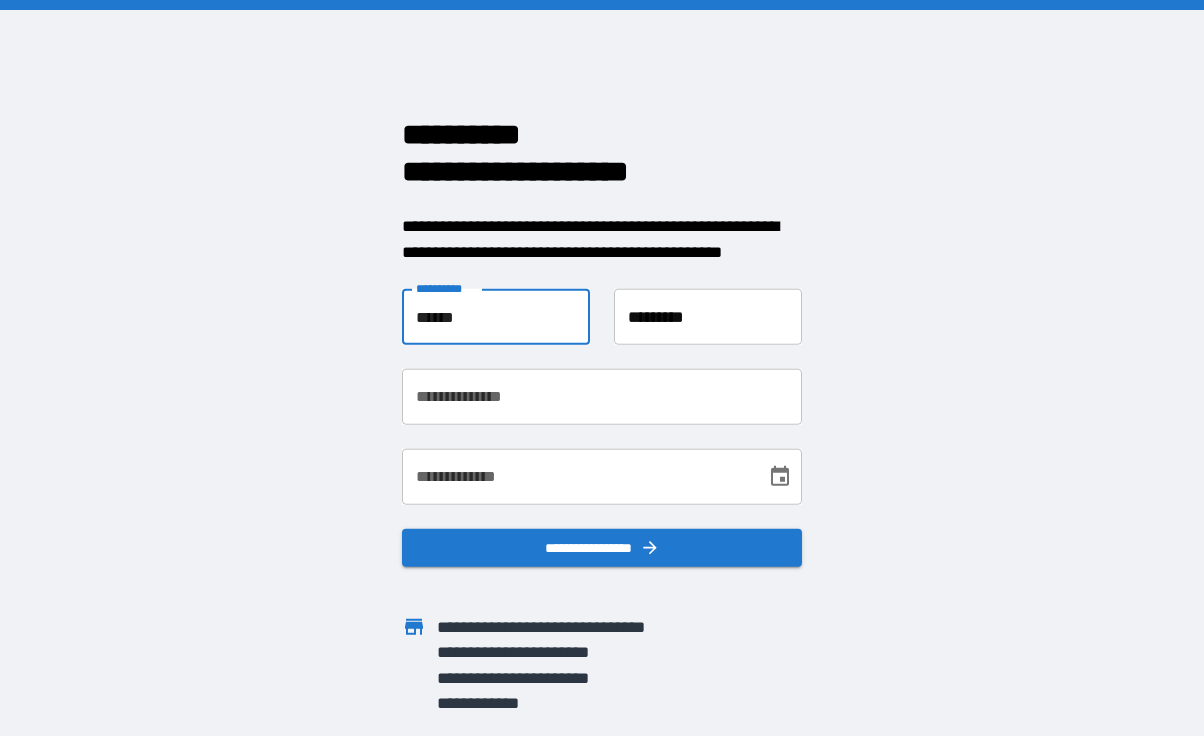 type on "**********" 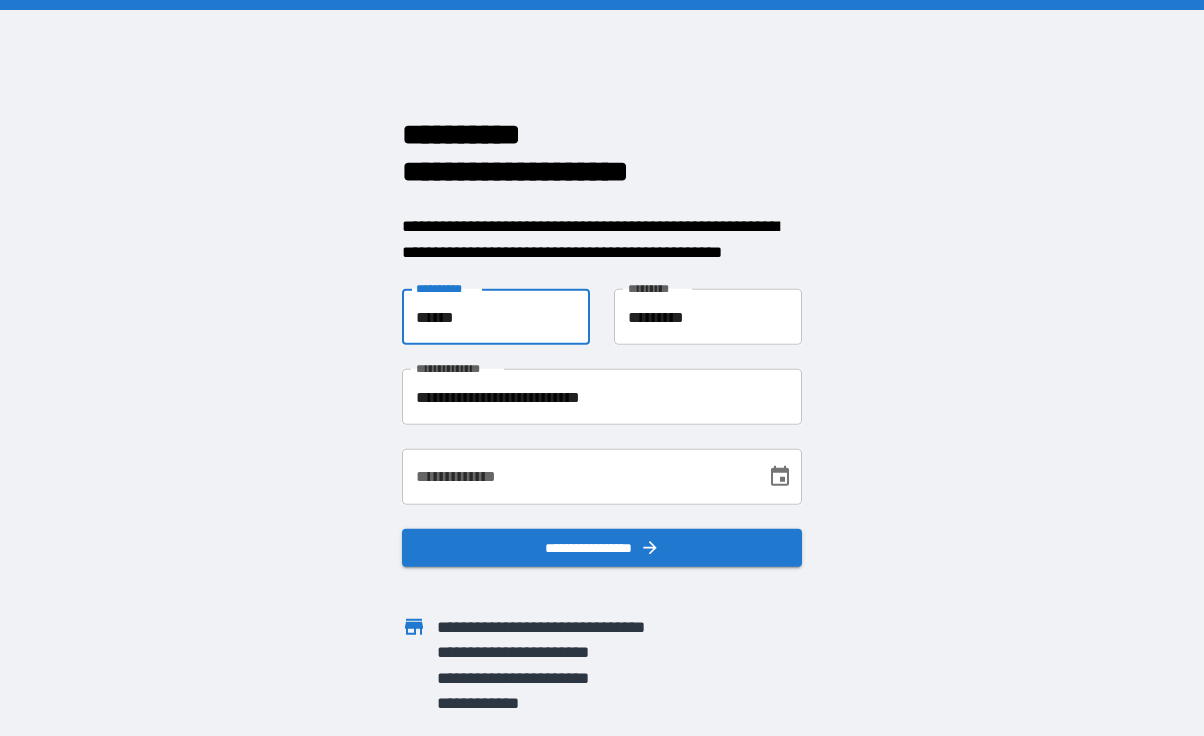click on "**********" at bounding box center (577, 477) 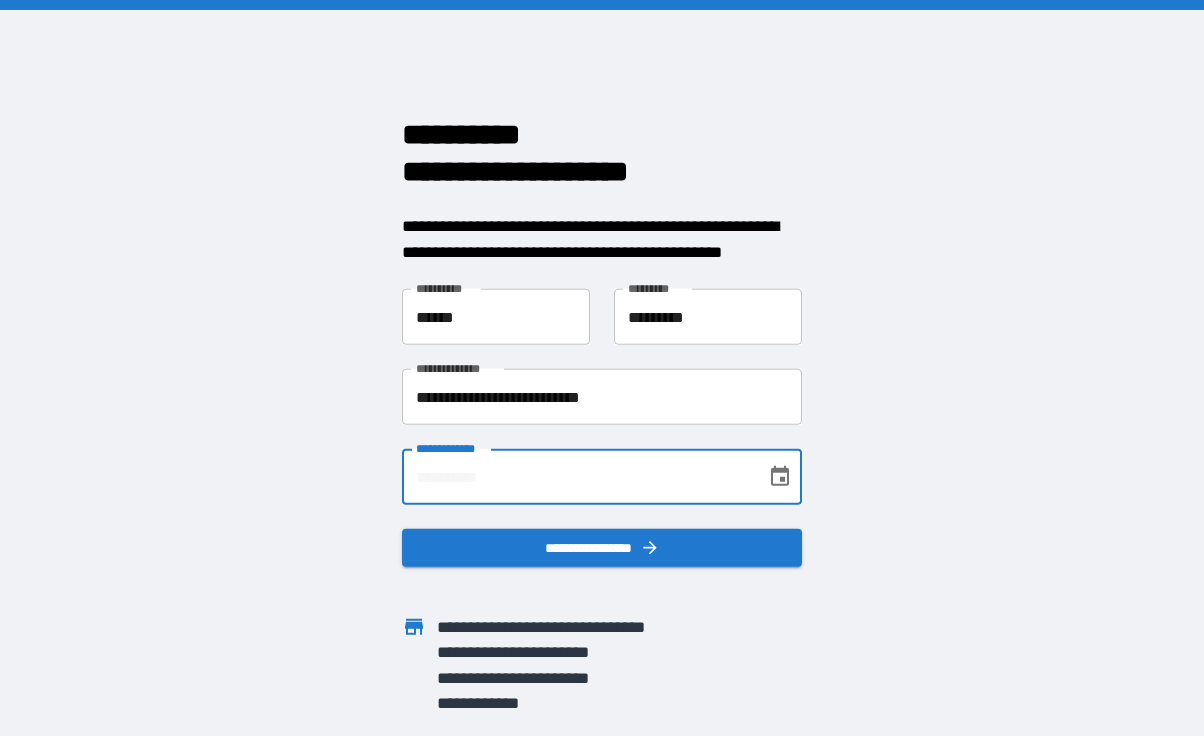 type on "**********" 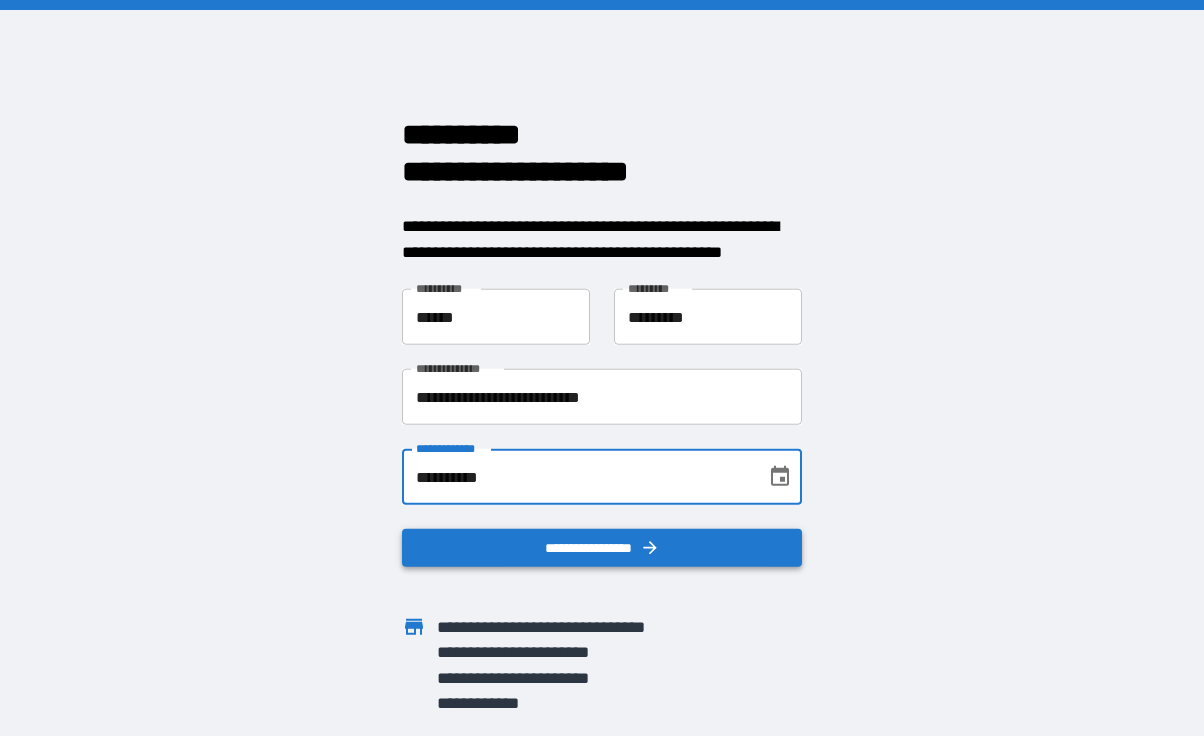 click on "**********" at bounding box center (602, 548) 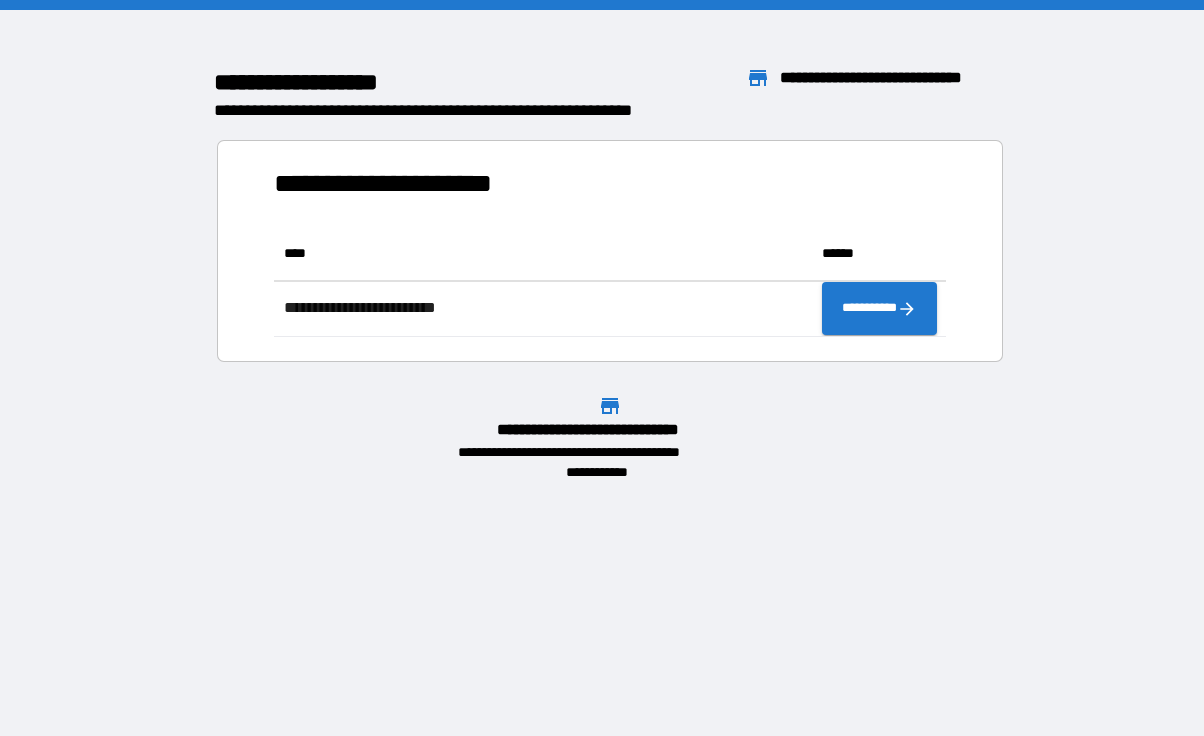 scroll, scrollTop: 1, scrollLeft: 1, axis: both 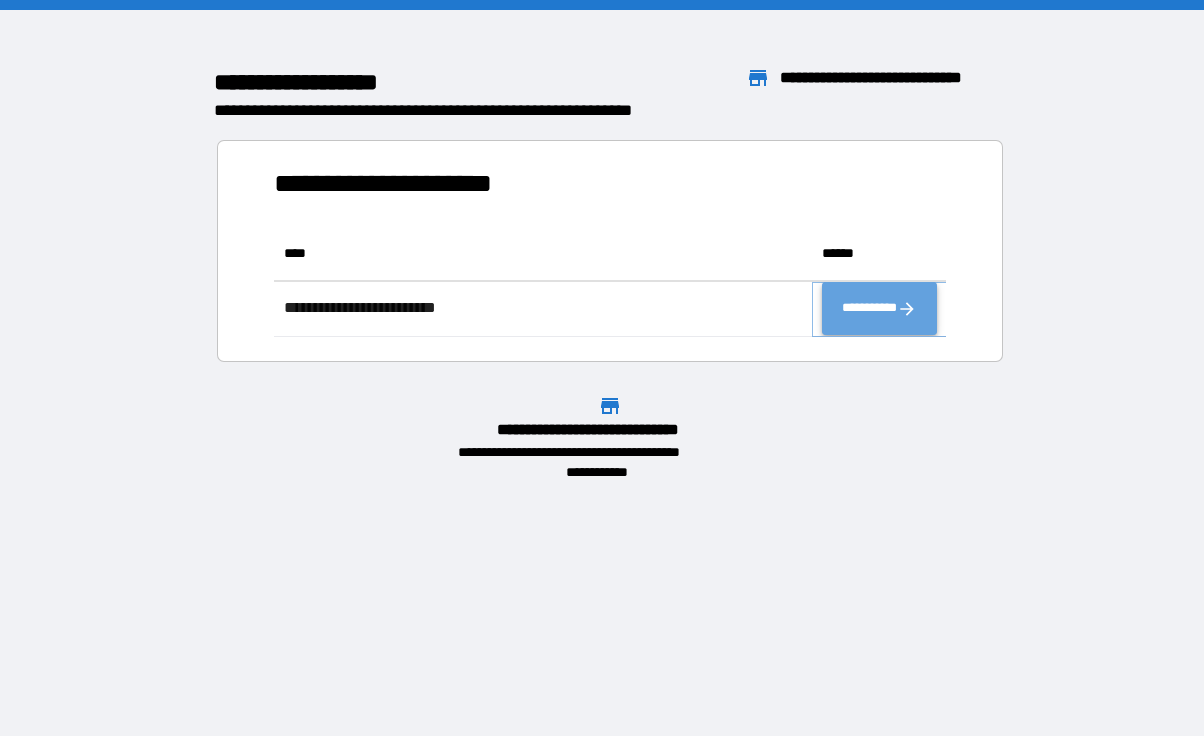 click on "**********" at bounding box center (879, 309) 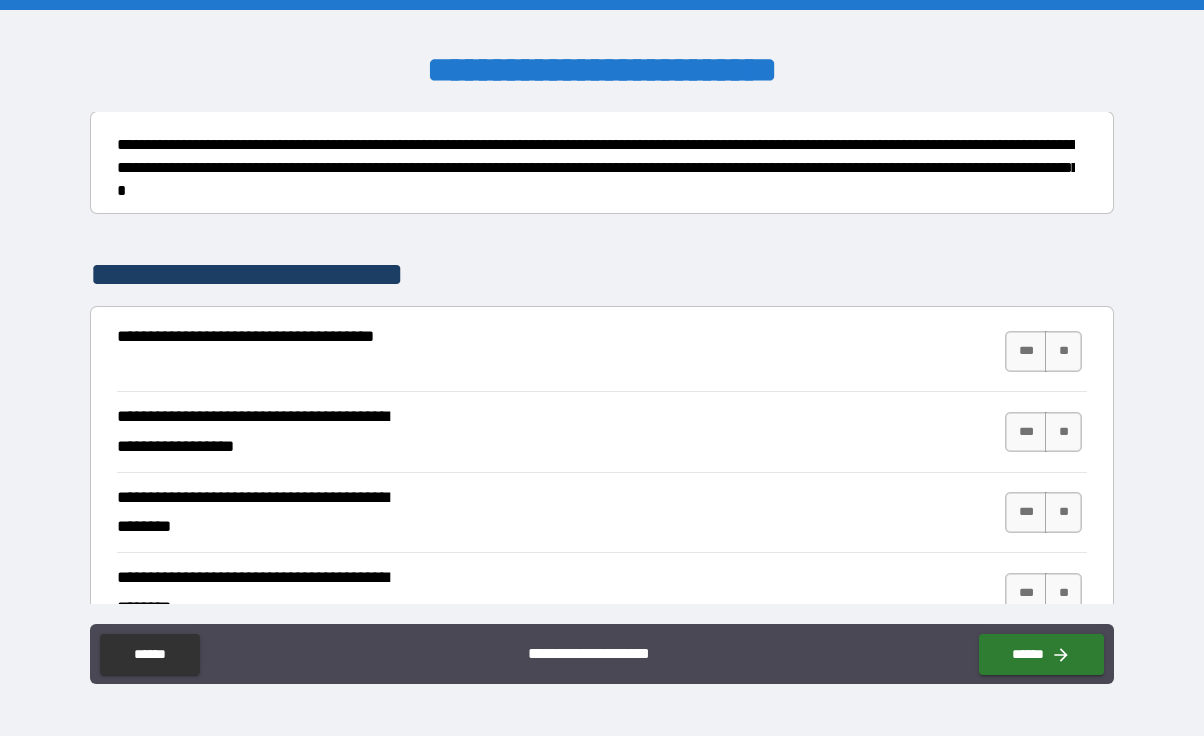 scroll, scrollTop: 223, scrollLeft: 0, axis: vertical 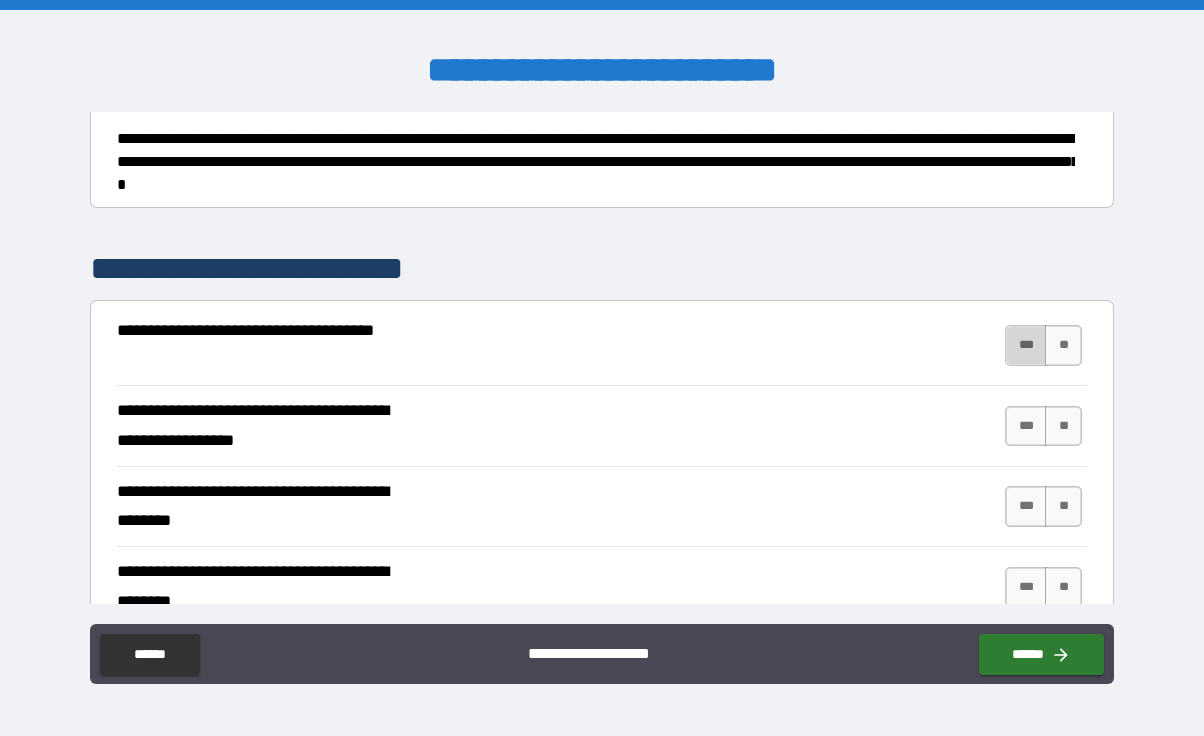 click on "***" at bounding box center [1026, 345] 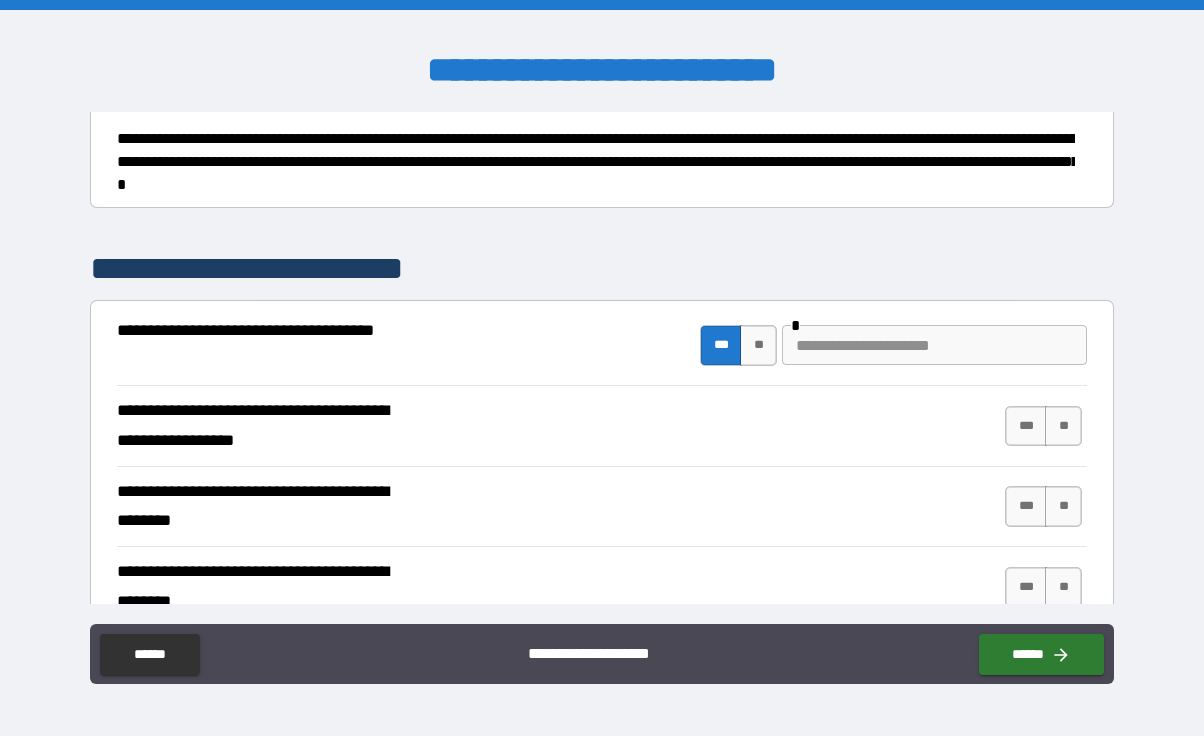 click at bounding box center (934, 345) 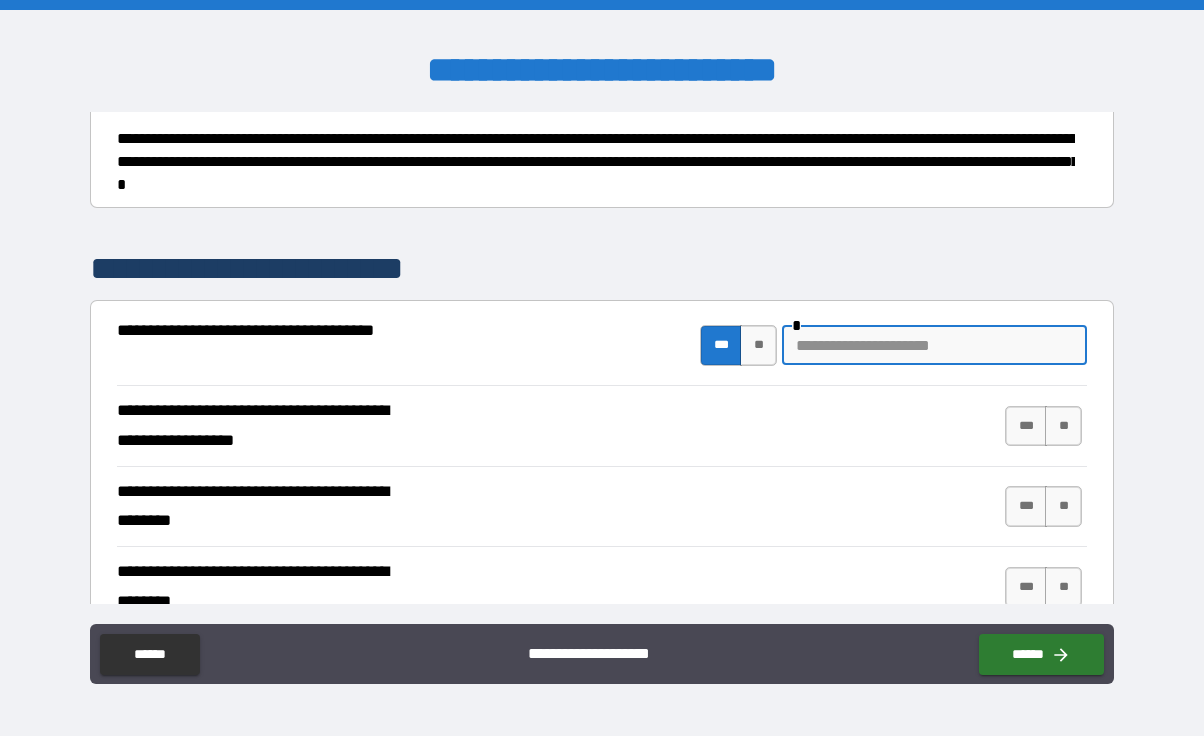 scroll, scrollTop: 162, scrollLeft: 0, axis: vertical 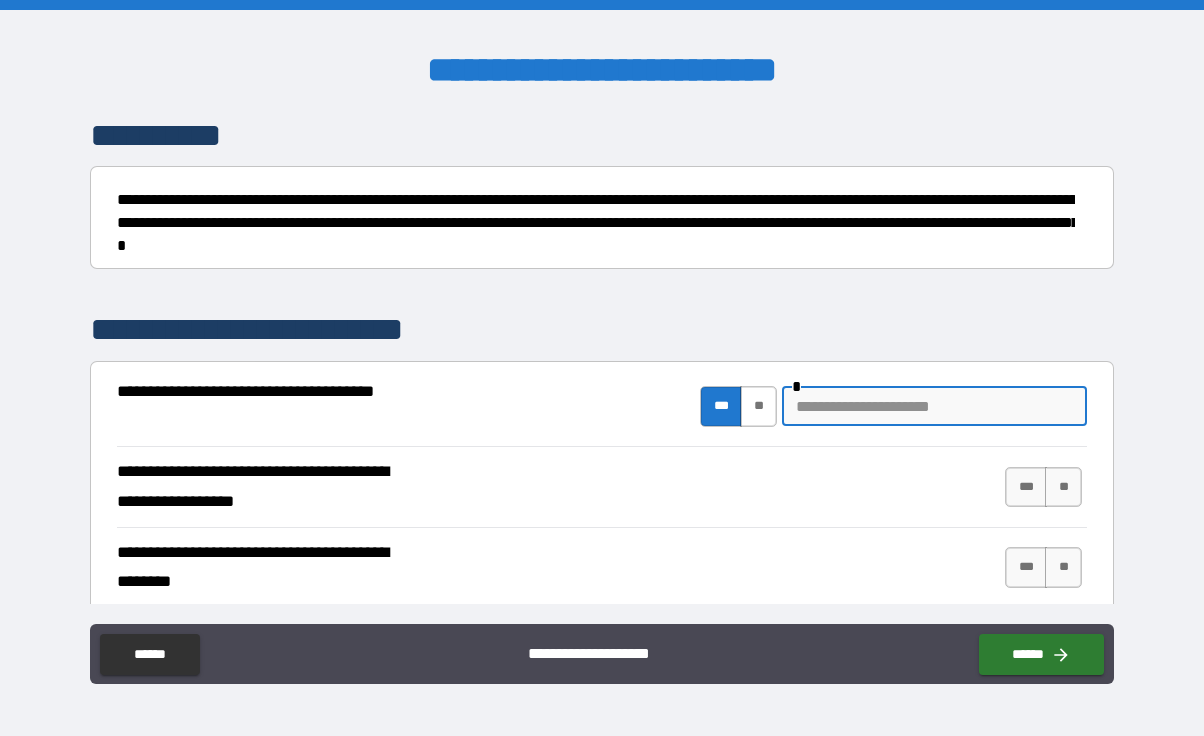 click on "**" at bounding box center (758, 406) 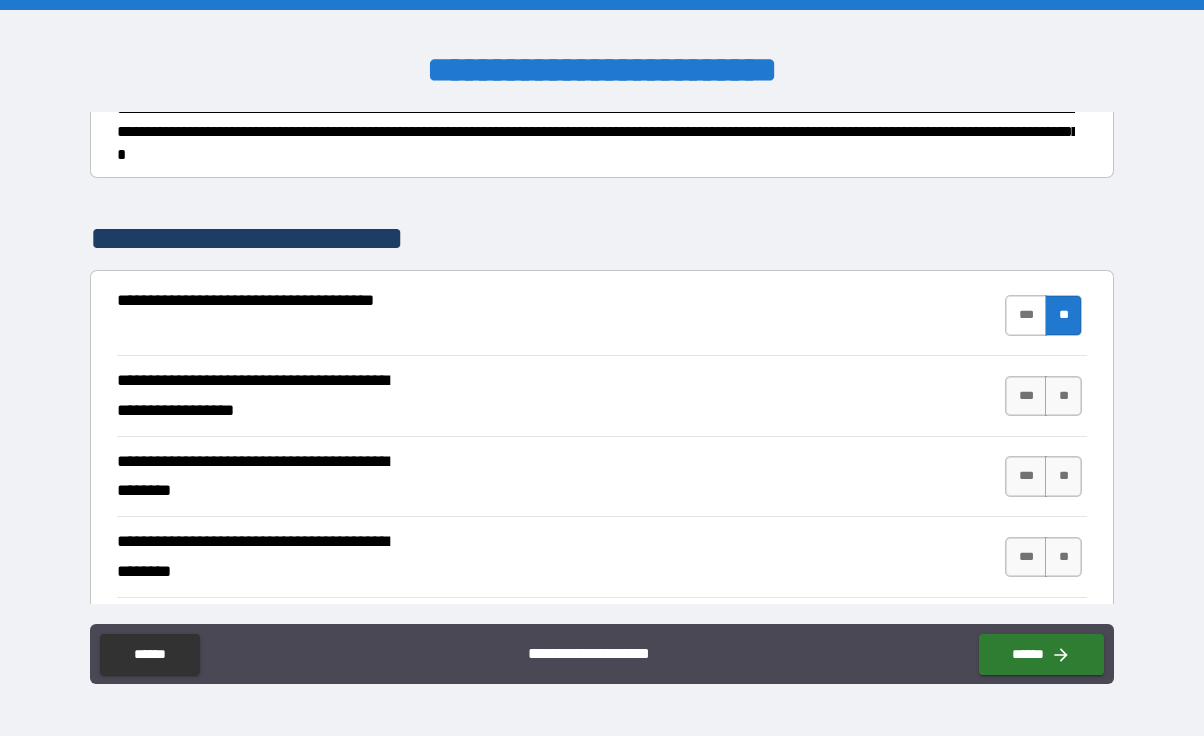 scroll, scrollTop: 258, scrollLeft: 0, axis: vertical 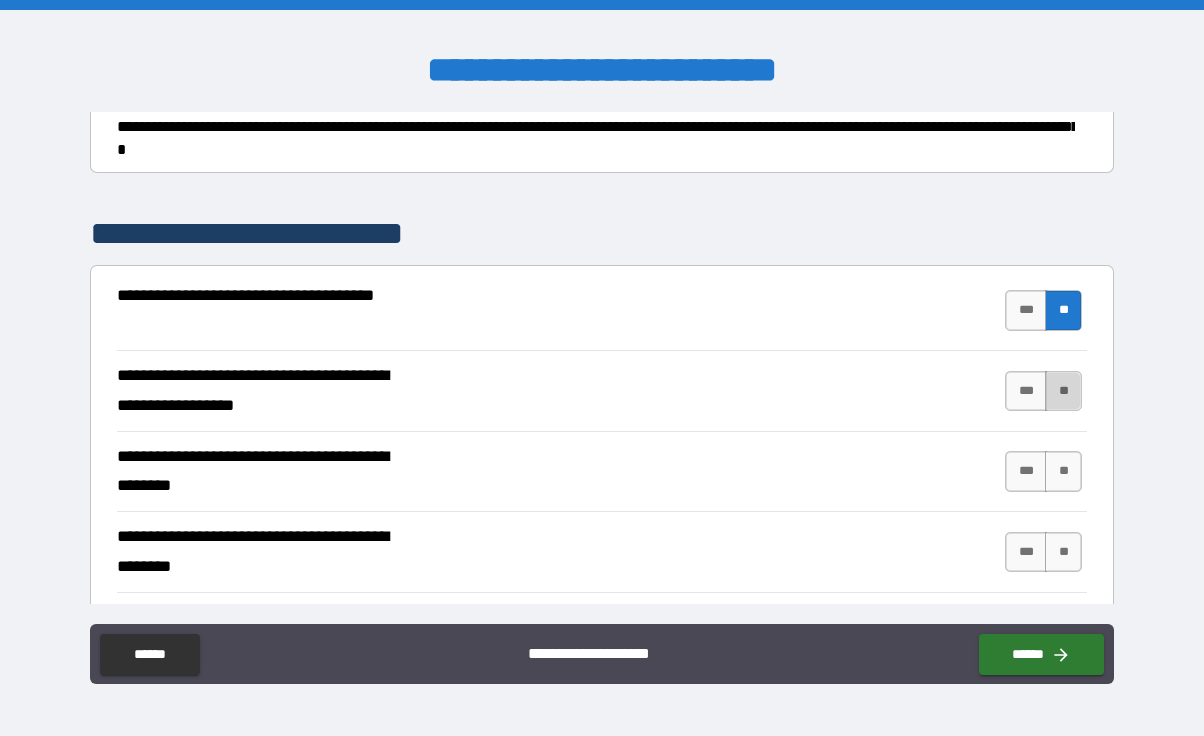 click on "**" at bounding box center [1063, 391] 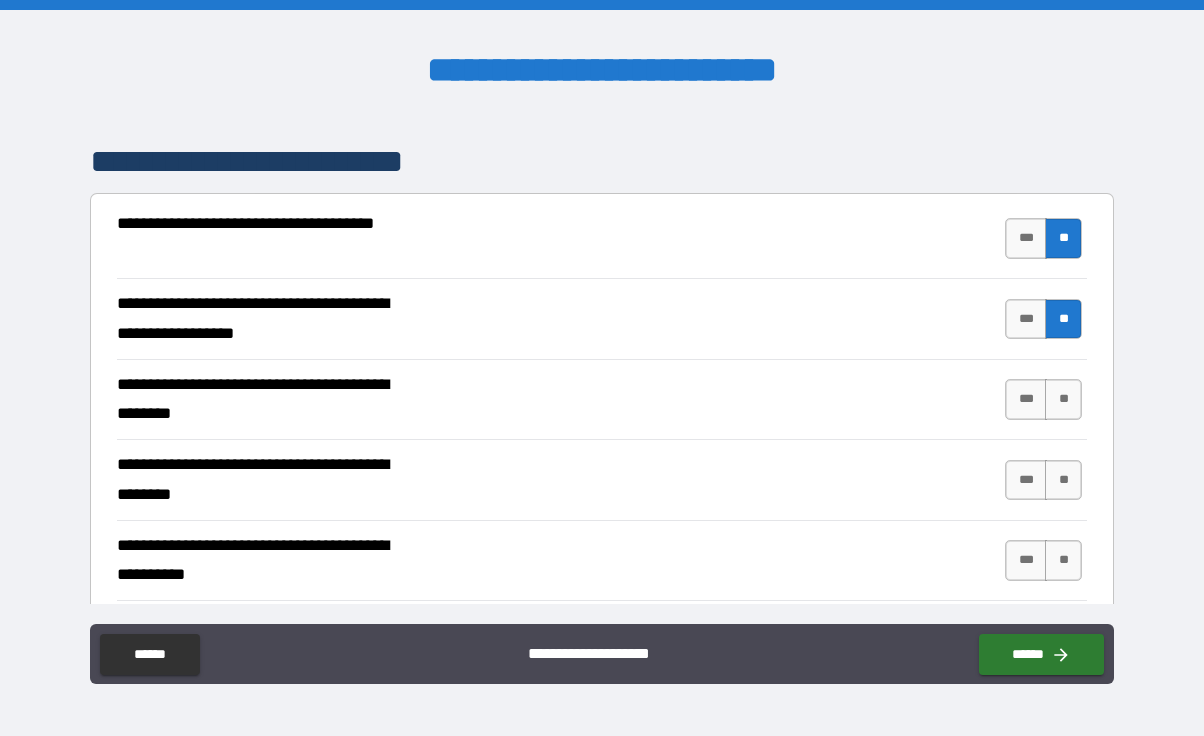 scroll, scrollTop: 334, scrollLeft: 0, axis: vertical 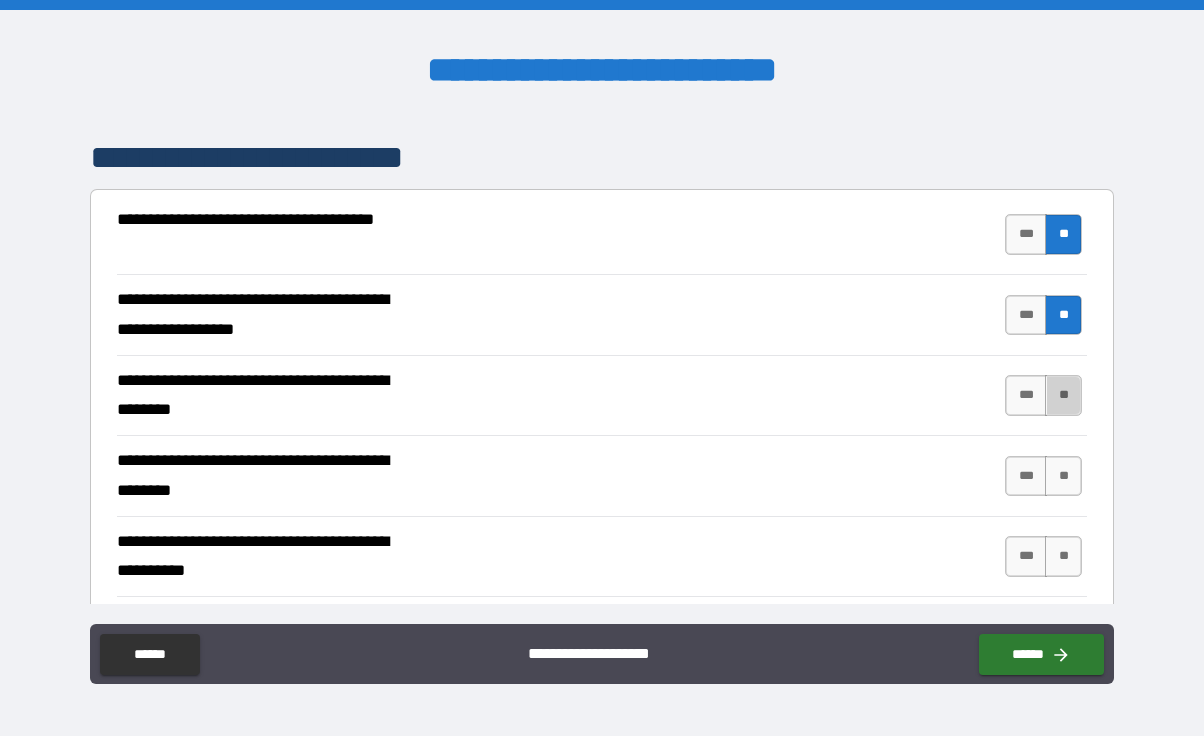 click on "**" at bounding box center [1063, 395] 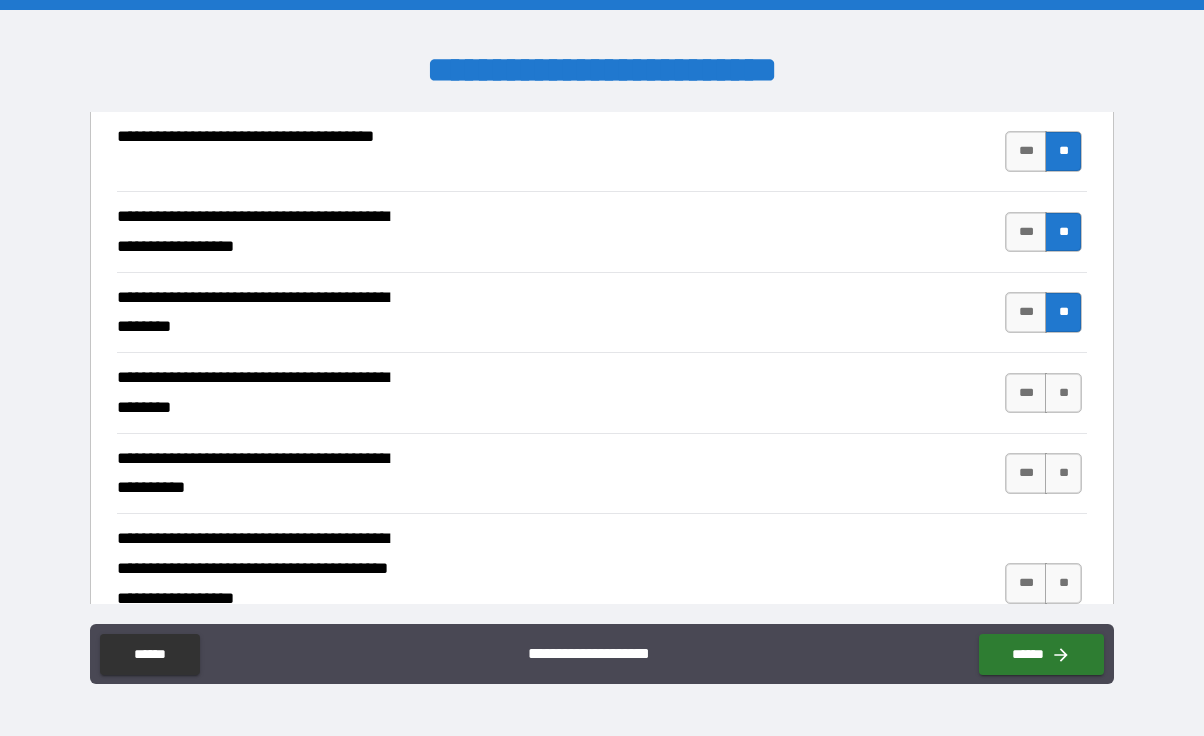 scroll, scrollTop: 418, scrollLeft: 0, axis: vertical 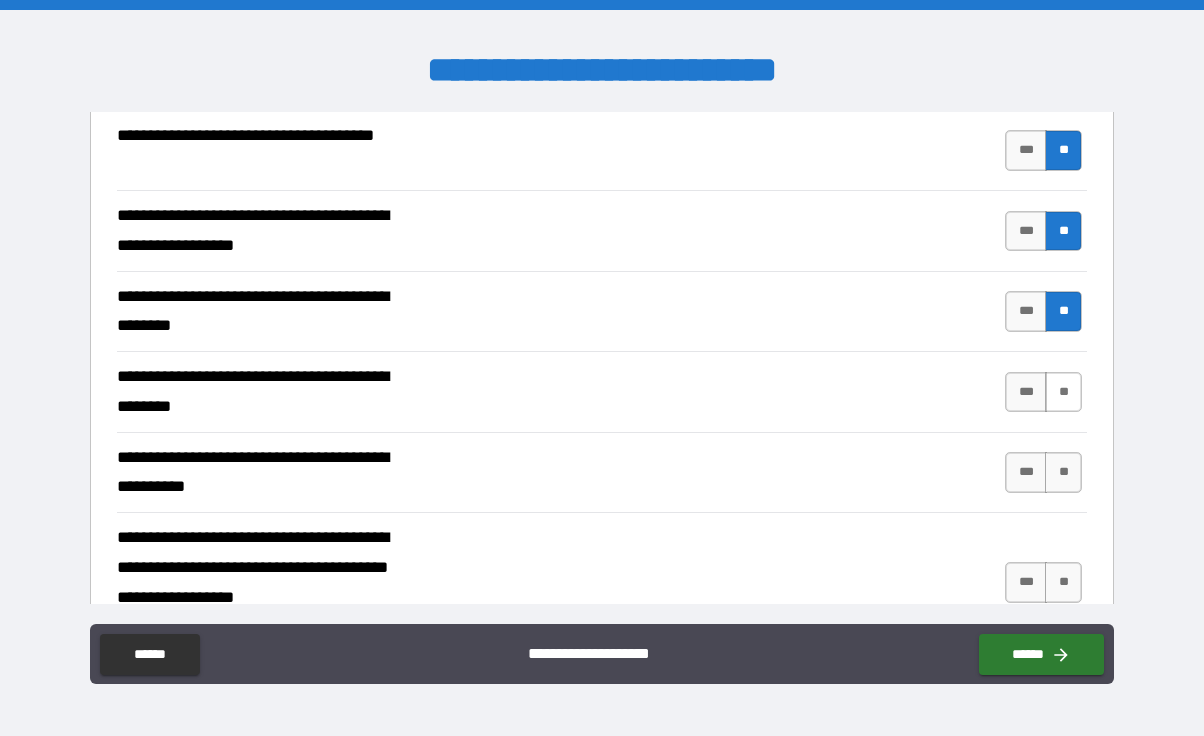 click on "**" at bounding box center (1063, 392) 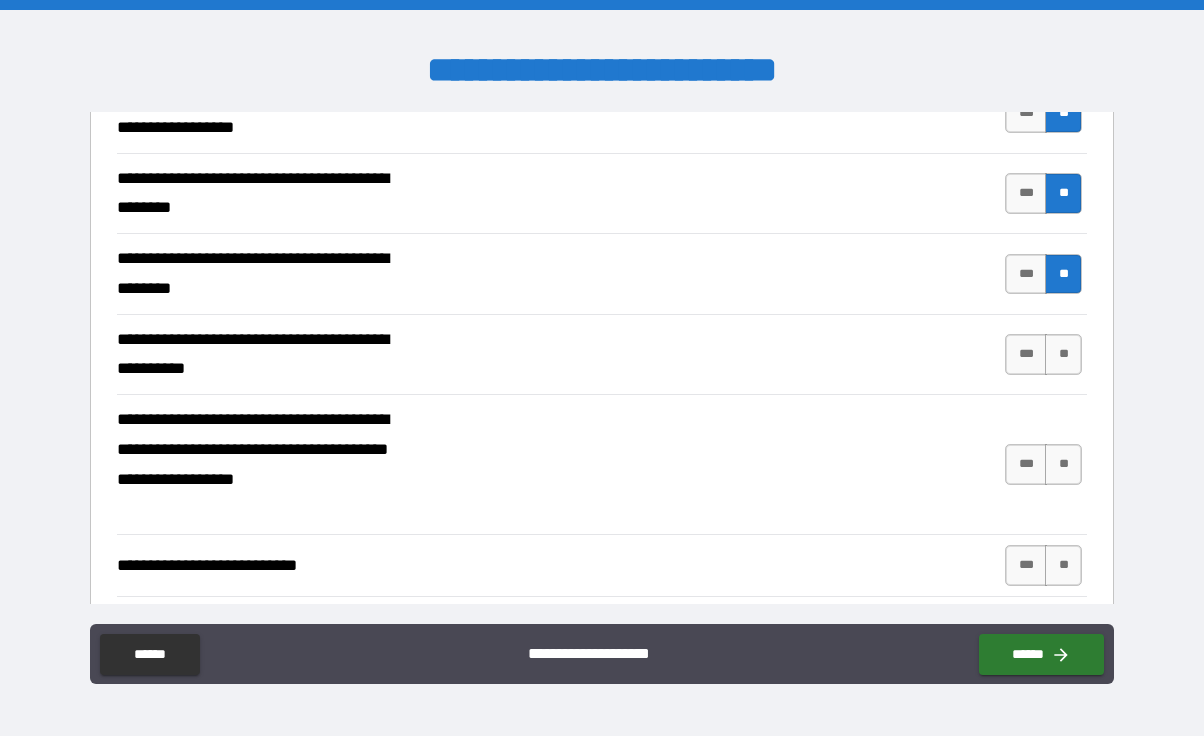 scroll, scrollTop: 542, scrollLeft: 0, axis: vertical 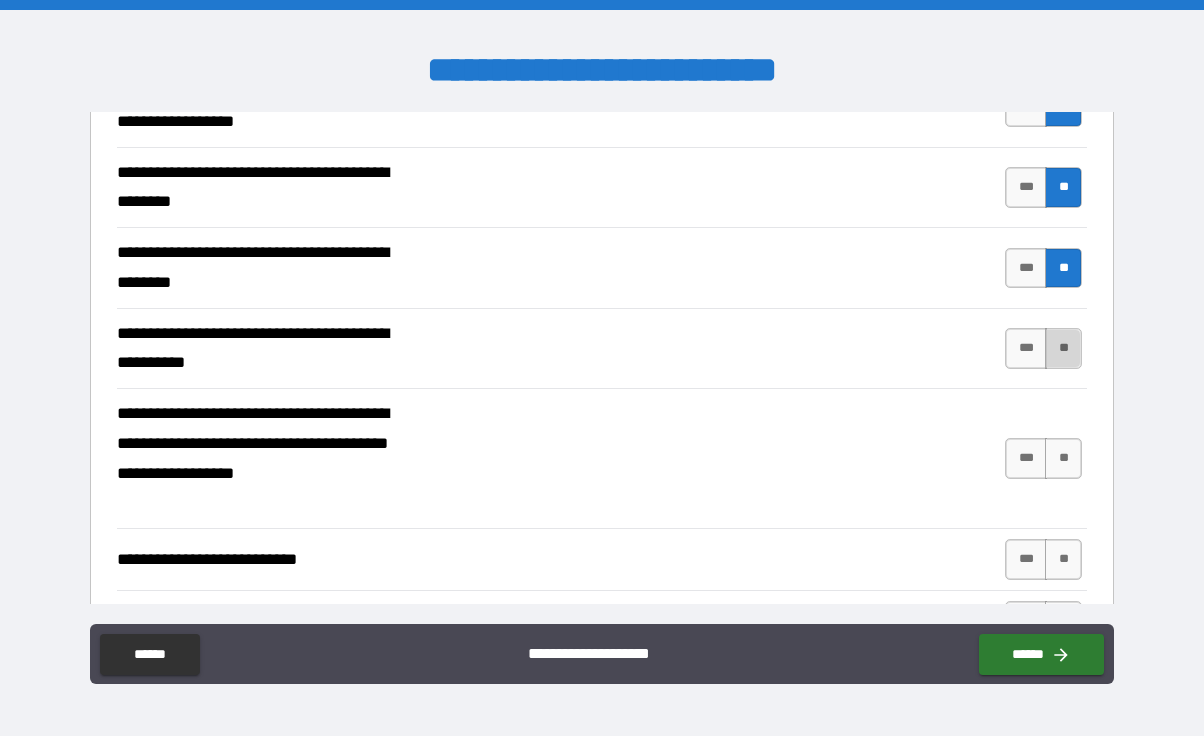 click on "**" at bounding box center [1063, 348] 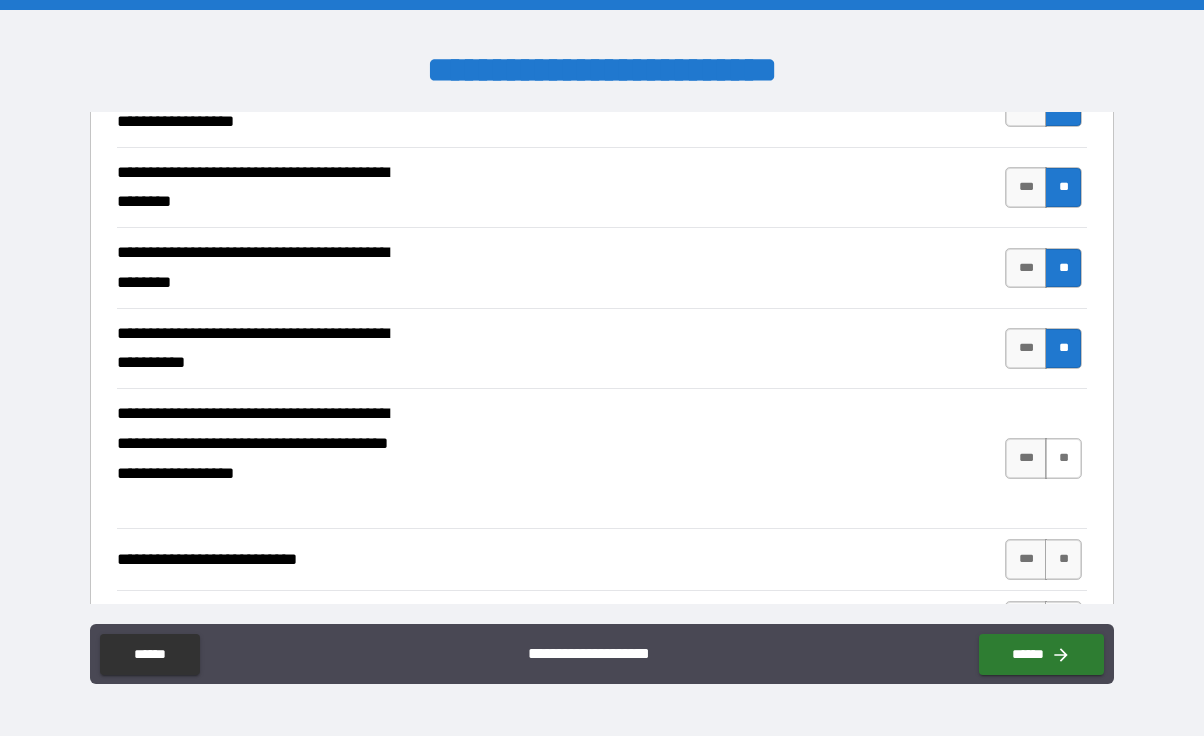 click on "**" at bounding box center [1063, 458] 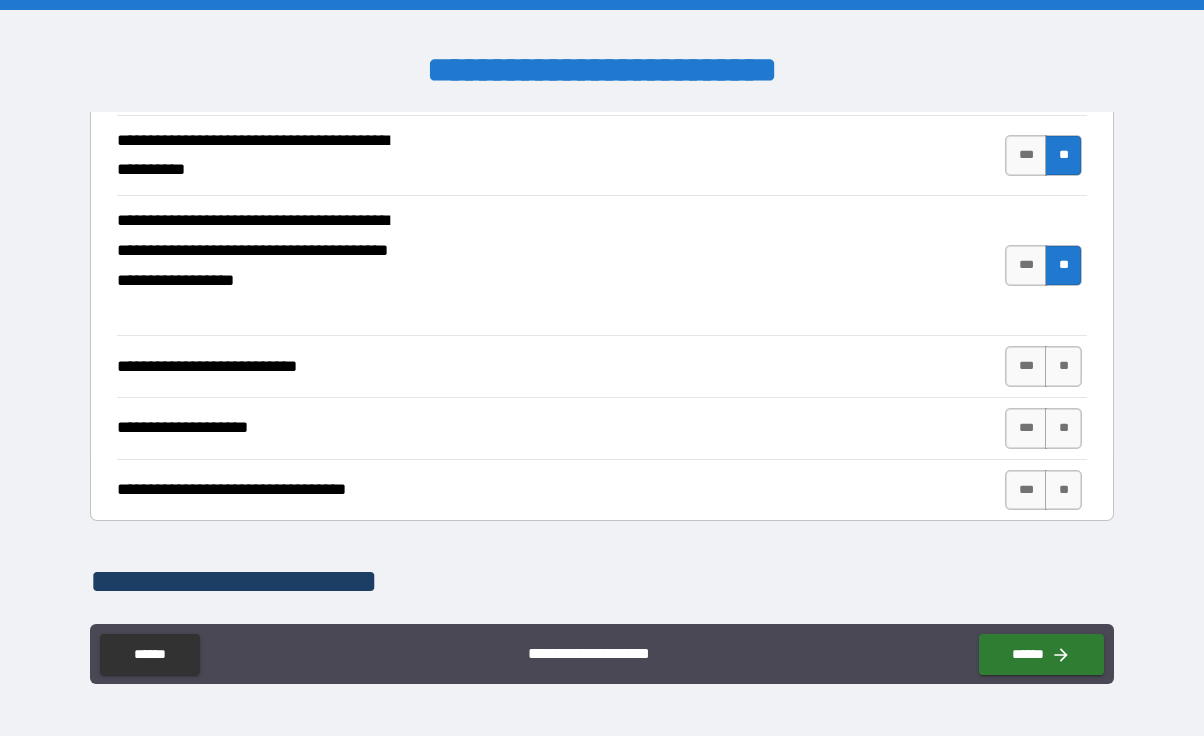 scroll, scrollTop: 749, scrollLeft: 0, axis: vertical 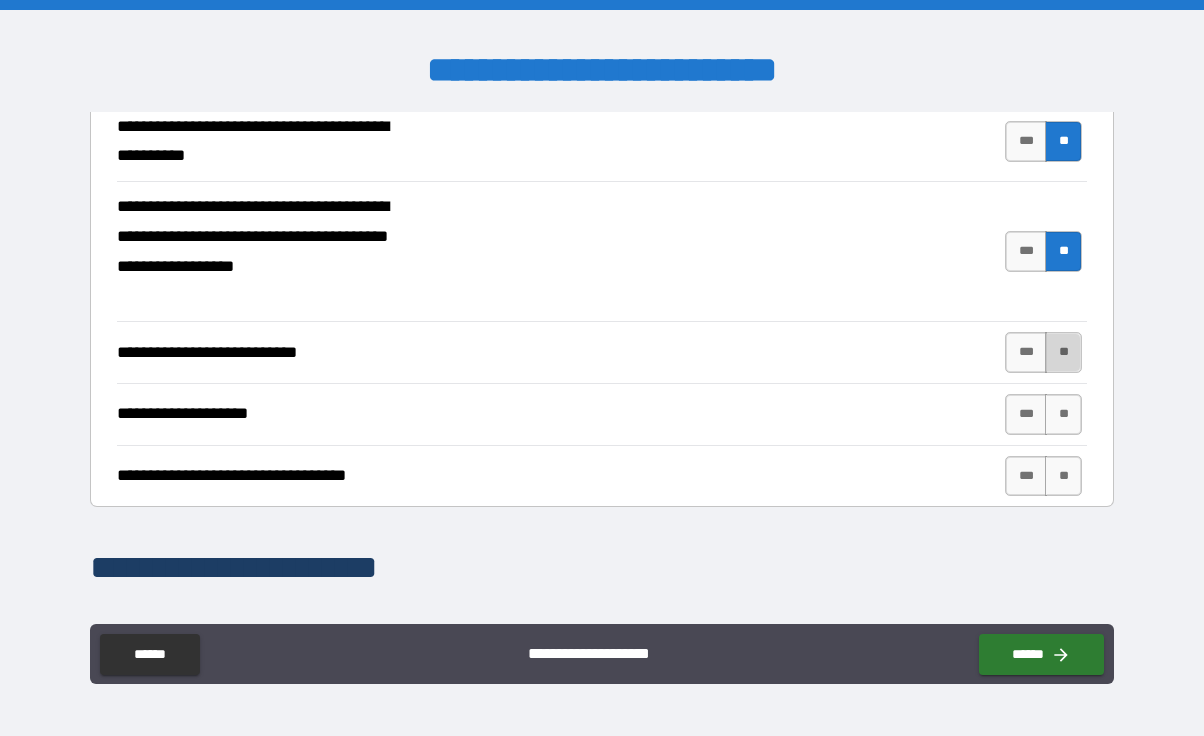 click on "**" at bounding box center [1063, 352] 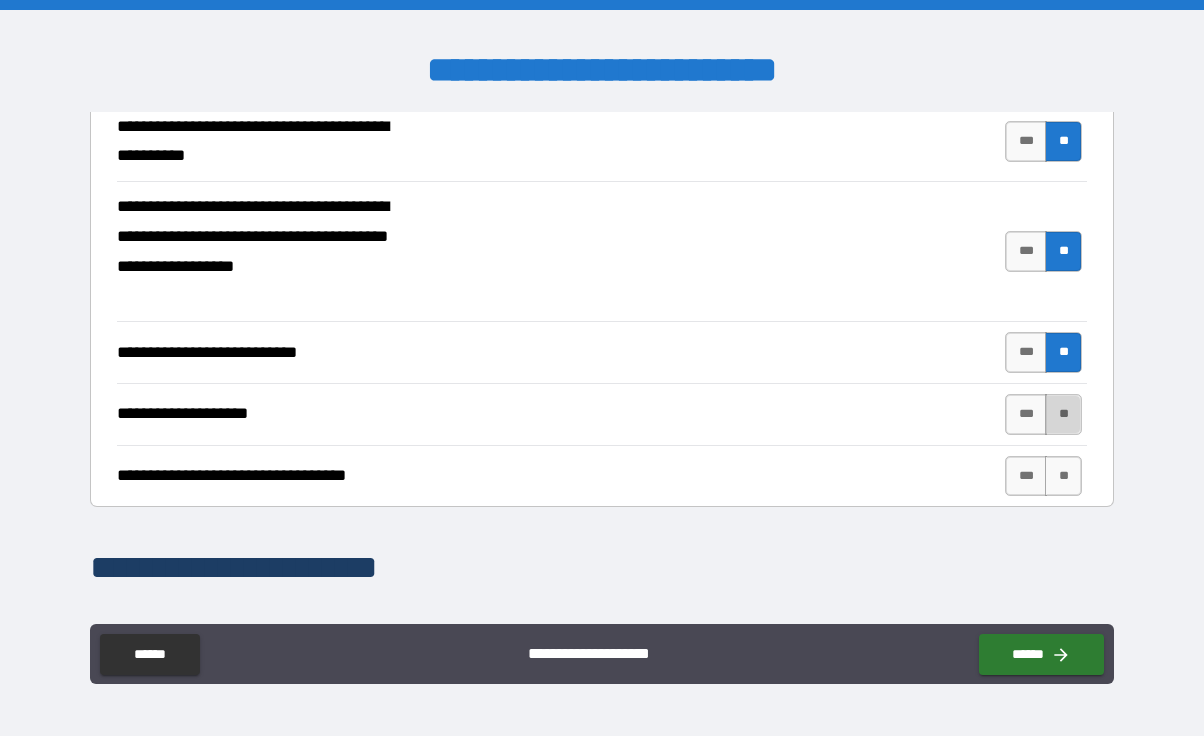 click on "**" at bounding box center (1063, 414) 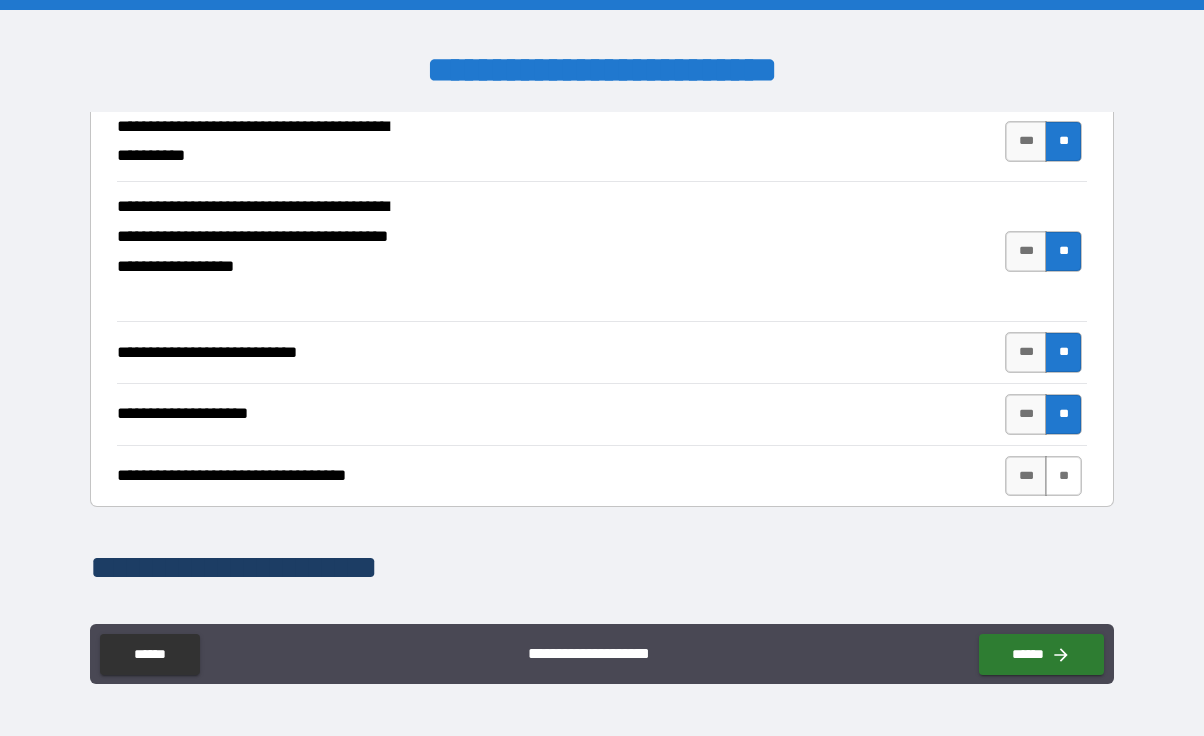 click on "**" at bounding box center [1063, 476] 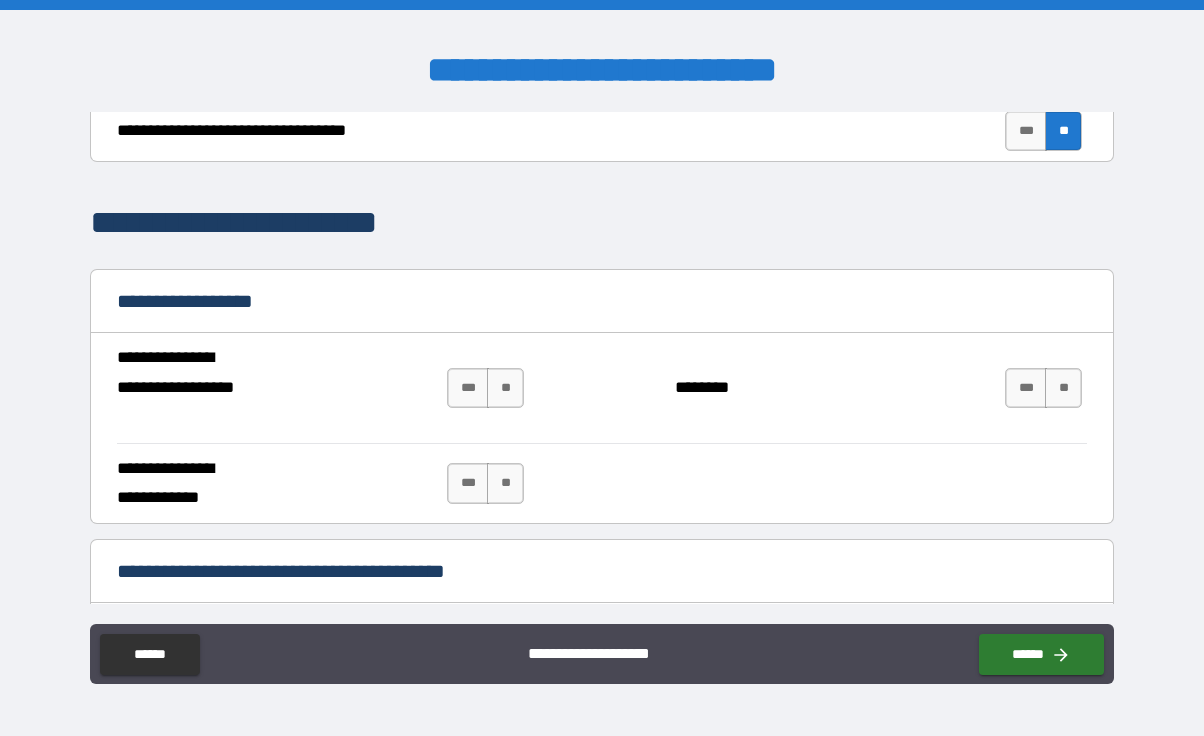 scroll, scrollTop: 1095, scrollLeft: 0, axis: vertical 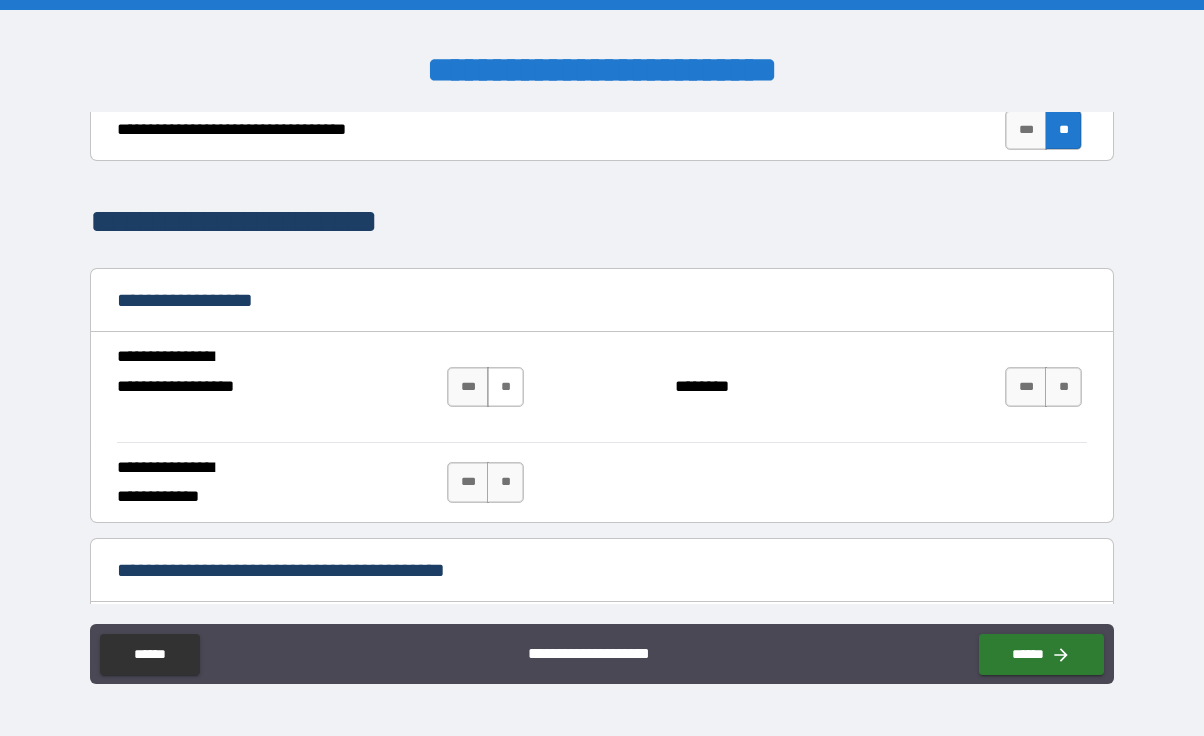click on "**" at bounding box center (505, 387) 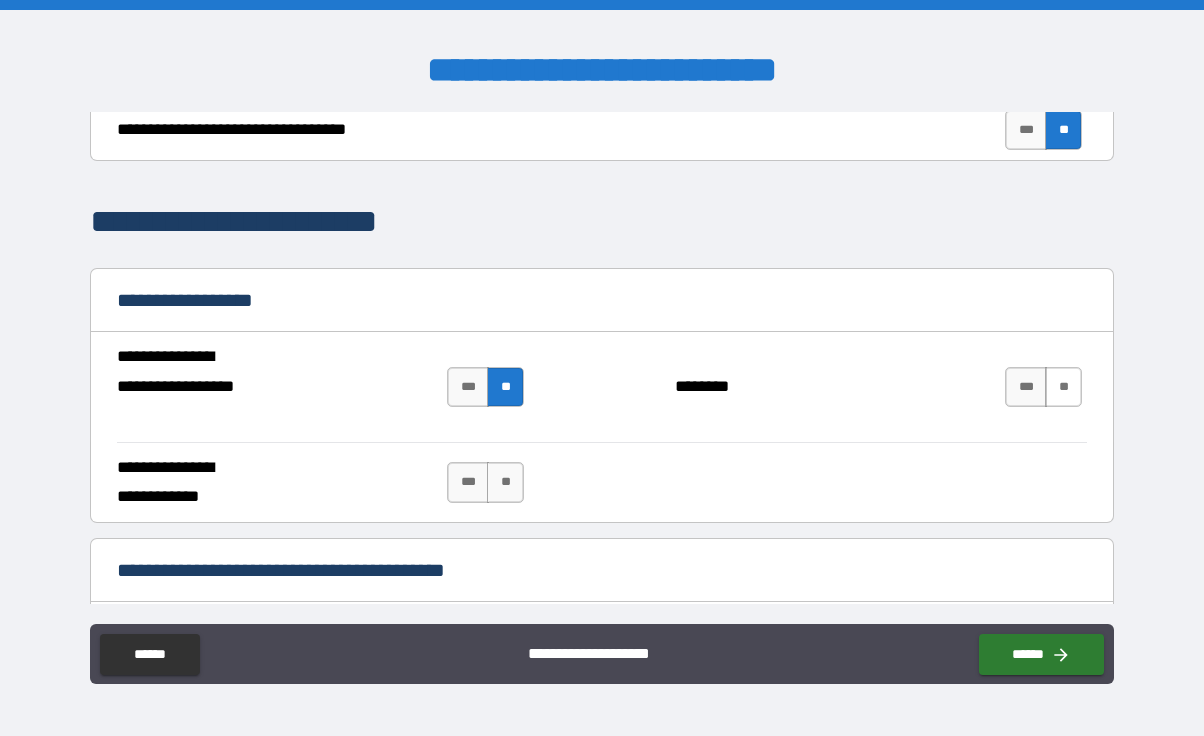 click on "**" at bounding box center (1063, 387) 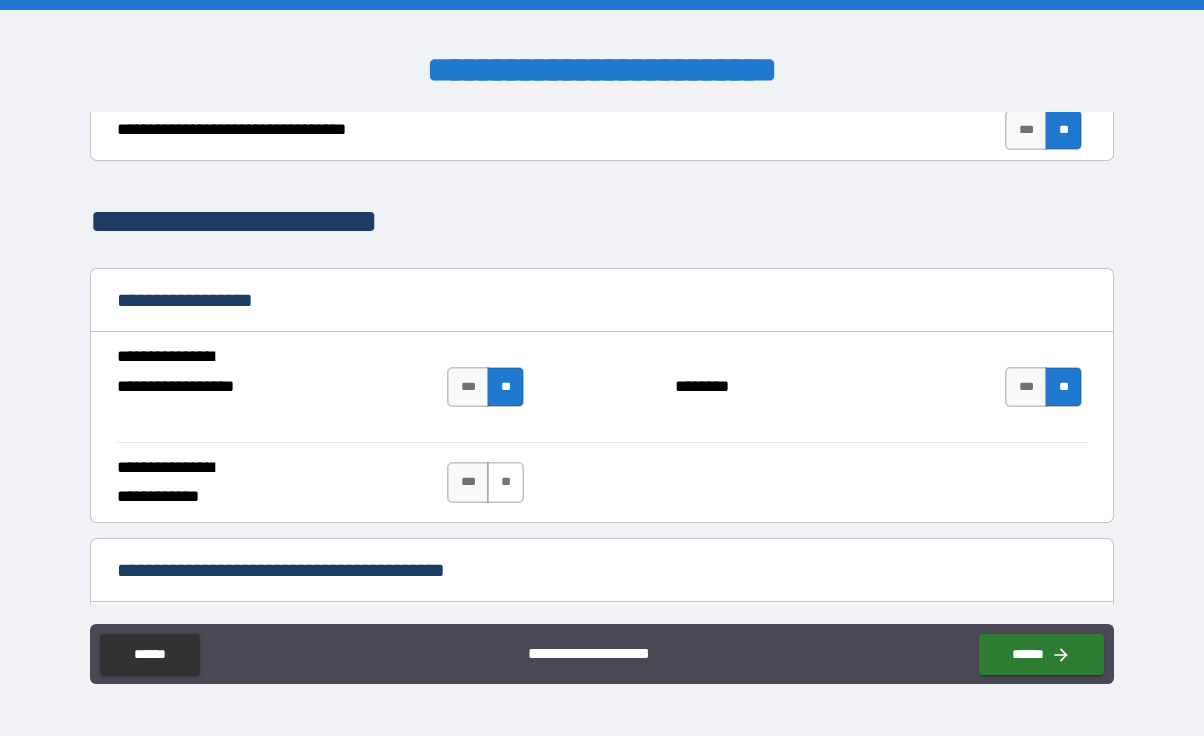 click on "**" at bounding box center (505, 482) 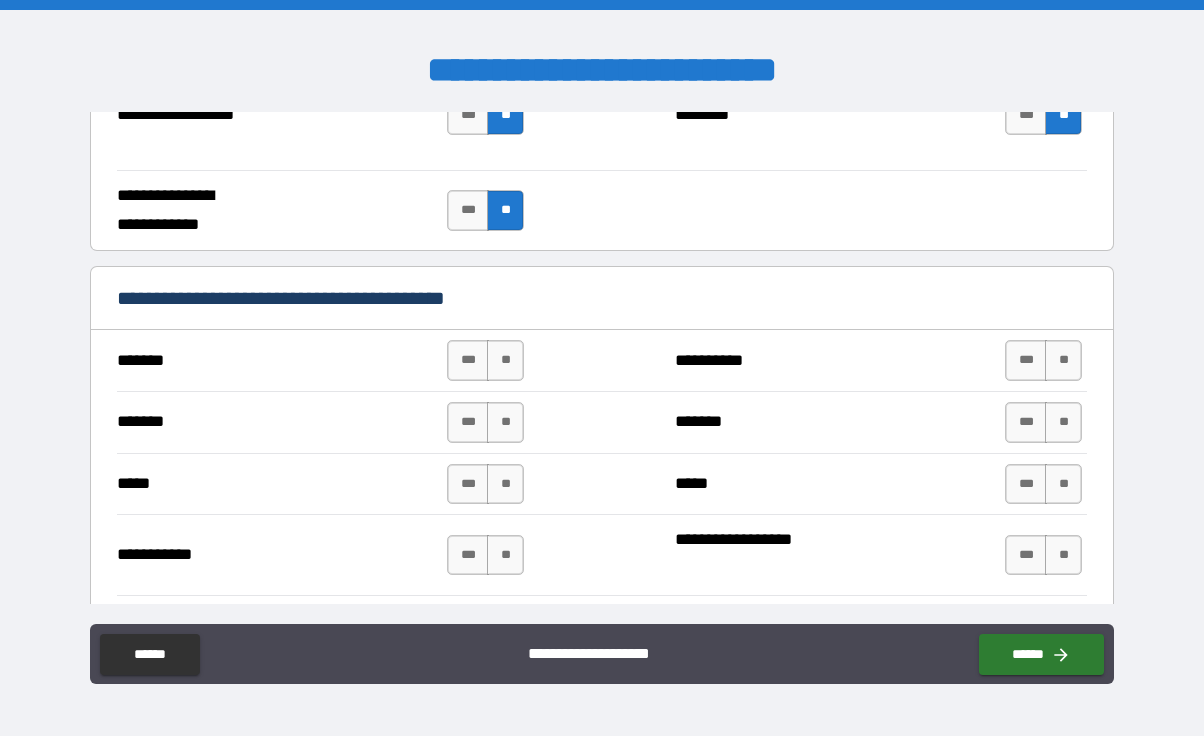 scroll, scrollTop: 1431, scrollLeft: 0, axis: vertical 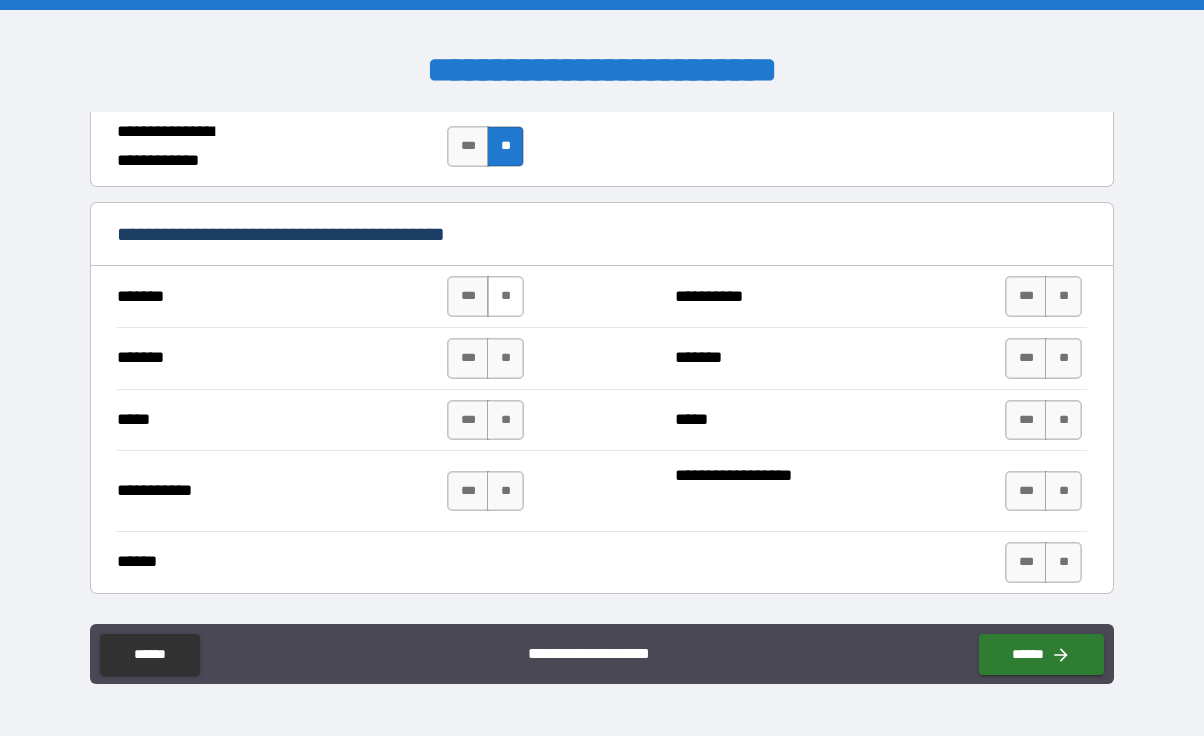 click on "**" at bounding box center (505, 296) 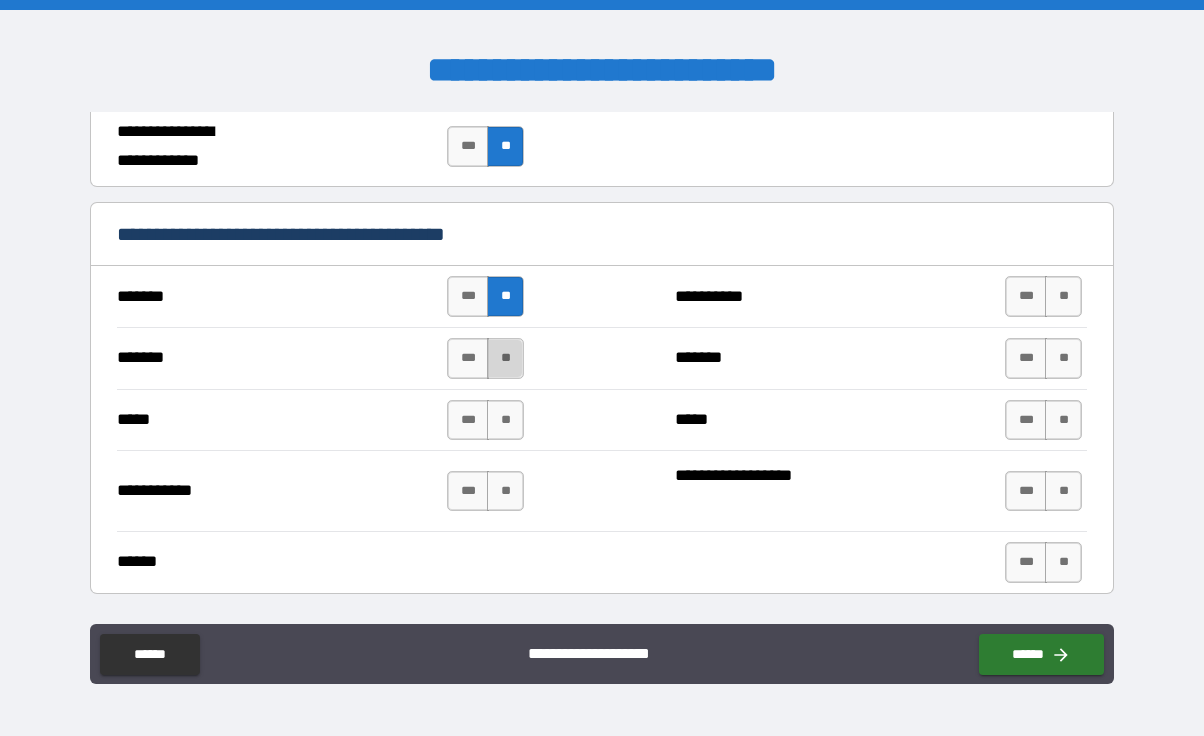 click on "**" at bounding box center [505, 358] 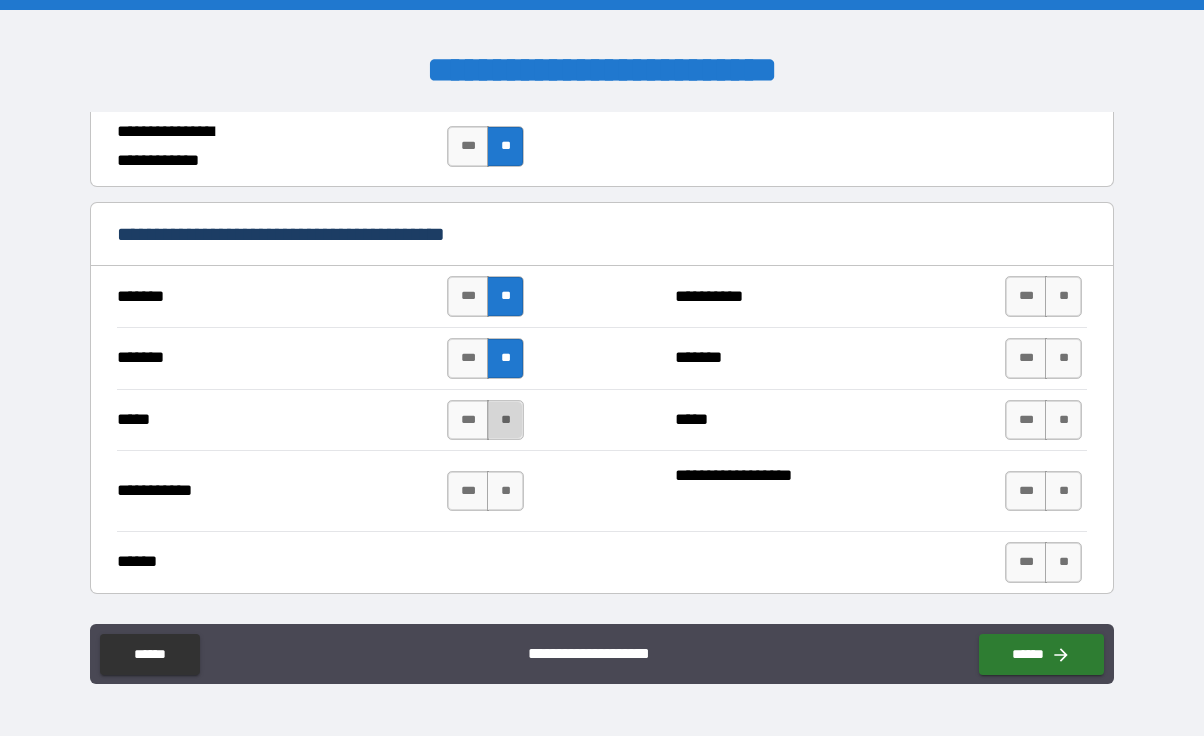click on "**" at bounding box center (505, 420) 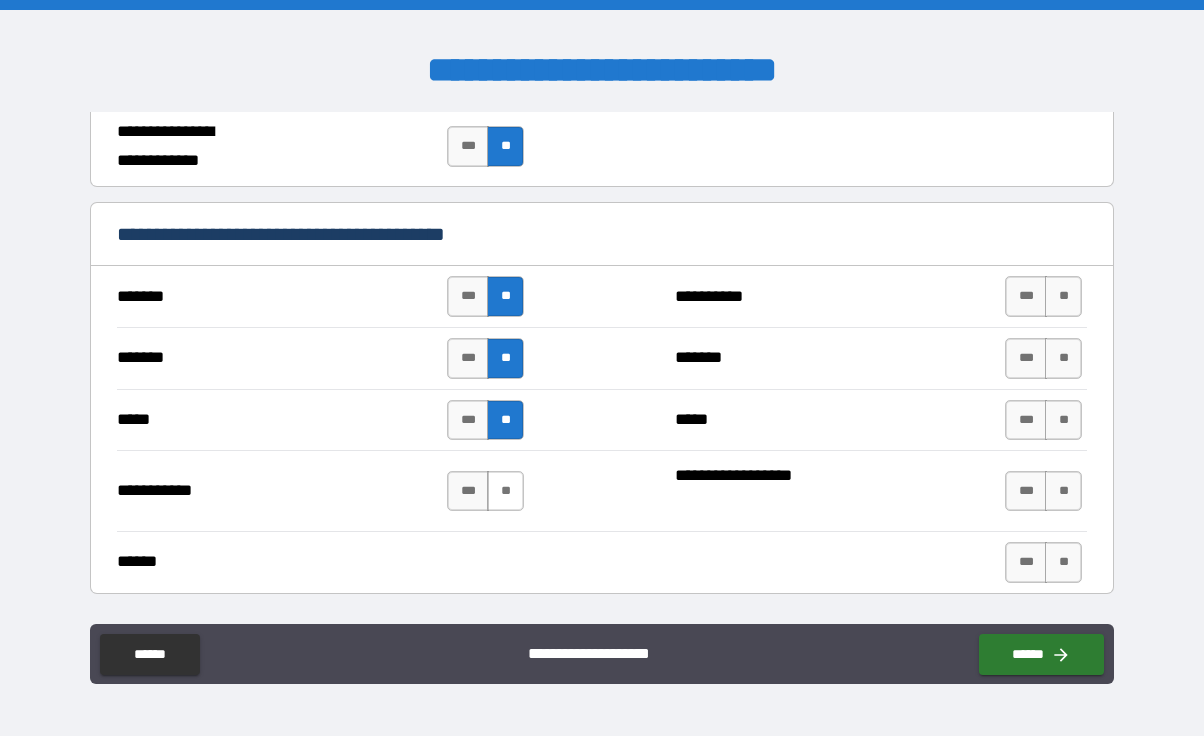 click on "**" at bounding box center (505, 491) 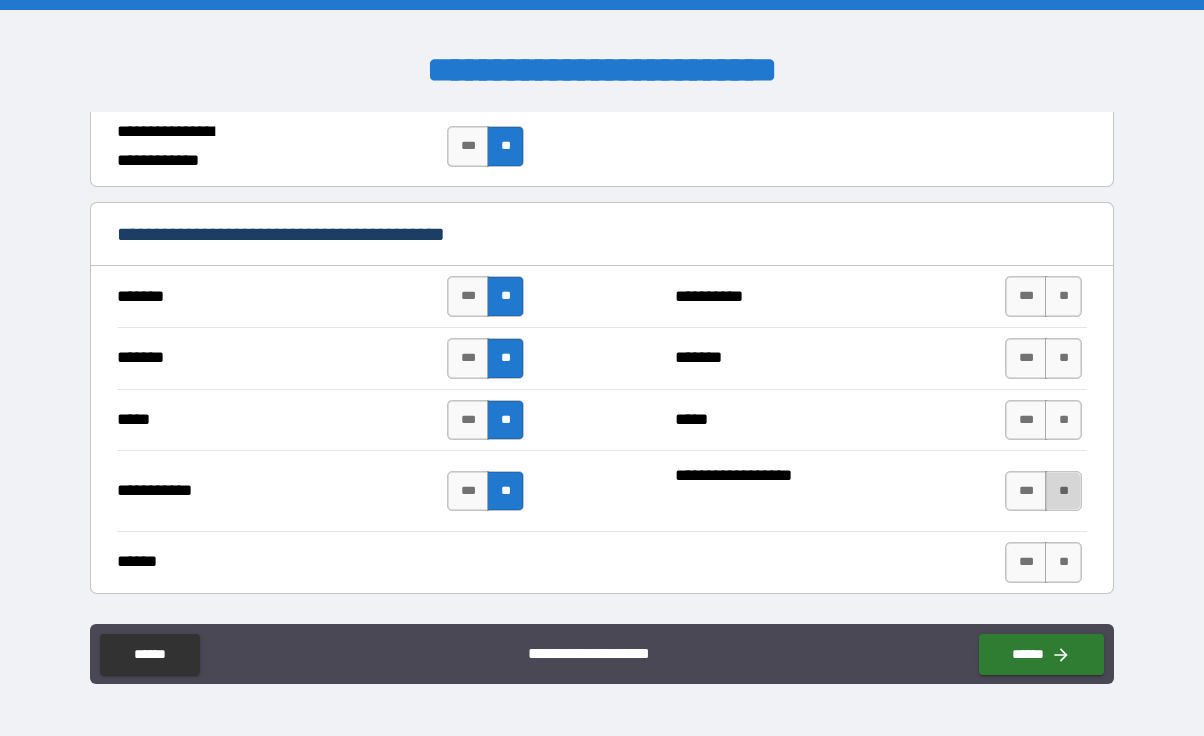 click on "**" at bounding box center [1063, 491] 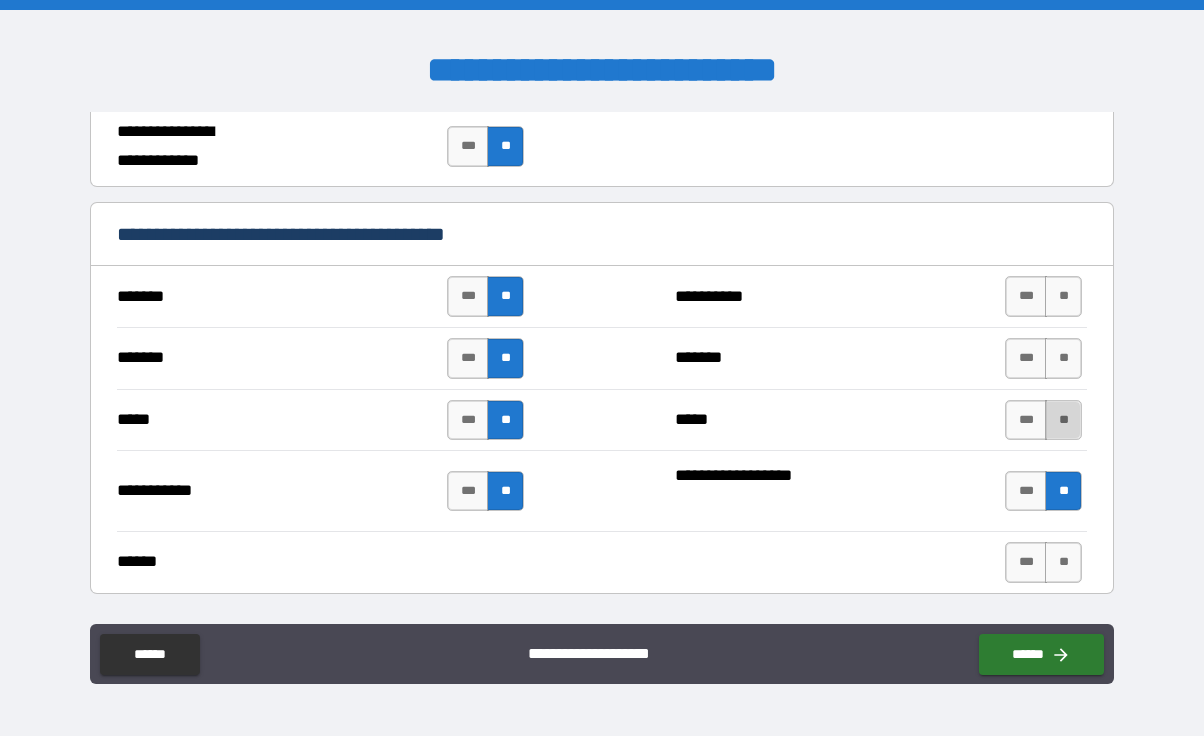 click on "**" at bounding box center [1063, 420] 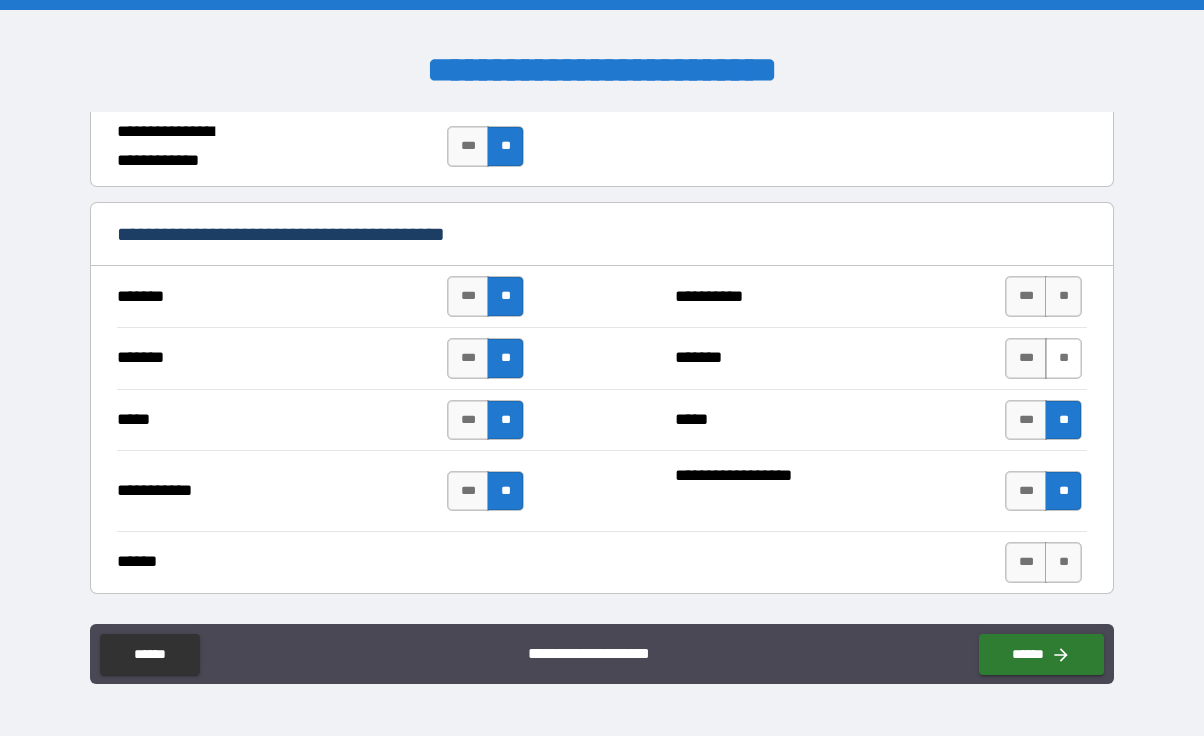 click on "**" at bounding box center [1063, 358] 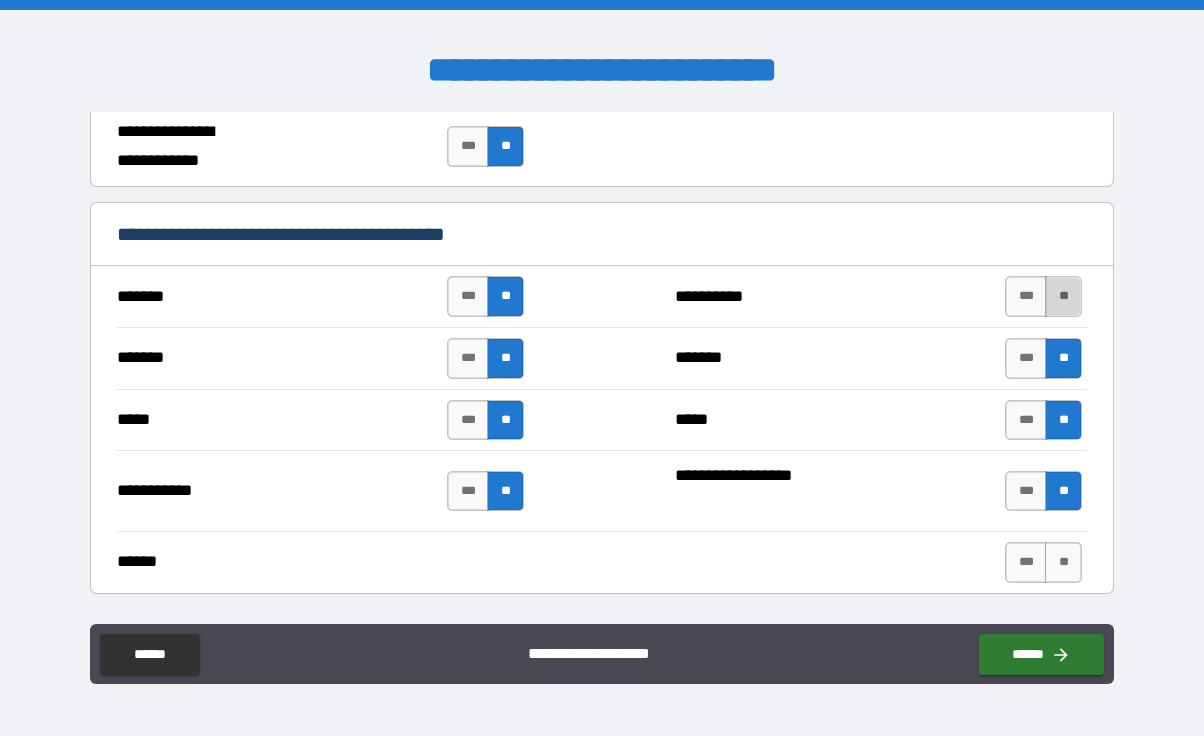 click on "**" at bounding box center [1063, 296] 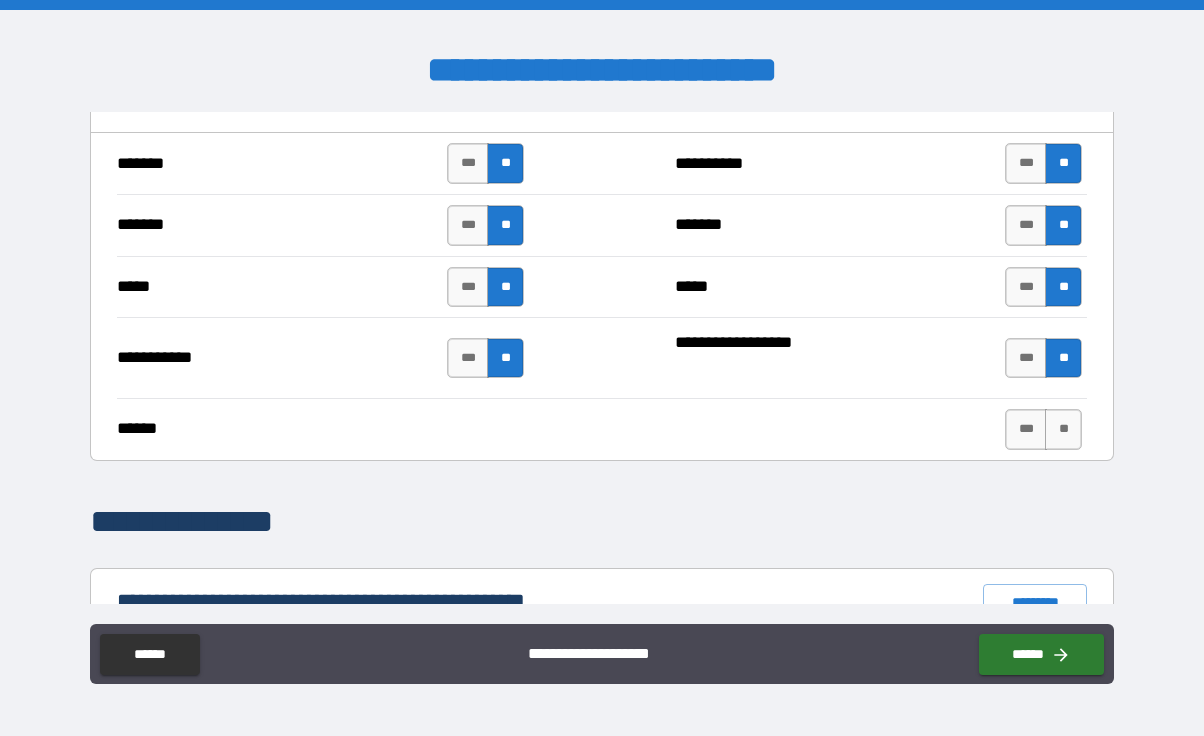 scroll, scrollTop: 1565, scrollLeft: 0, axis: vertical 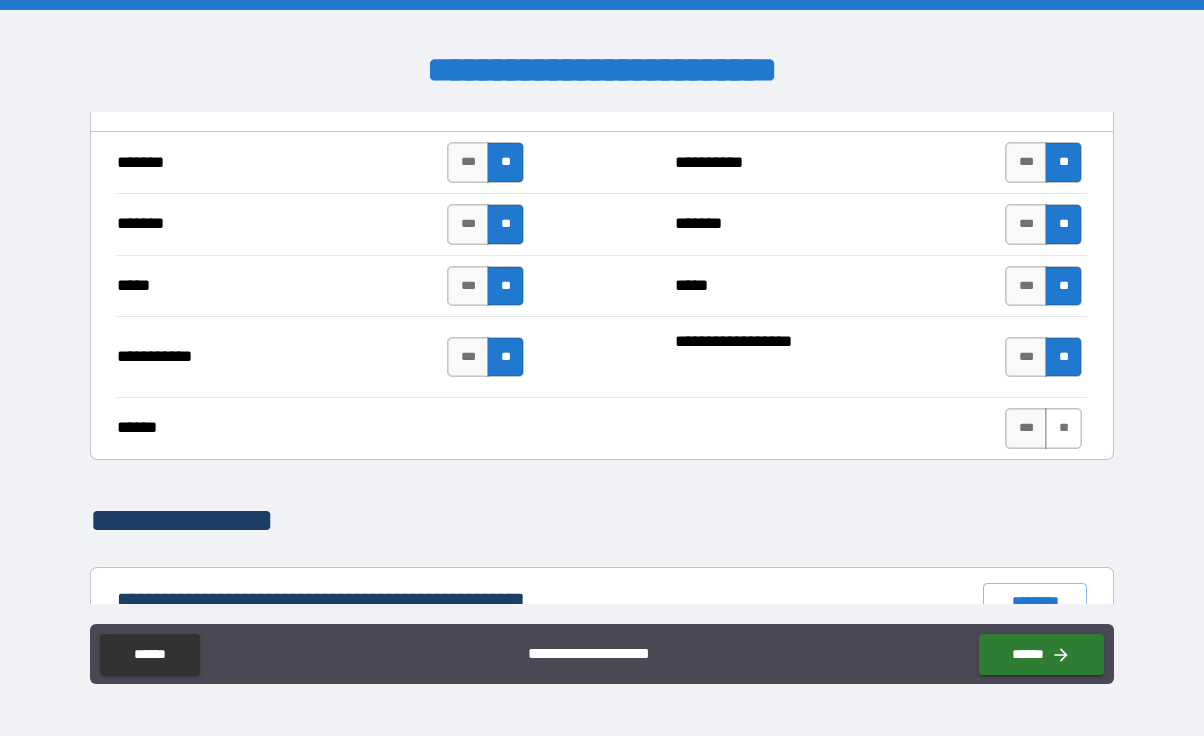 click on "**" at bounding box center [1063, 428] 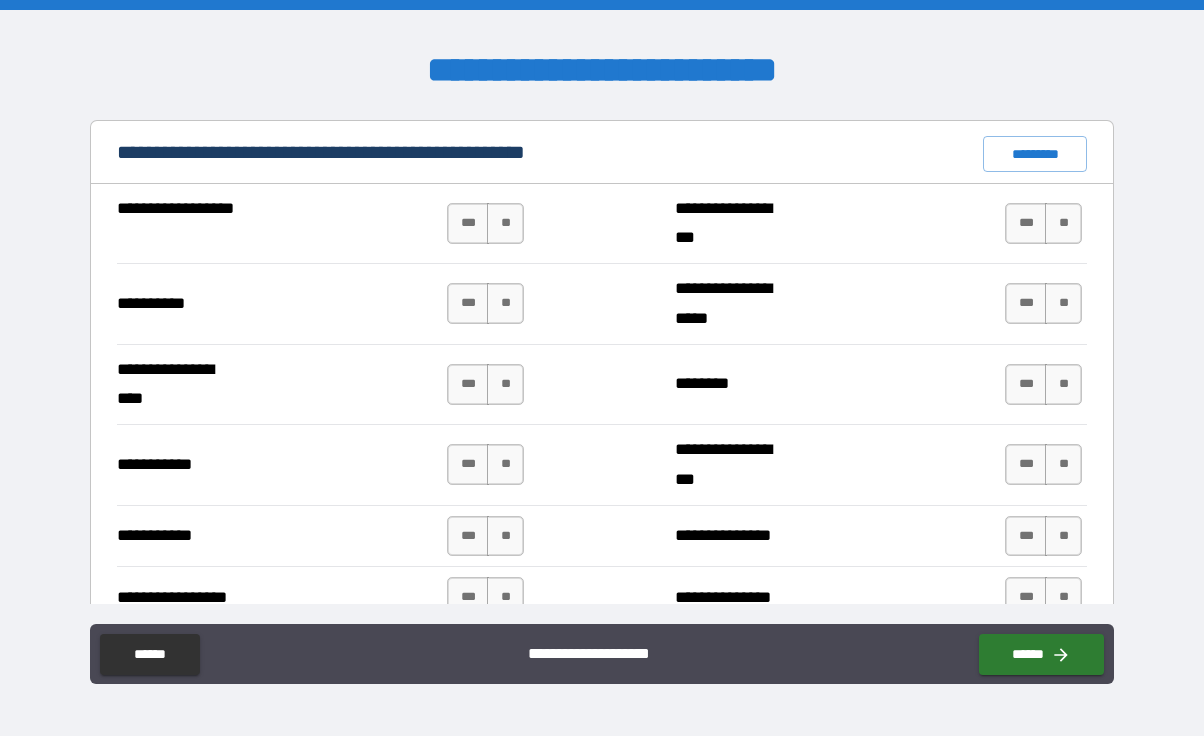 scroll, scrollTop: 2015, scrollLeft: 0, axis: vertical 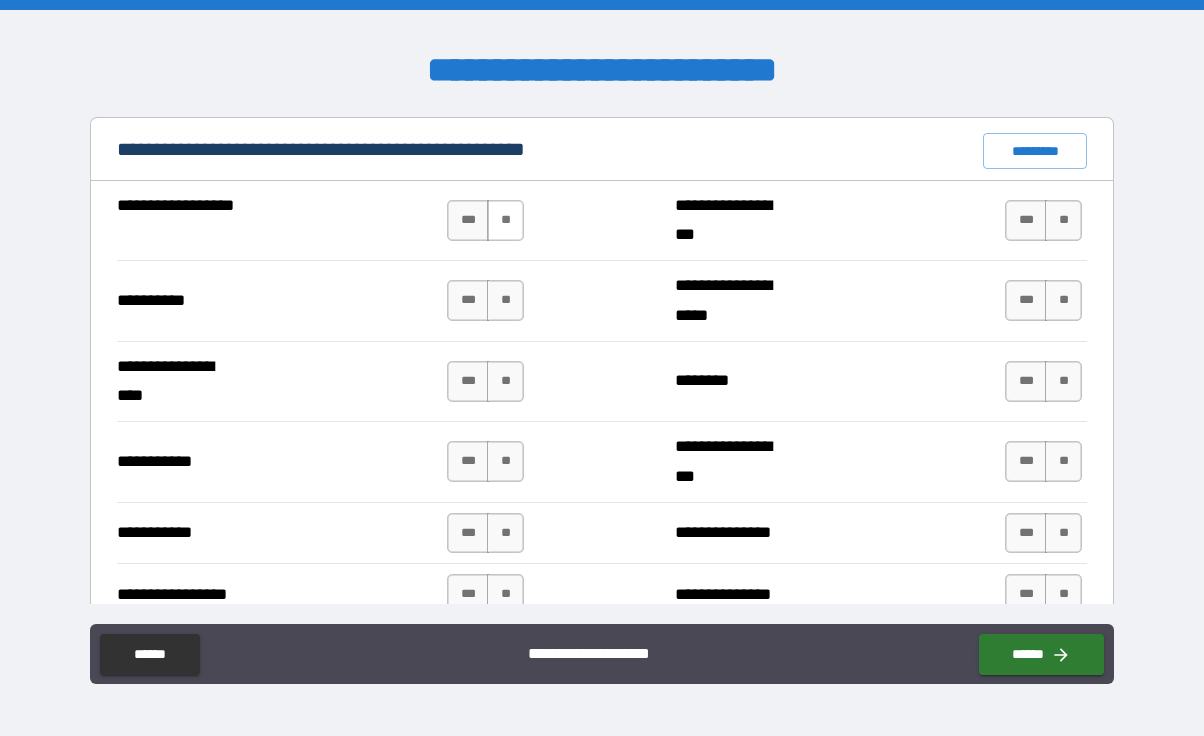click on "**" at bounding box center [505, 220] 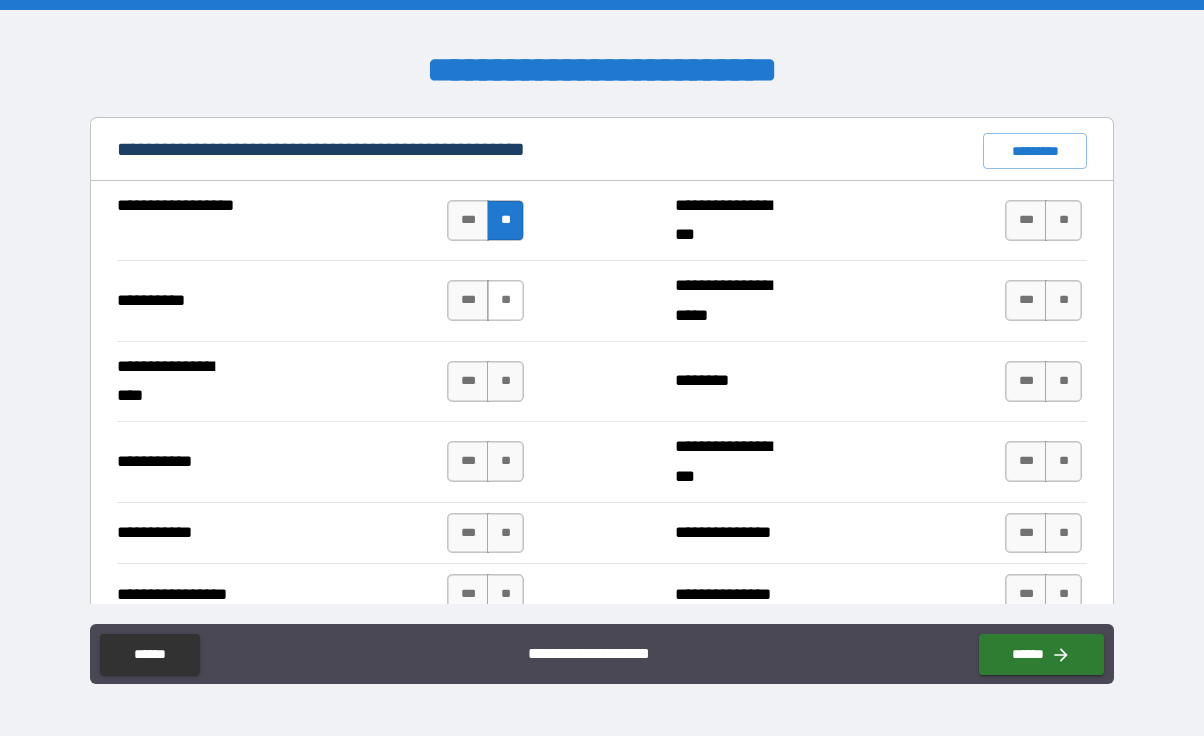 click on "**" at bounding box center [505, 300] 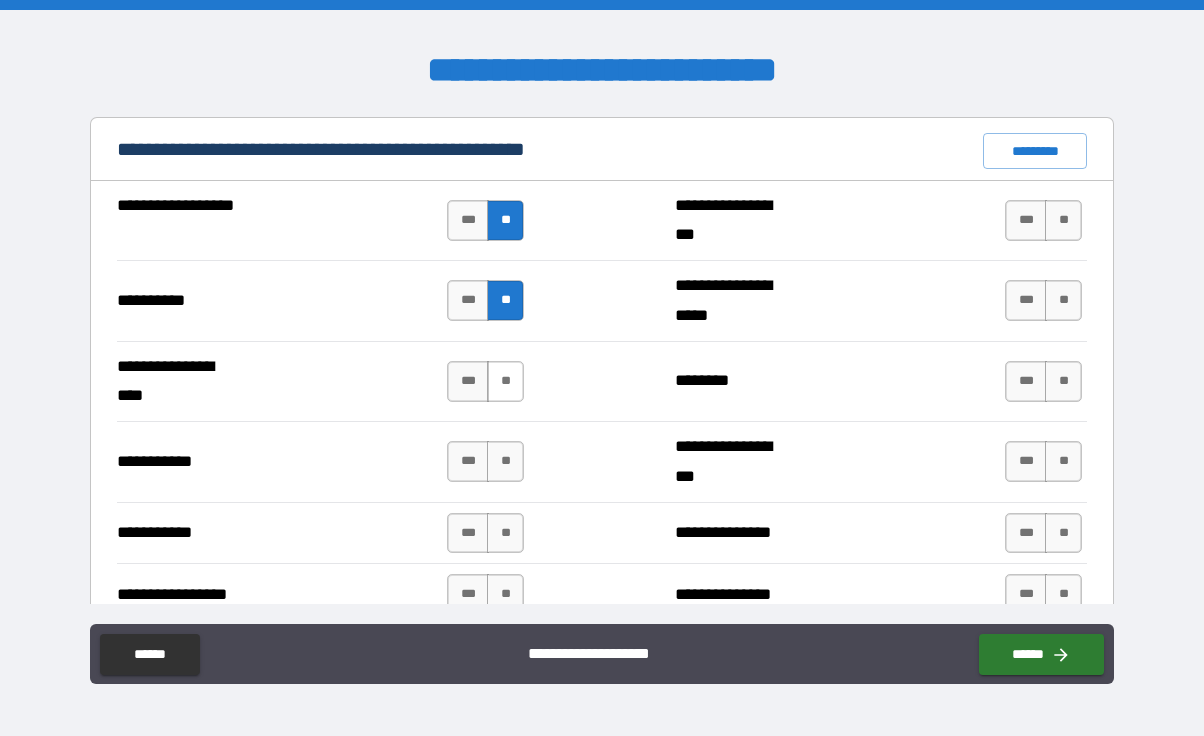 click on "**" at bounding box center (505, 381) 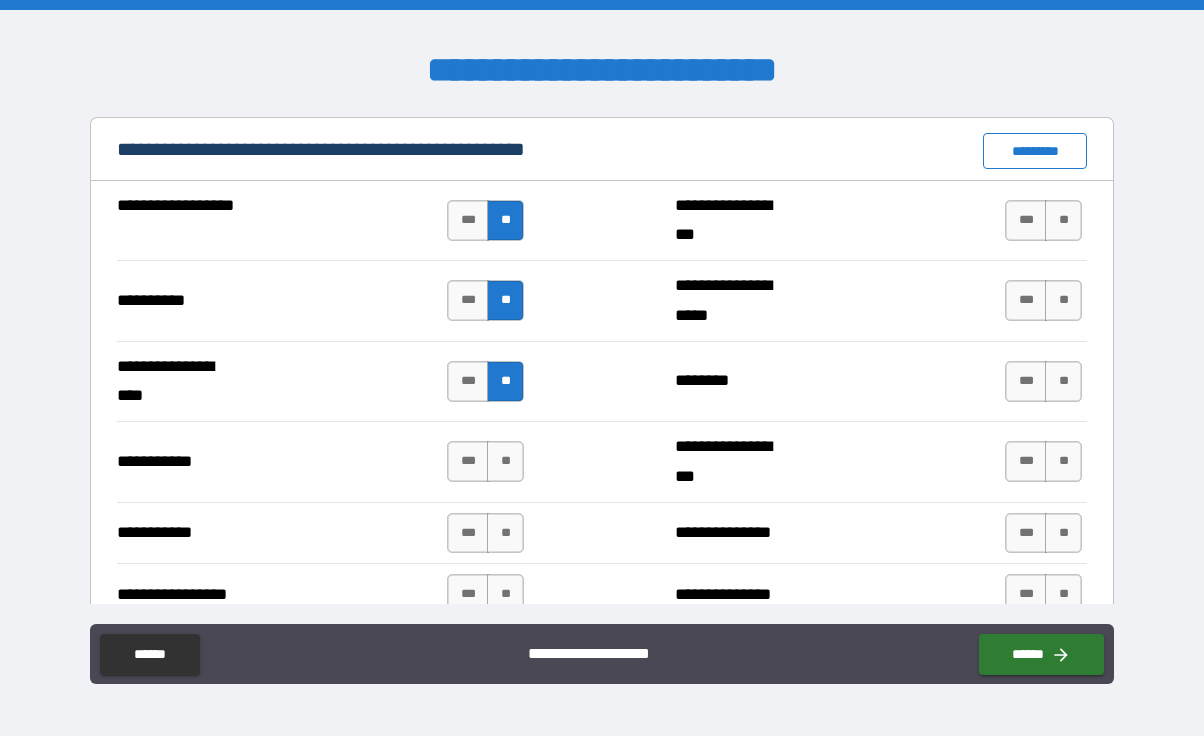click on "*********" at bounding box center (1035, 151) 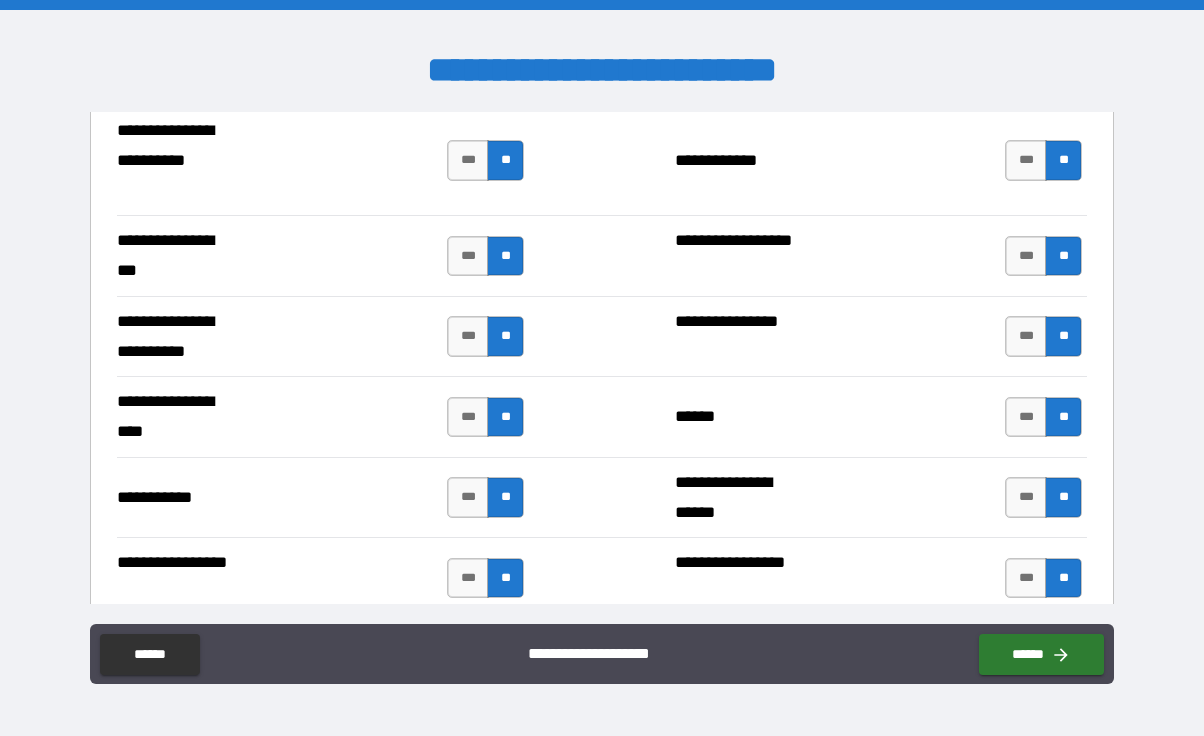 scroll, scrollTop: 4480, scrollLeft: 0, axis: vertical 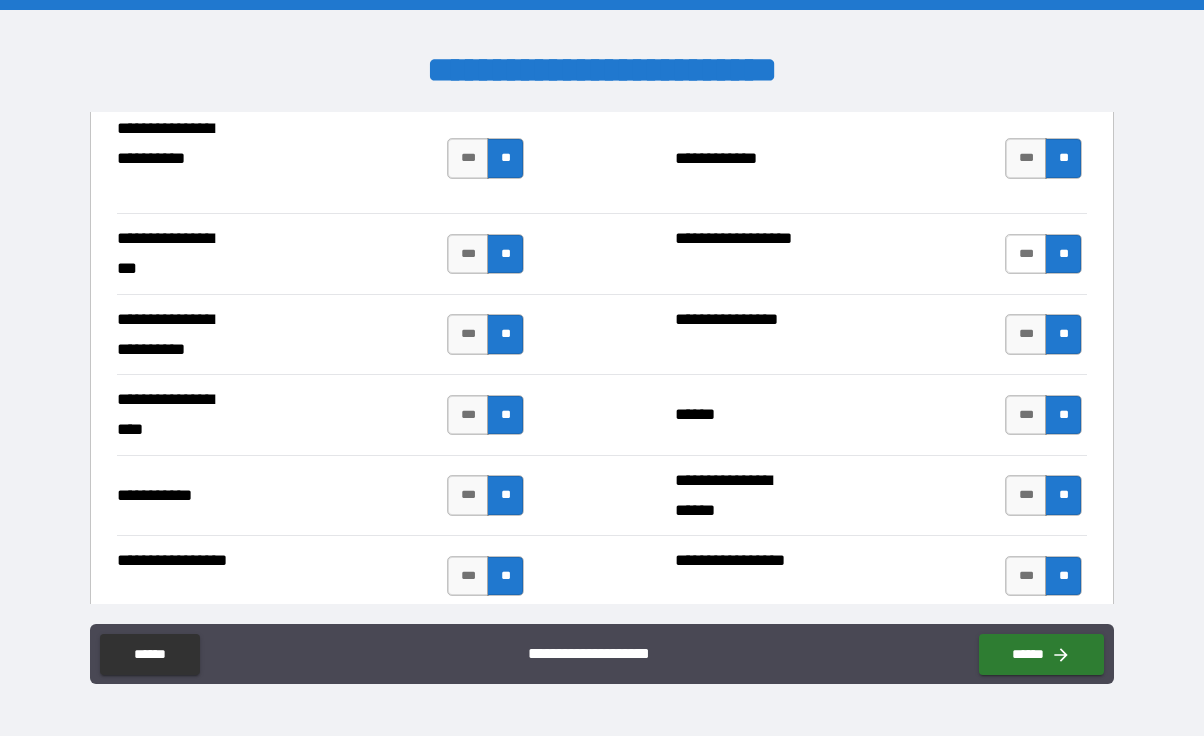 click on "***" at bounding box center (1026, 254) 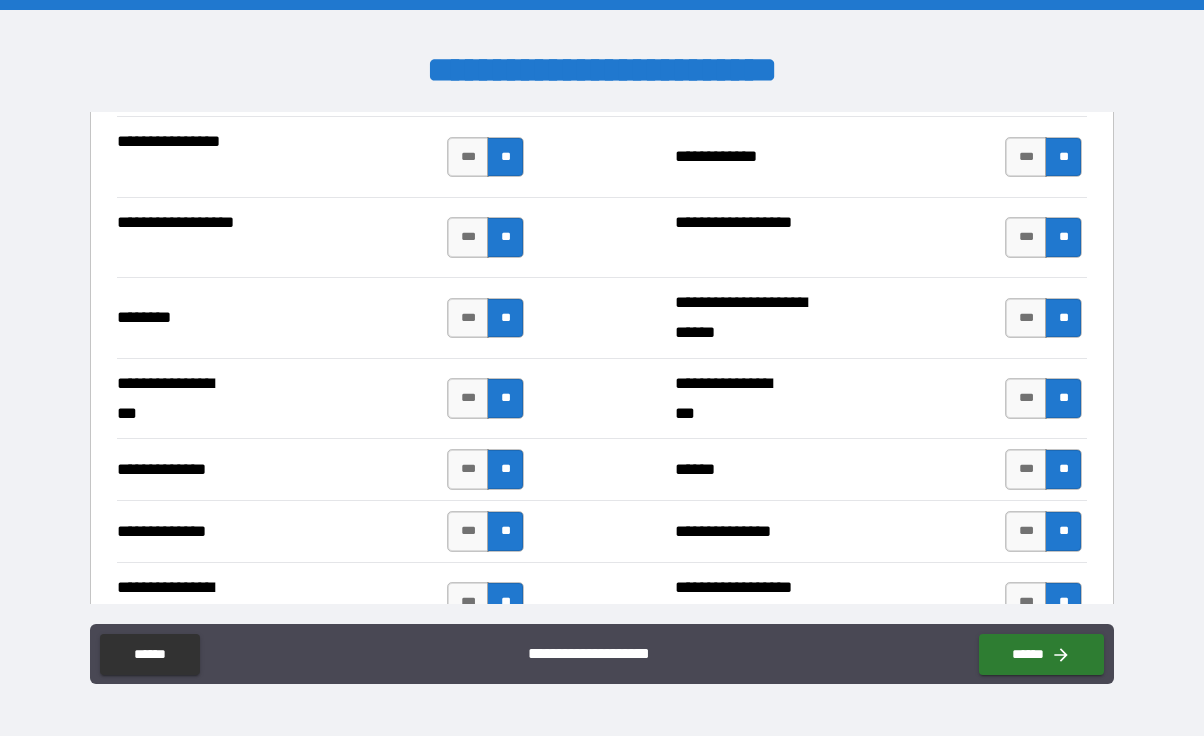 scroll, scrollTop: 3502, scrollLeft: 0, axis: vertical 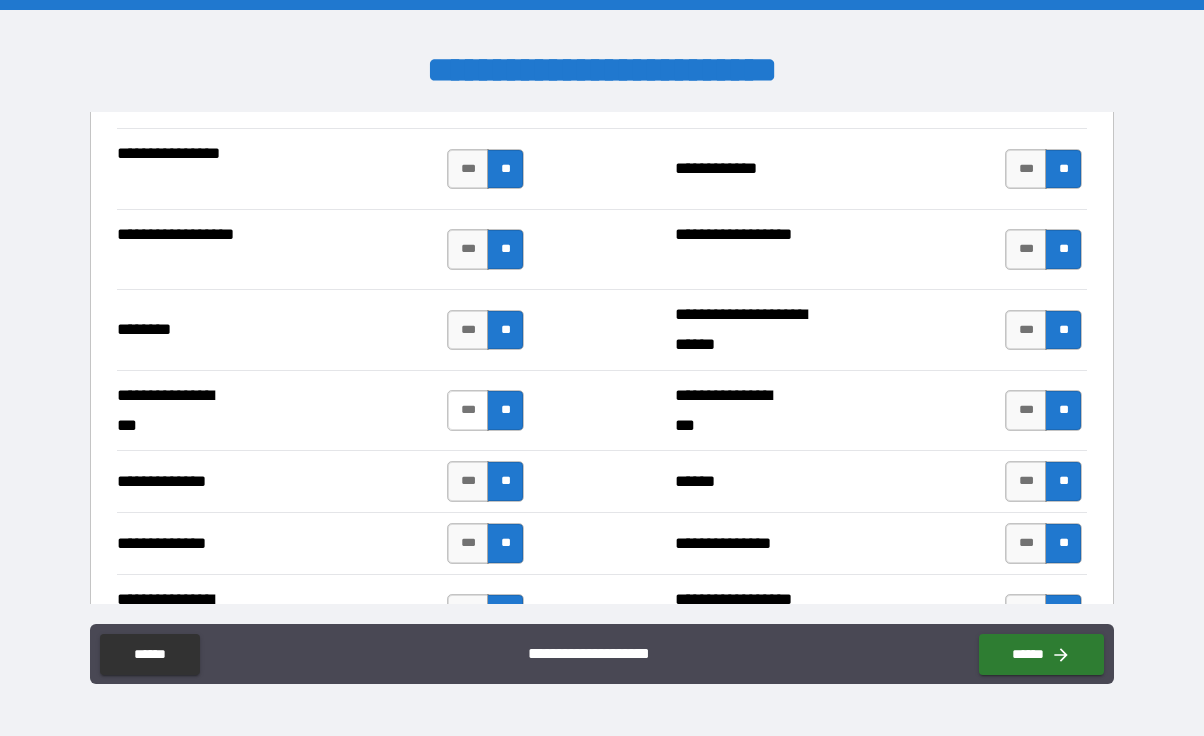 click on "***" at bounding box center (468, 410) 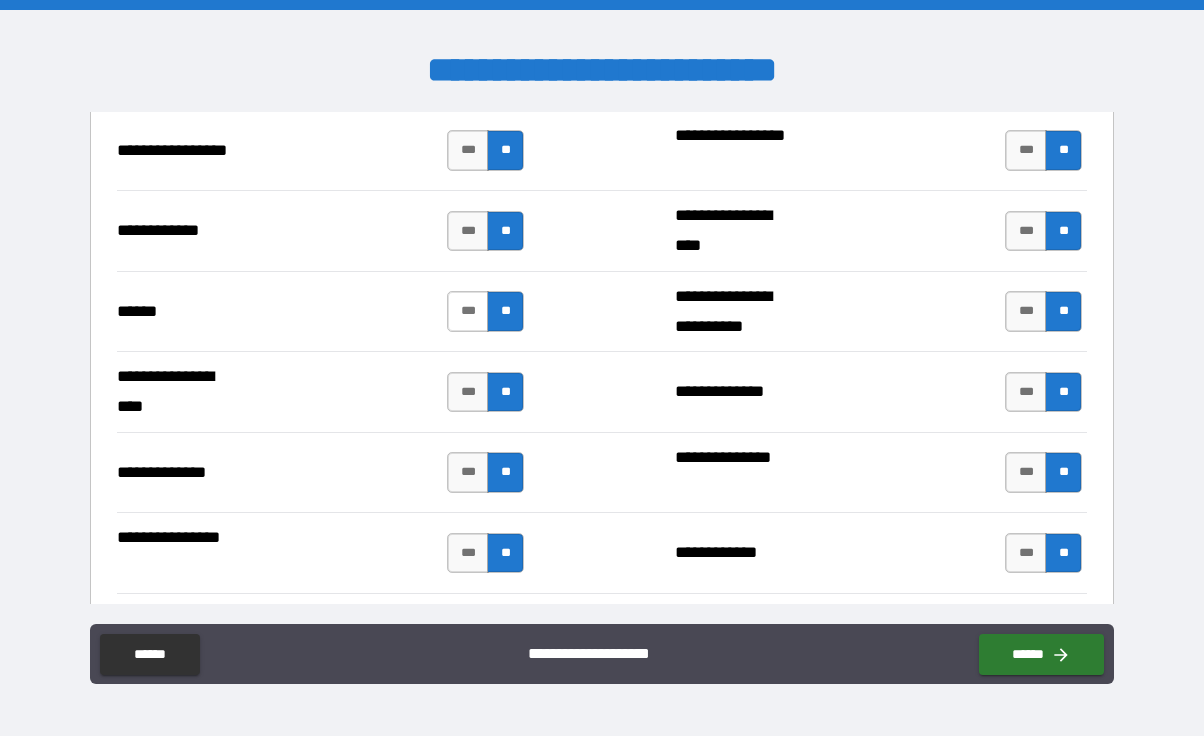 click on "***" at bounding box center [468, 311] 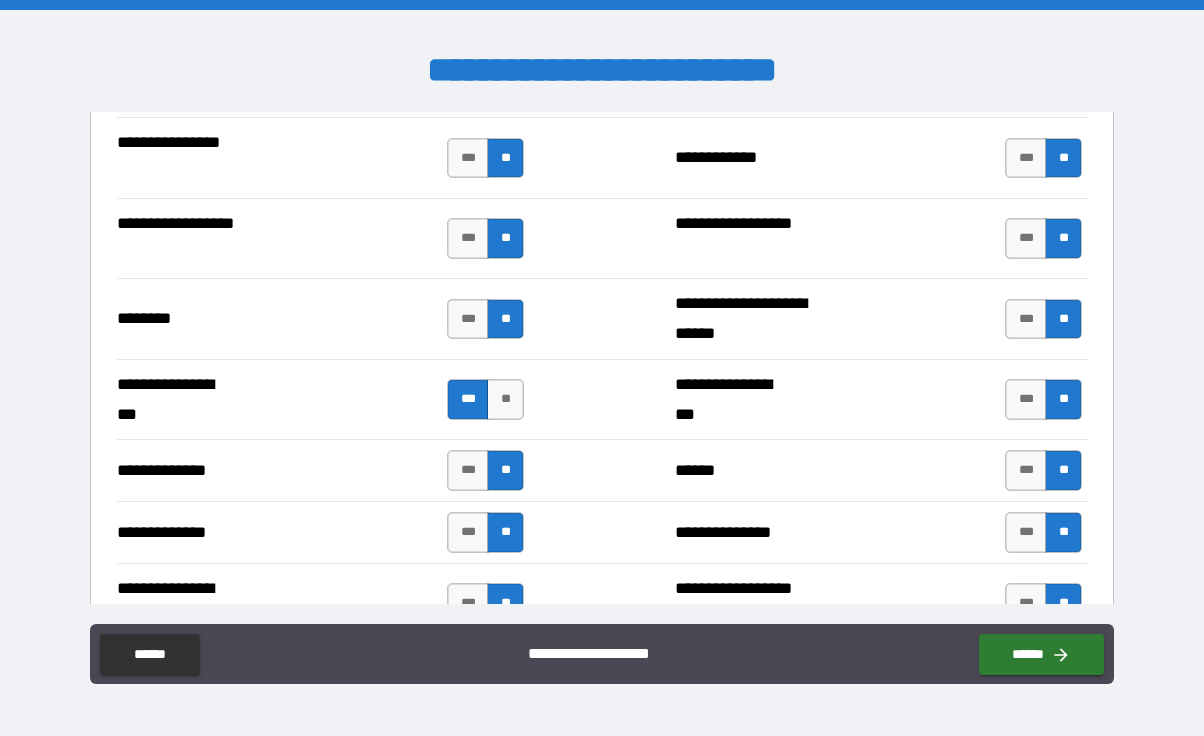 scroll, scrollTop: 3518, scrollLeft: 0, axis: vertical 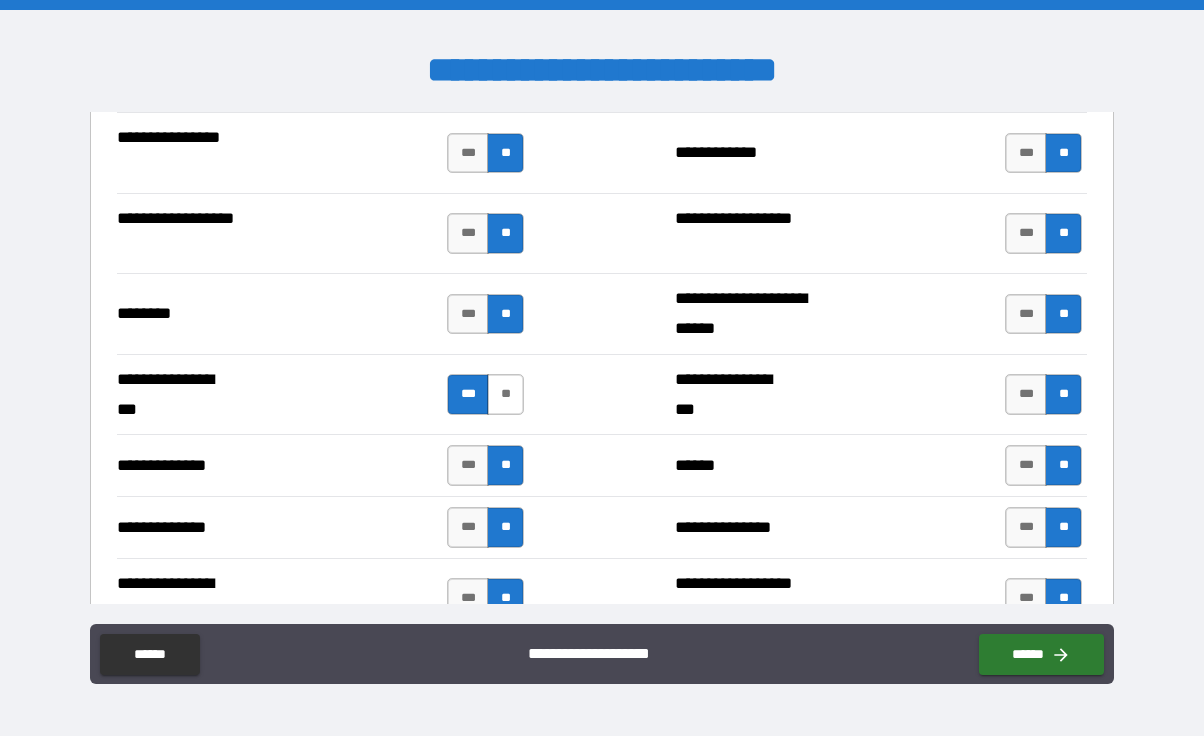 click on "**" at bounding box center (505, 394) 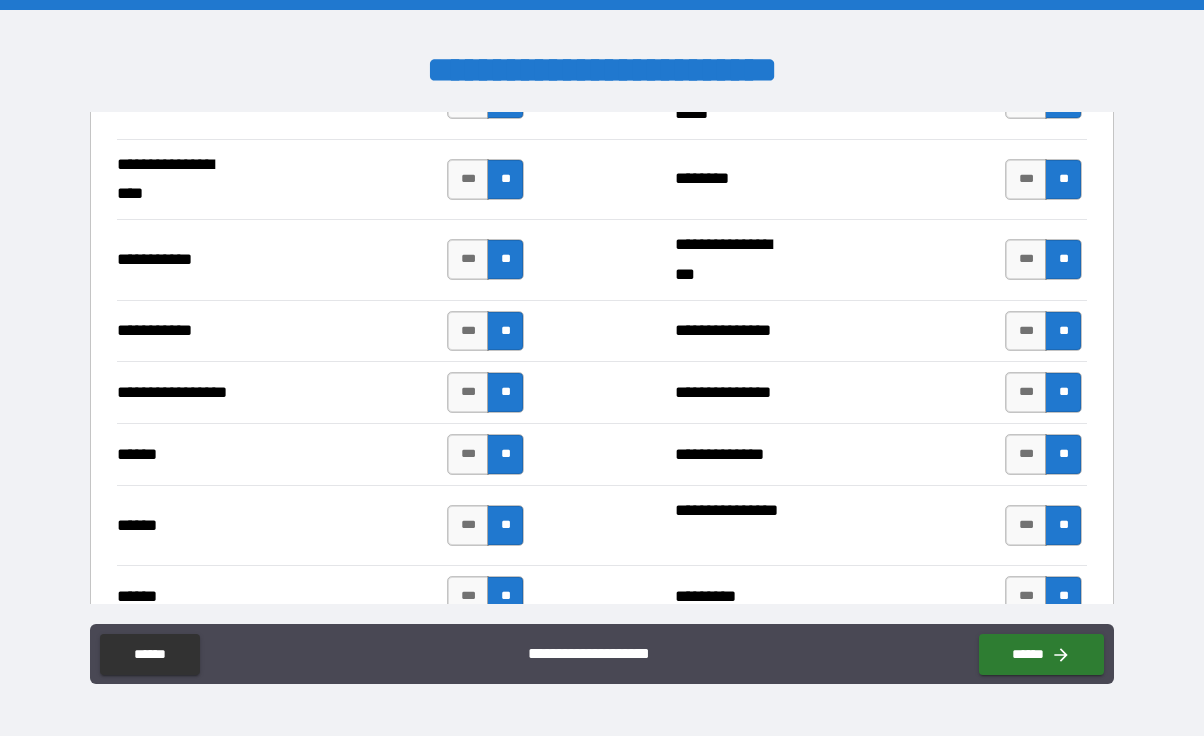 scroll, scrollTop: 2184, scrollLeft: 0, axis: vertical 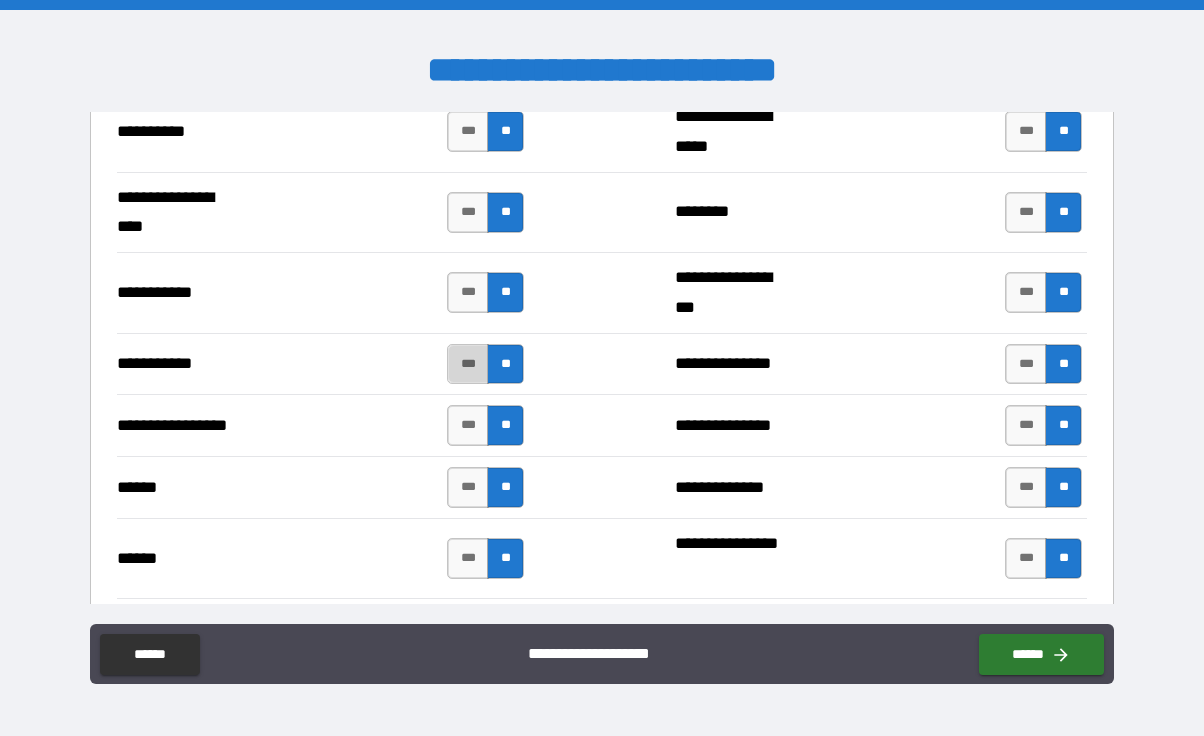 click on "***" at bounding box center (468, 364) 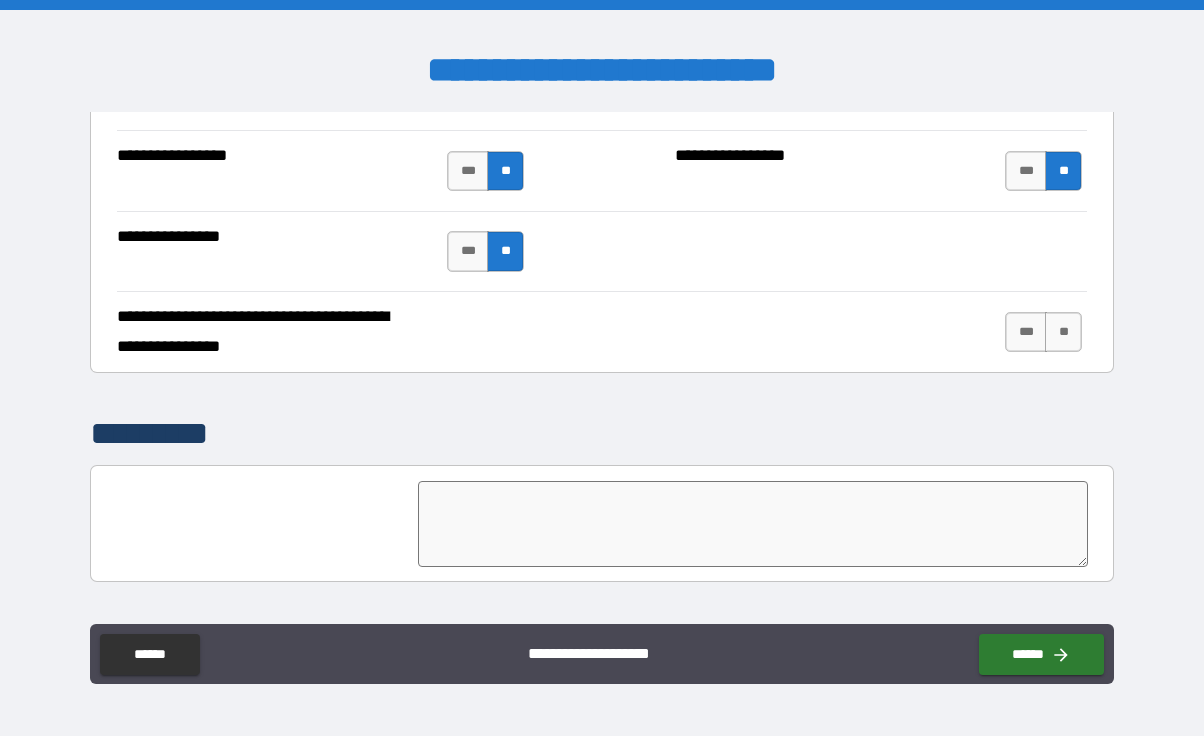 scroll, scrollTop: 4872, scrollLeft: 0, axis: vertical 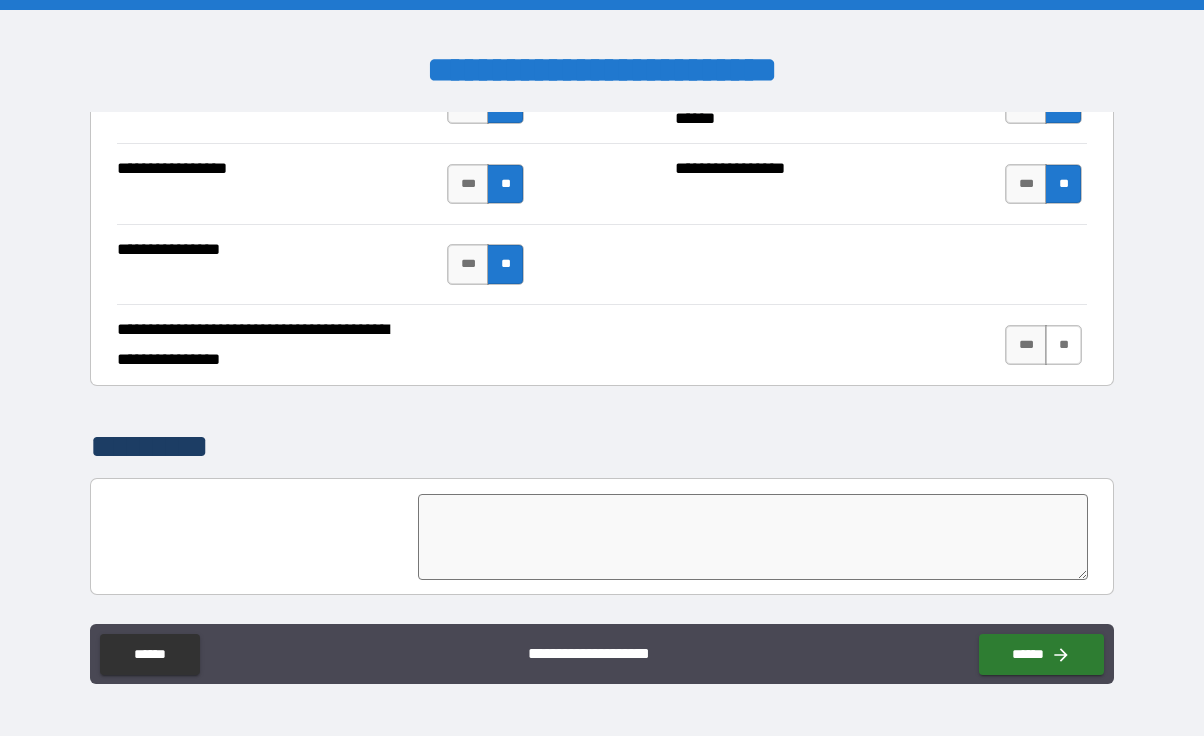 click on "**" at bounding box center (1063, 345) 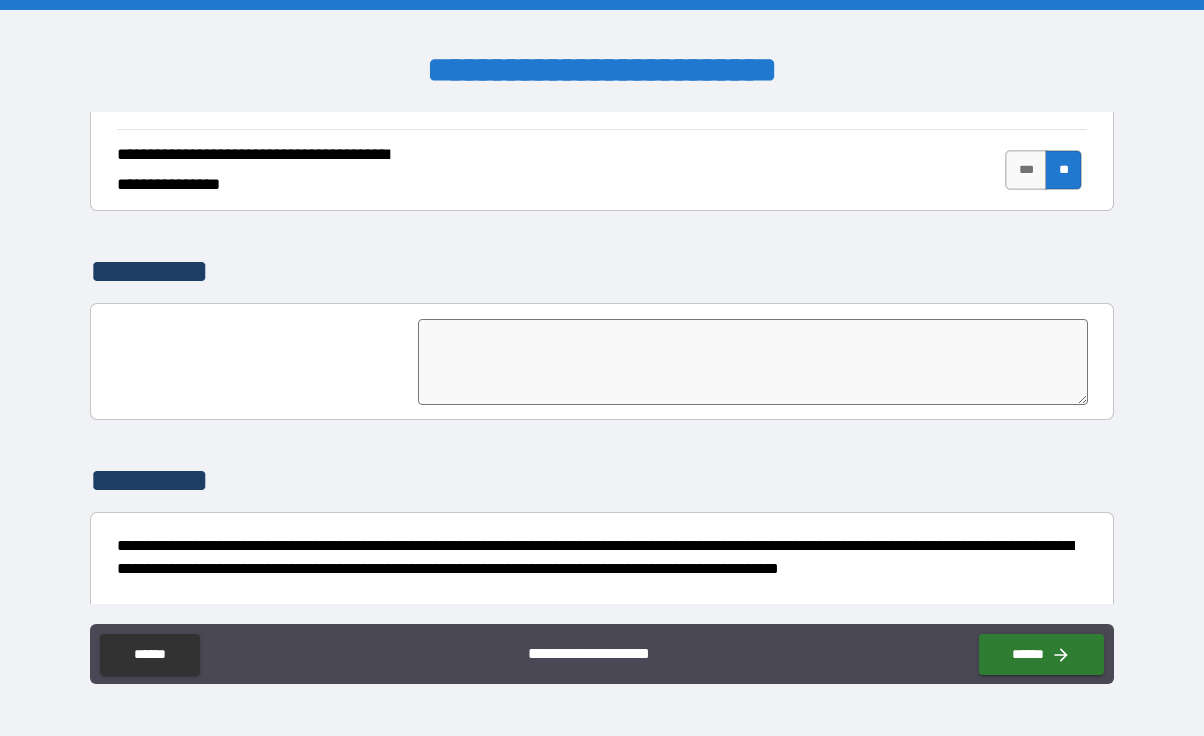 scroll, scrollTop: 5065, scrollLeft: 0, axis: vertical 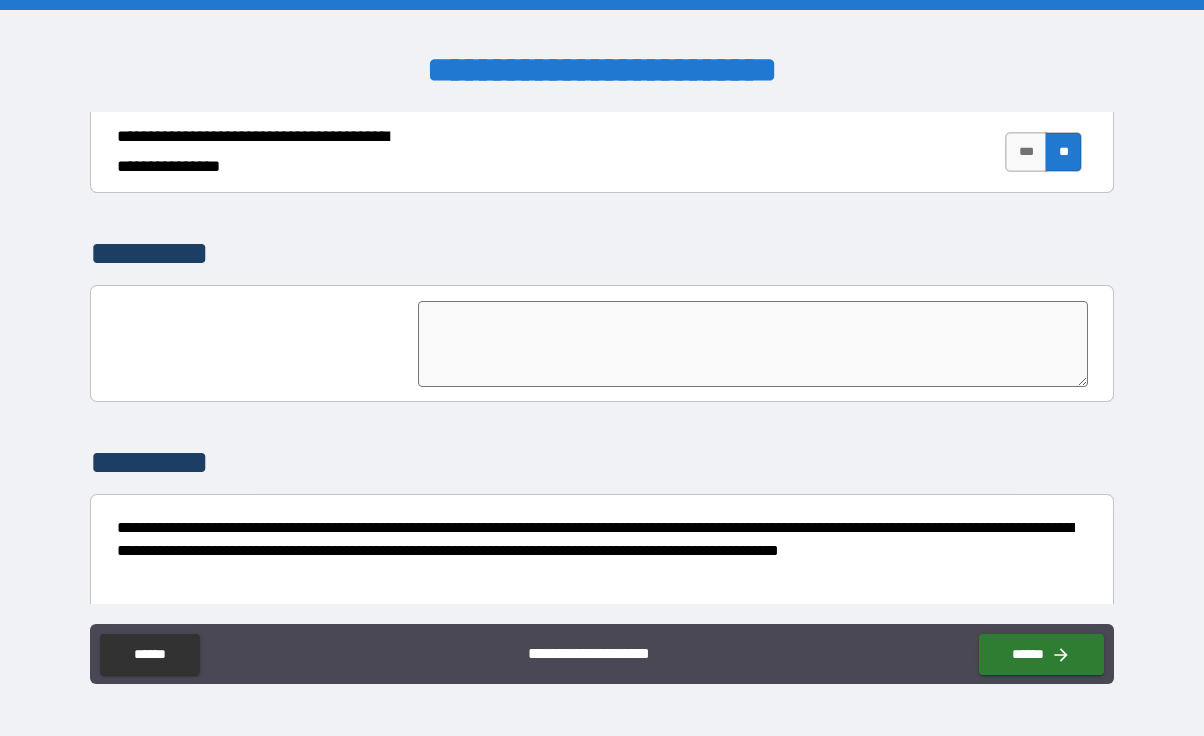 click at bounding box center [753, 344] 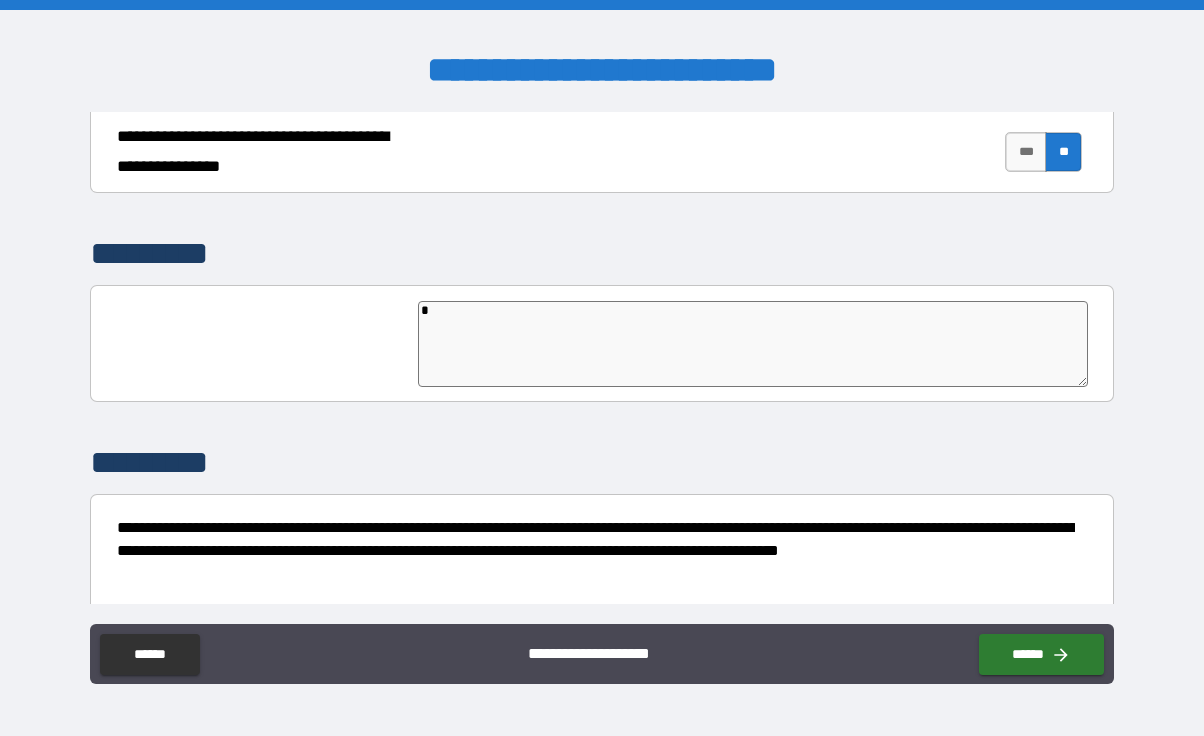 type on "*" 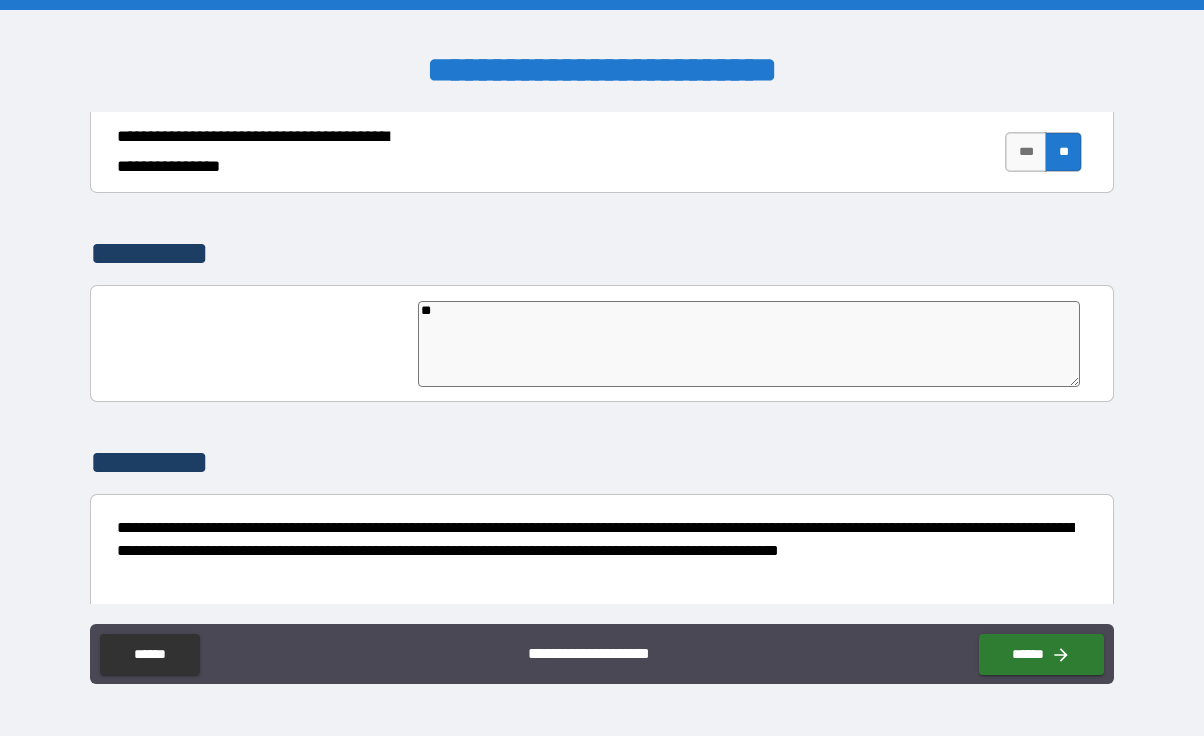 type on "***" 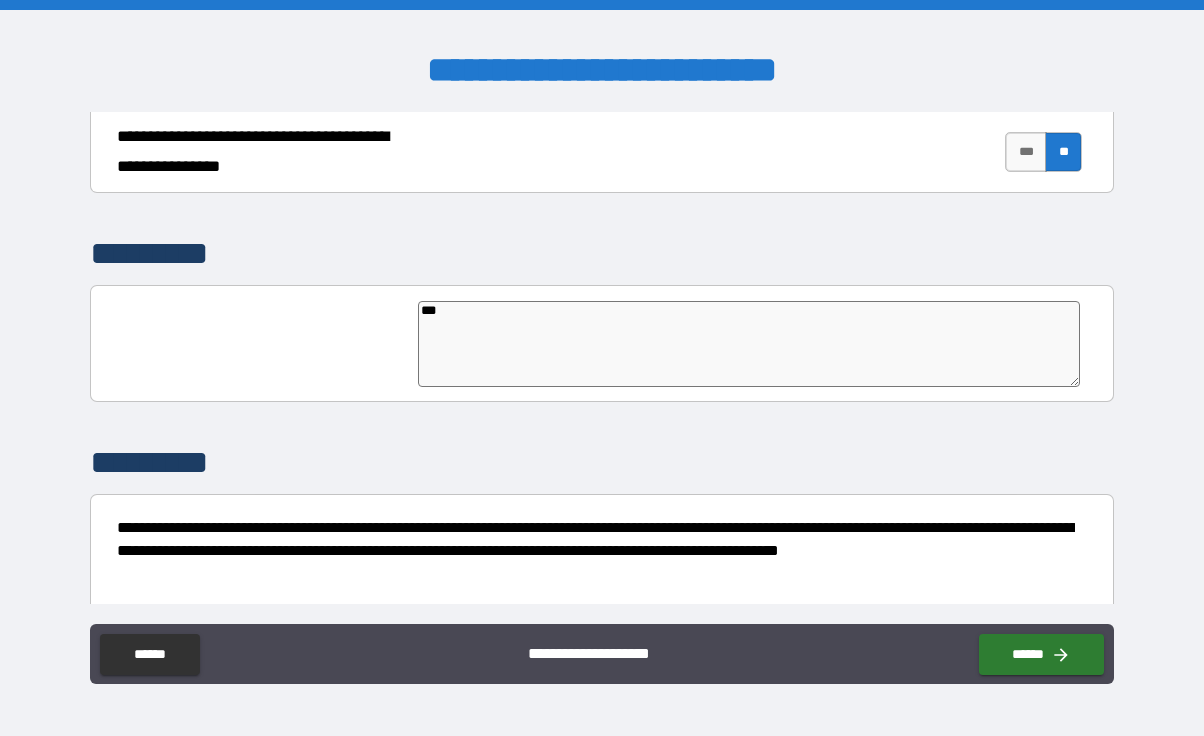 type on "****" 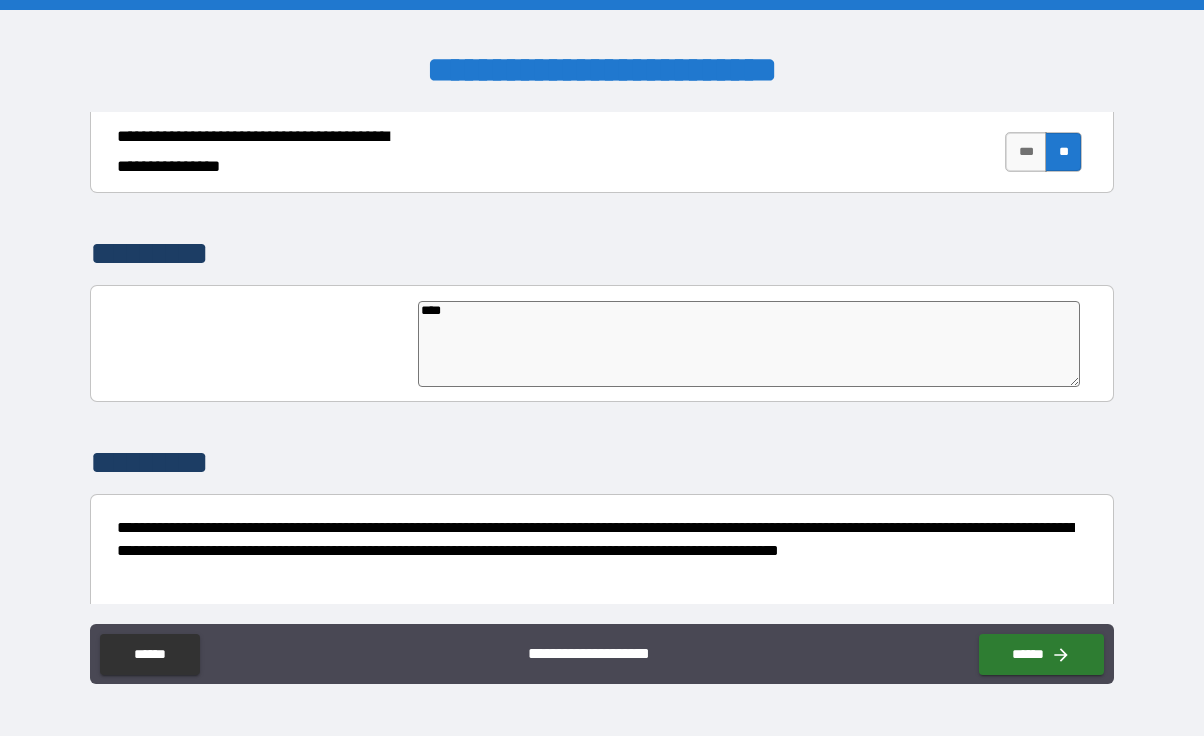 type on "*****" 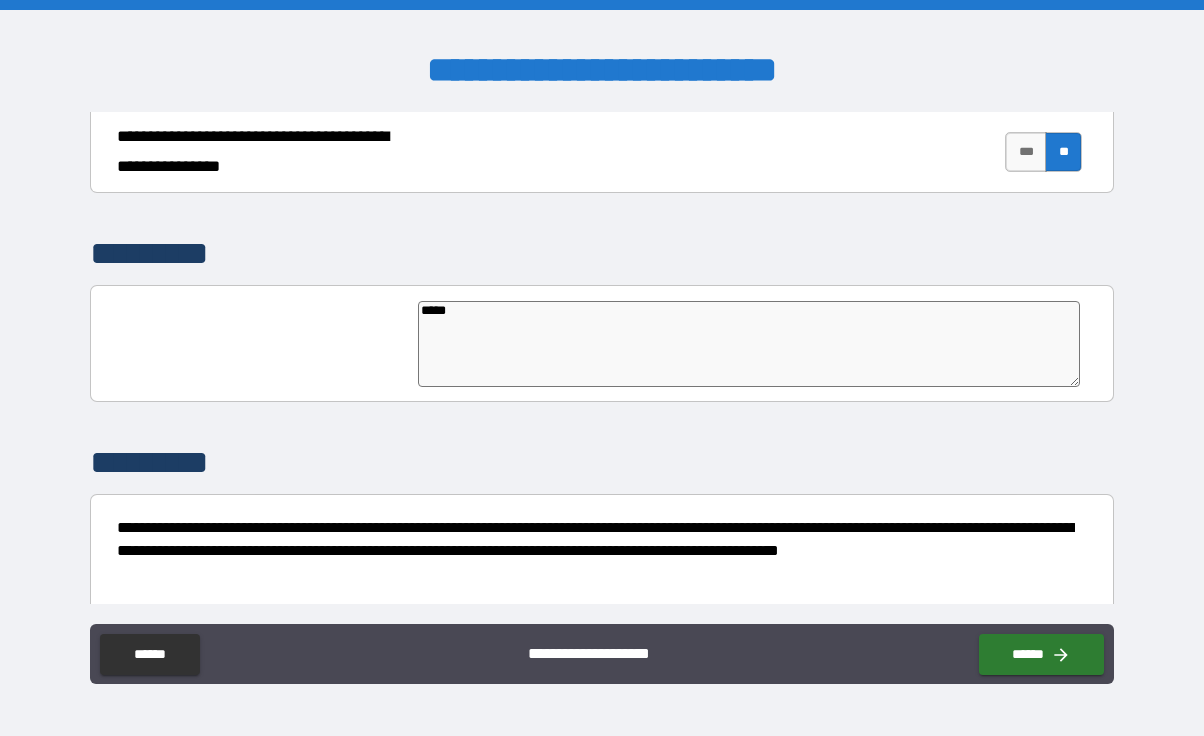 type on "*" 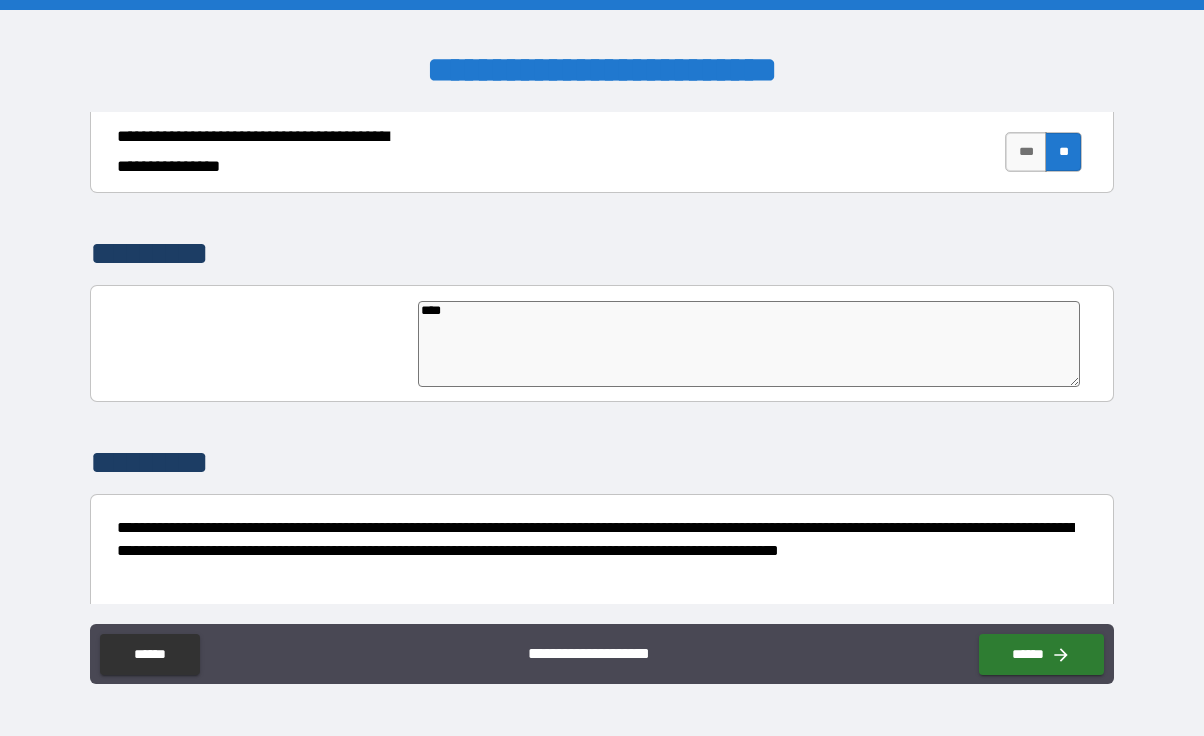 type on "***" 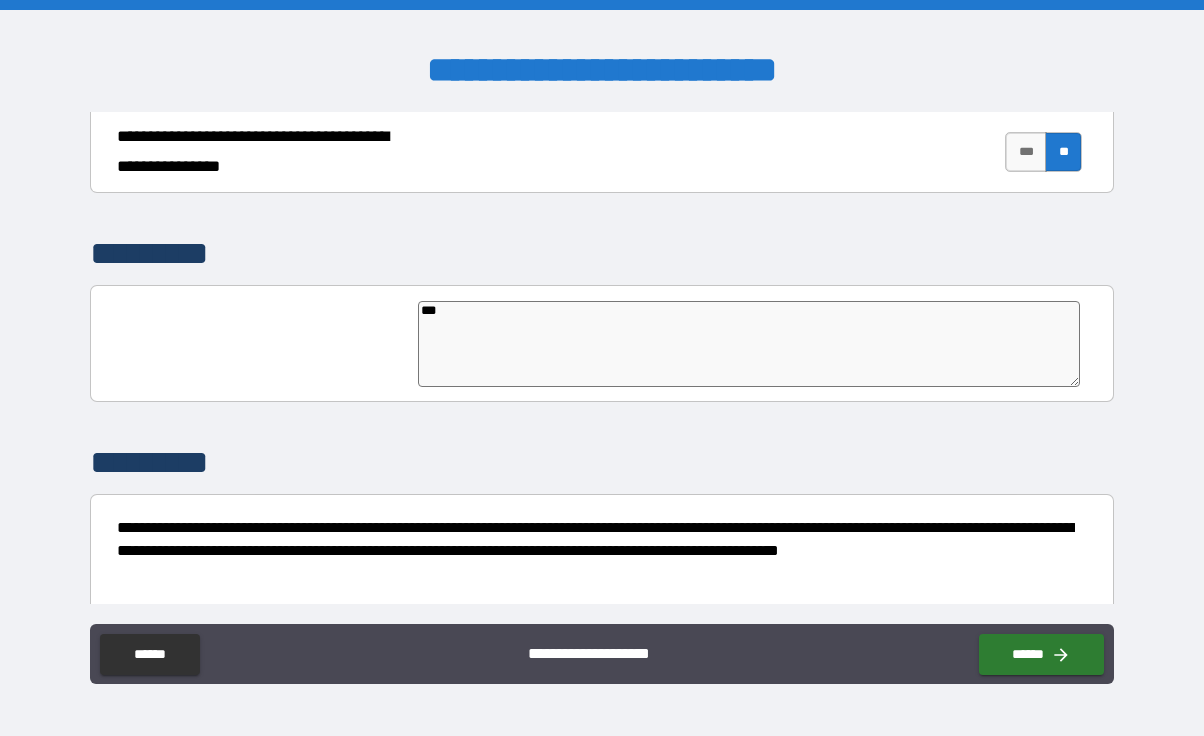 type on "*" 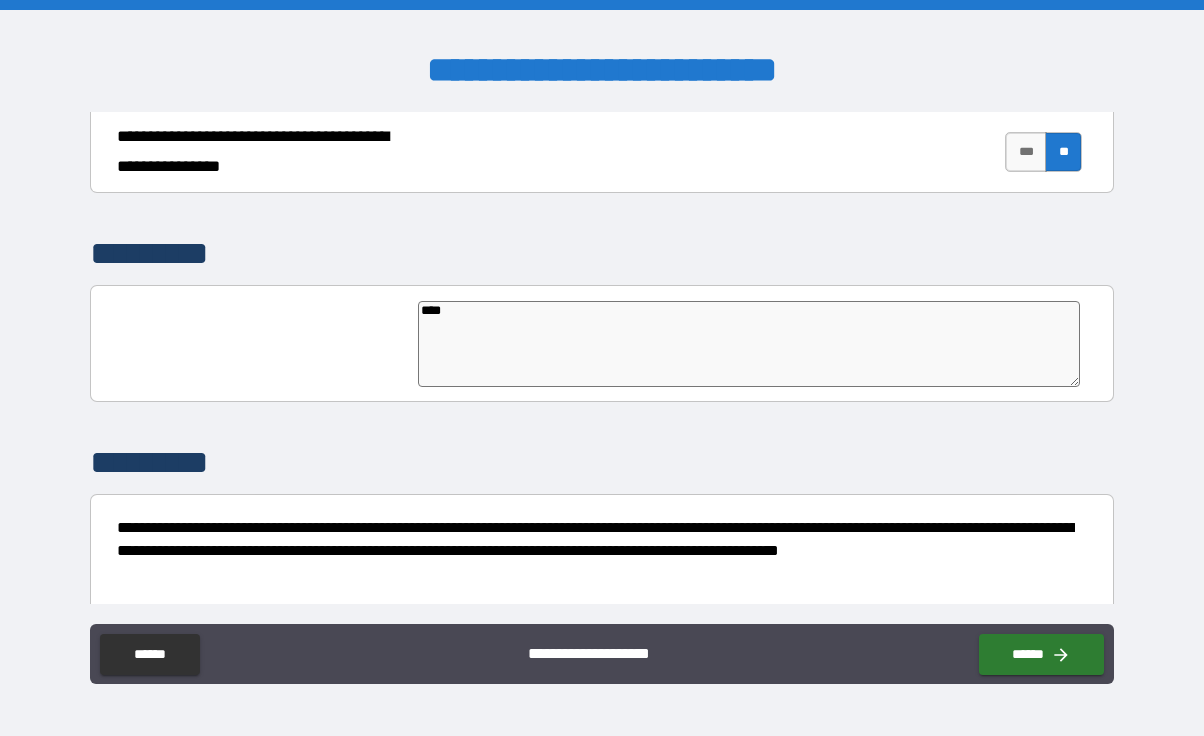 type on "*" 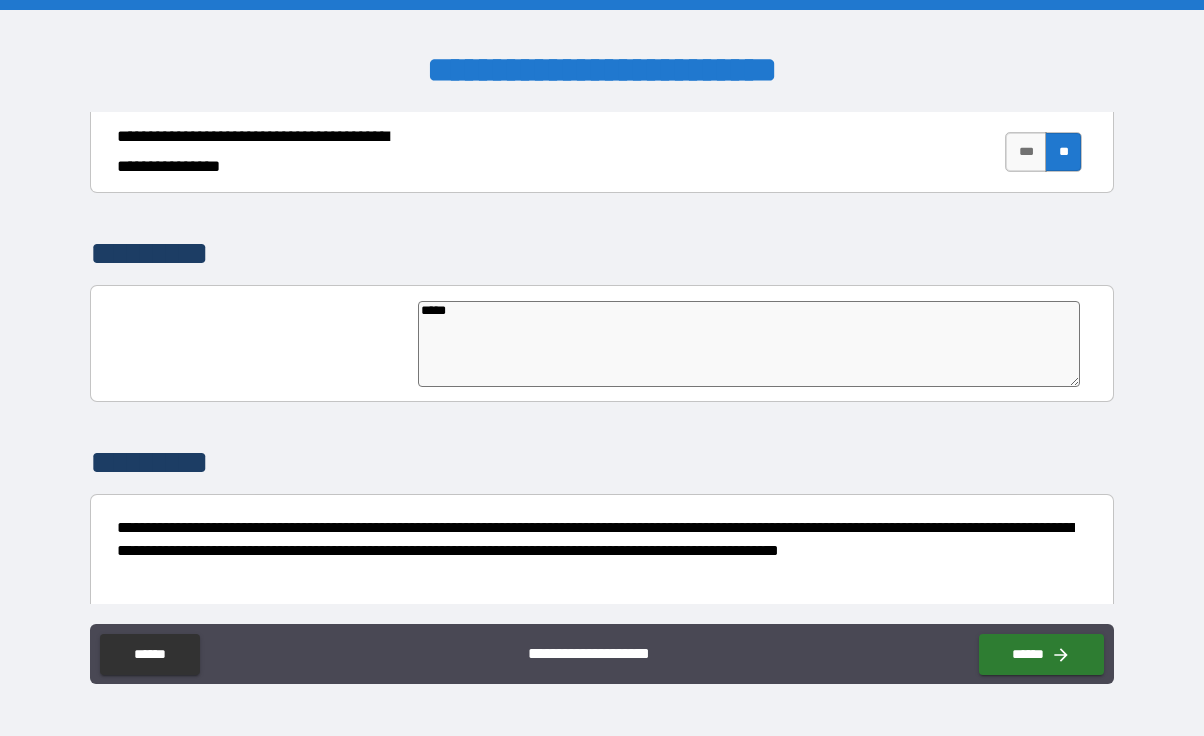 type on "******" 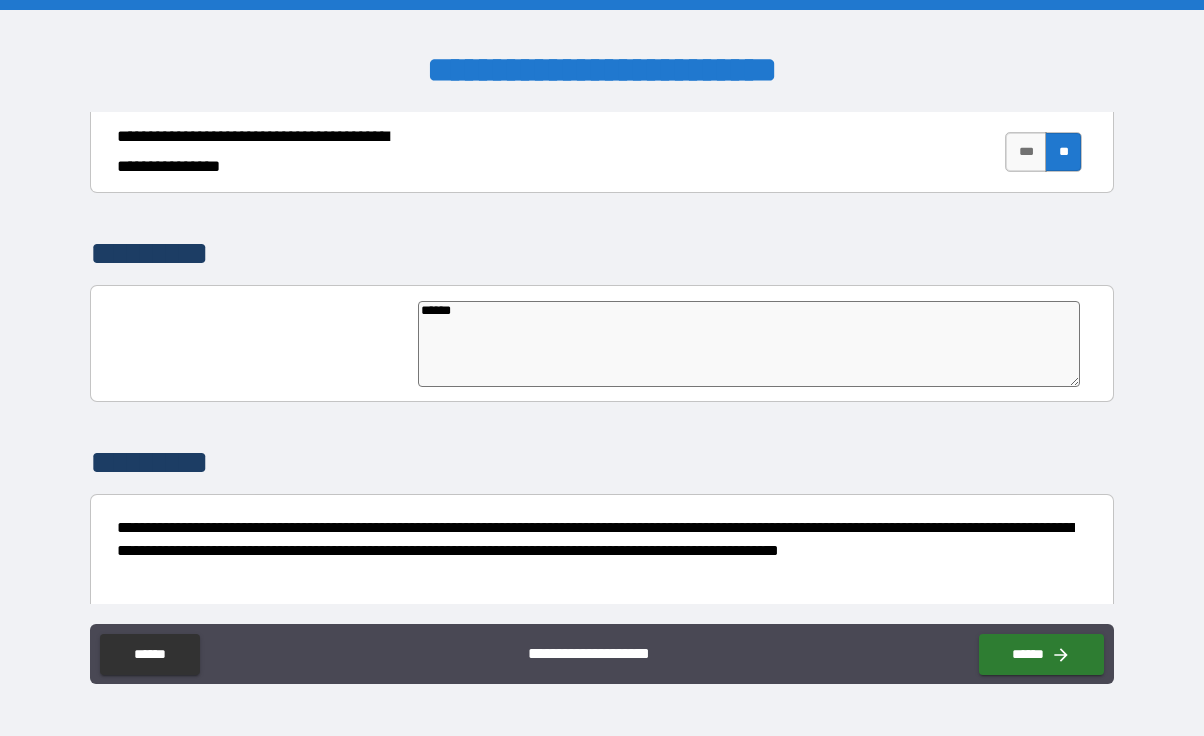 type on "******" 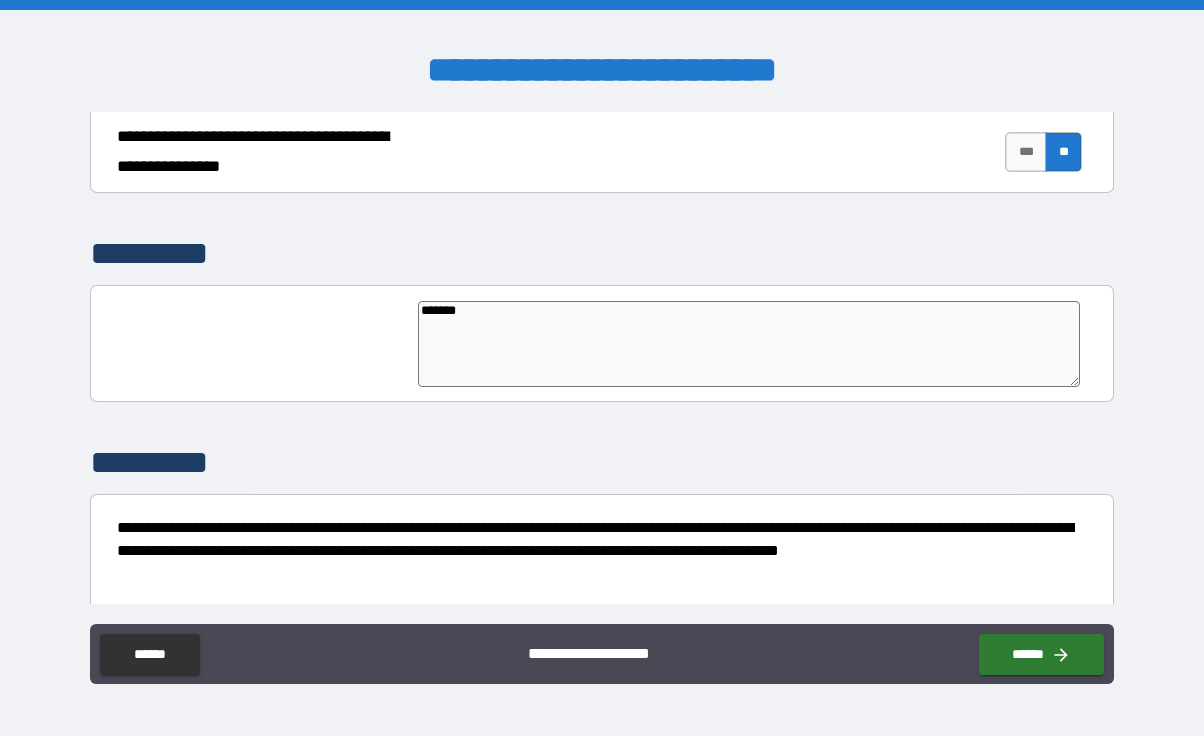 type on "*" 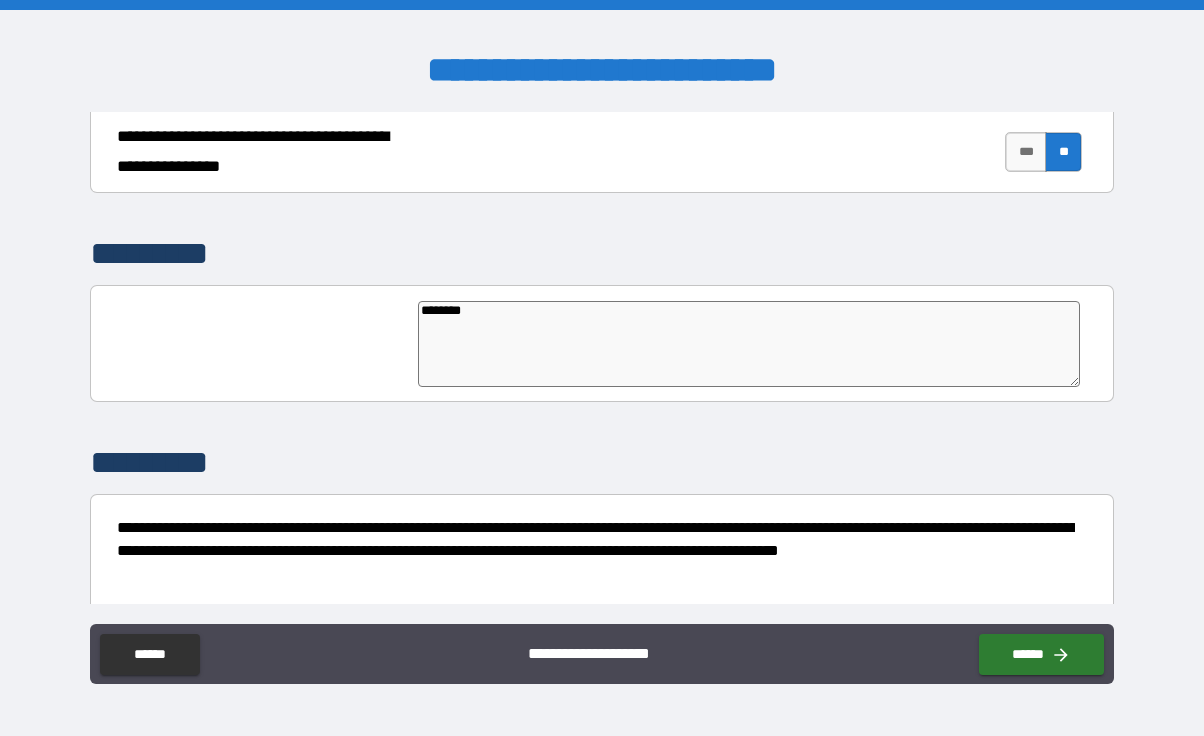 type on "*********" 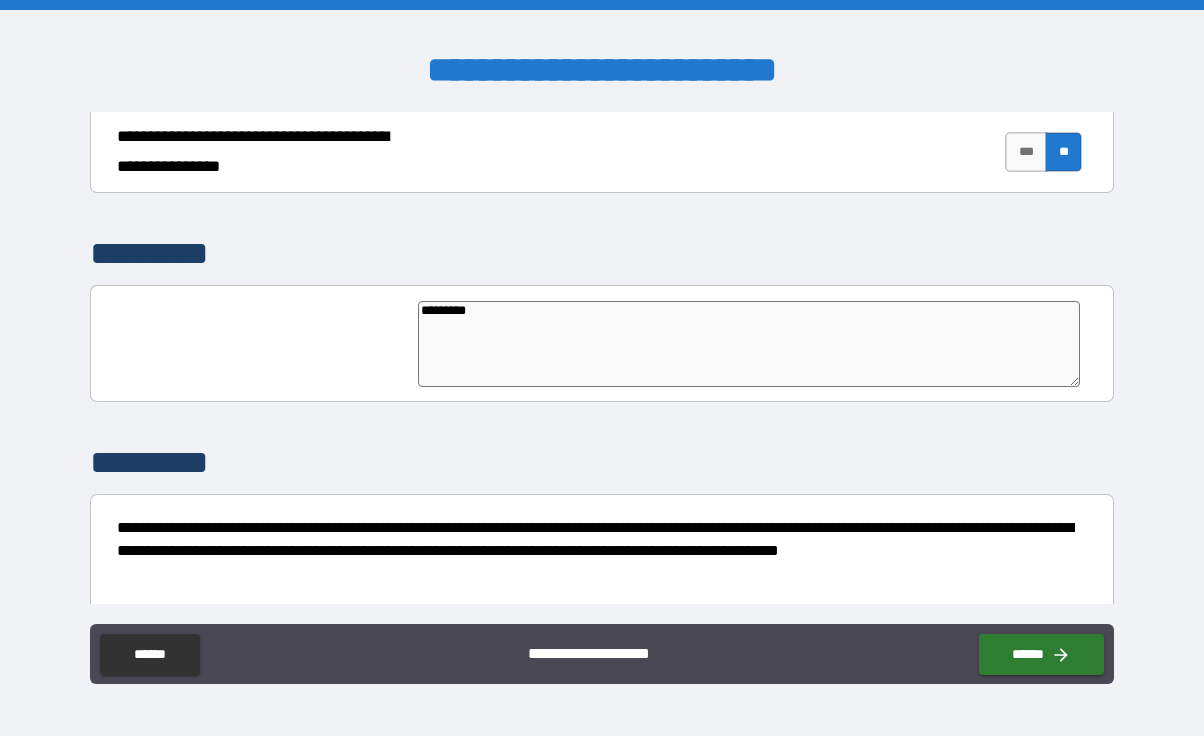 type on "**********" 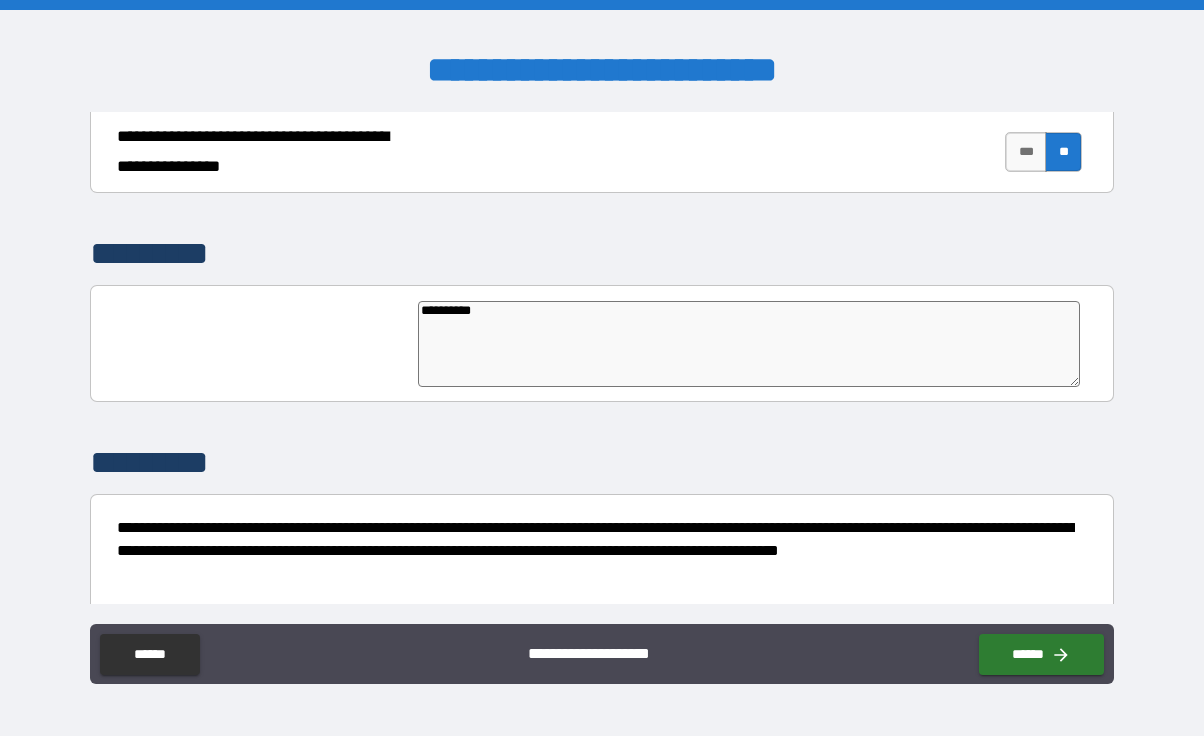 type on "**********" 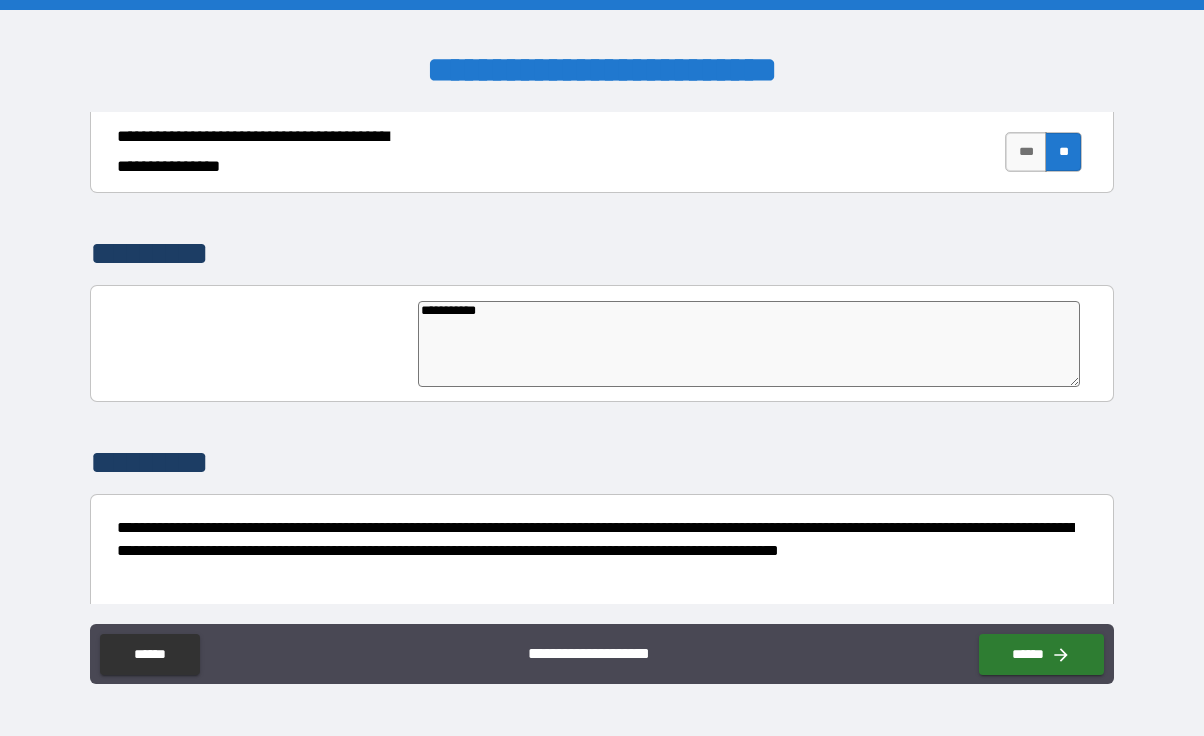 type on "*" 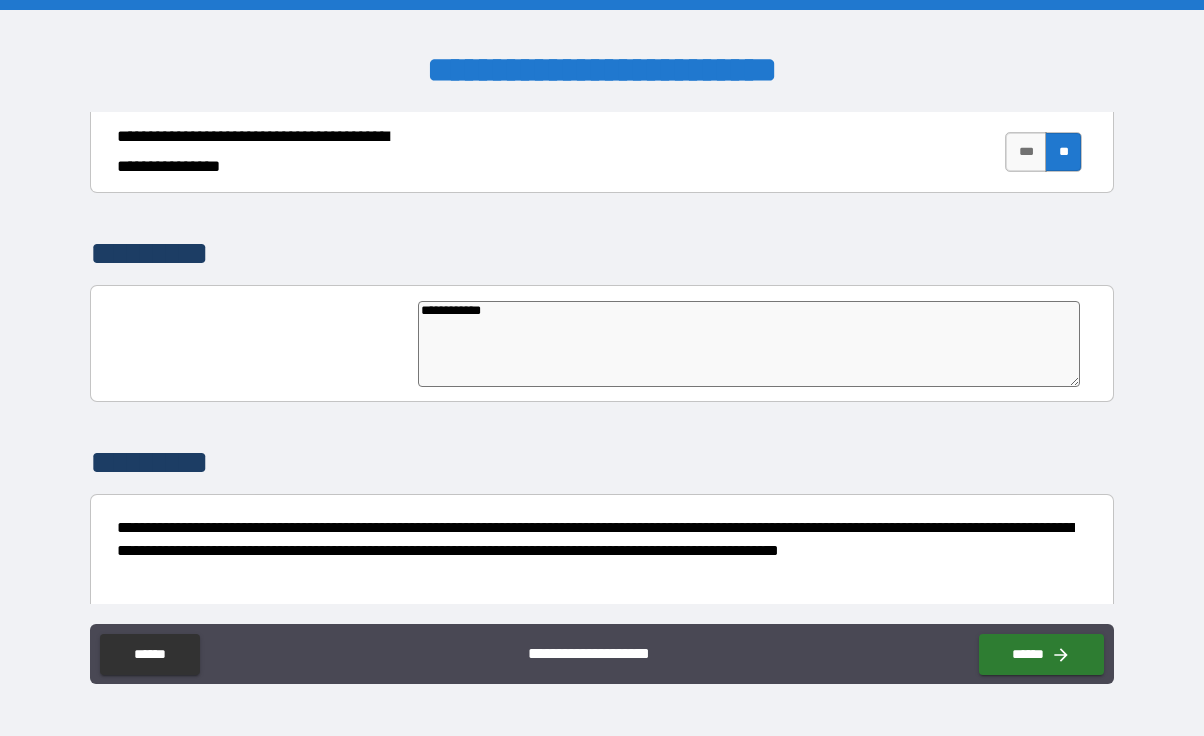 type on "**********" 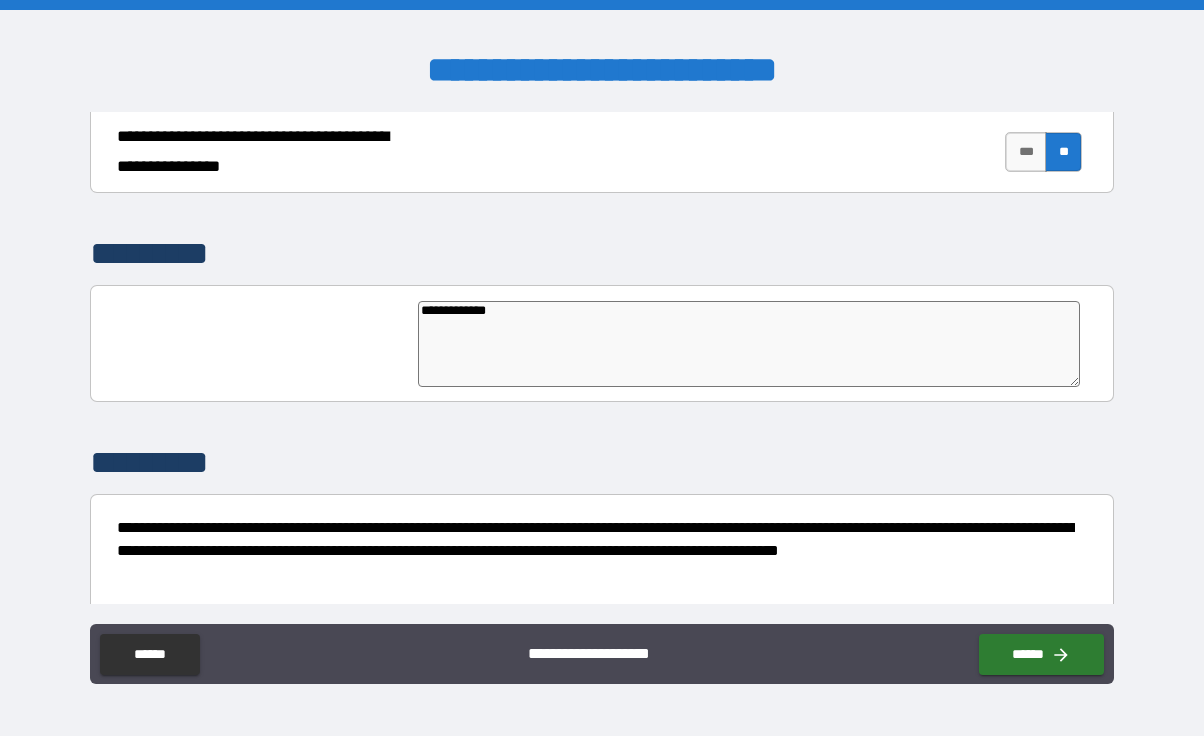 type on "**********" 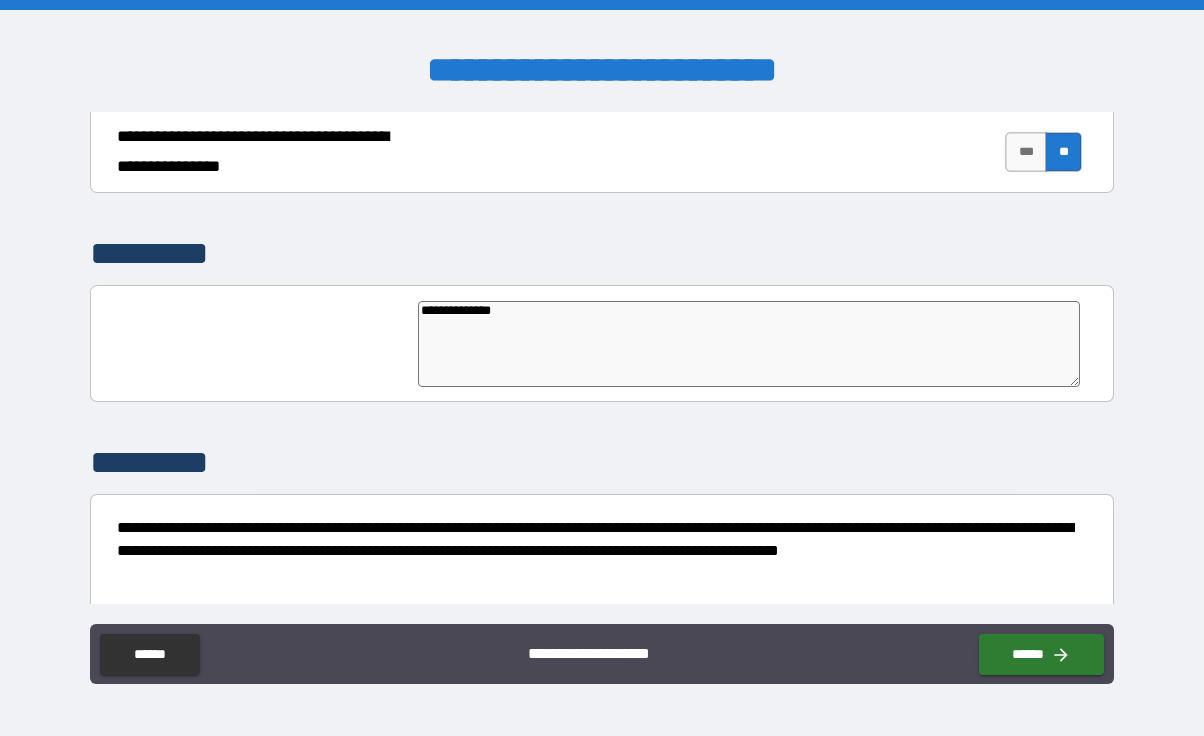type on "**********" 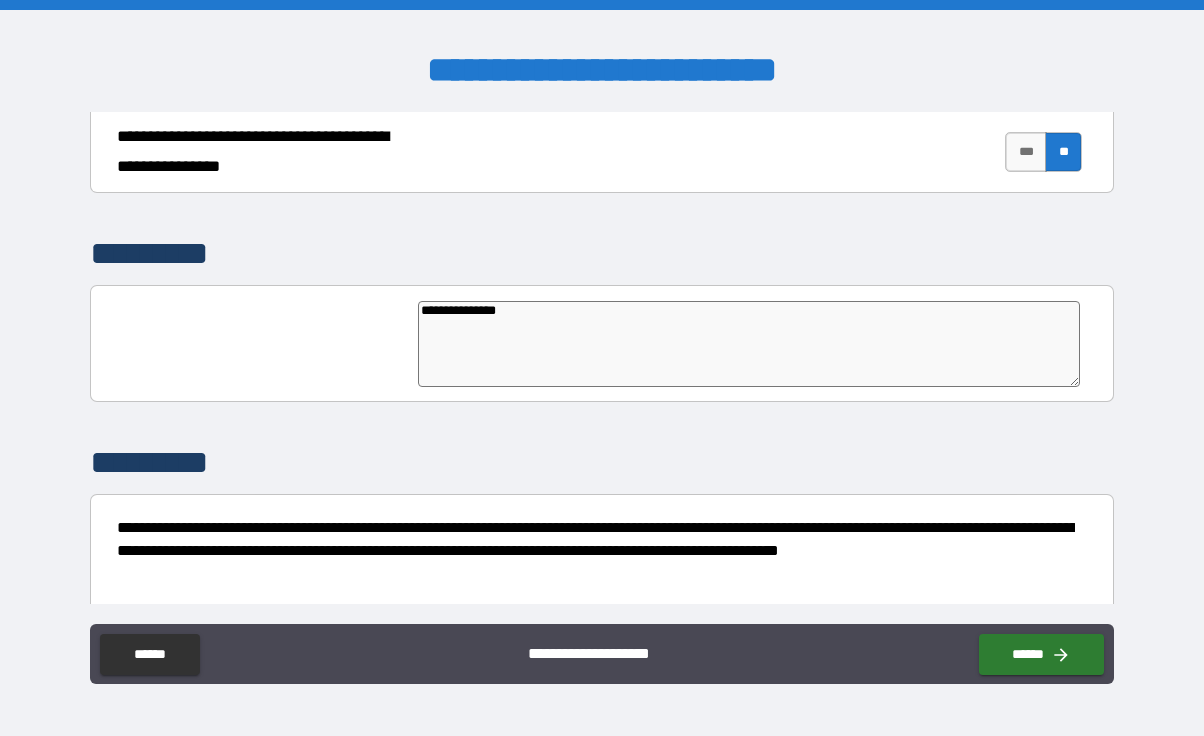 type on "*" 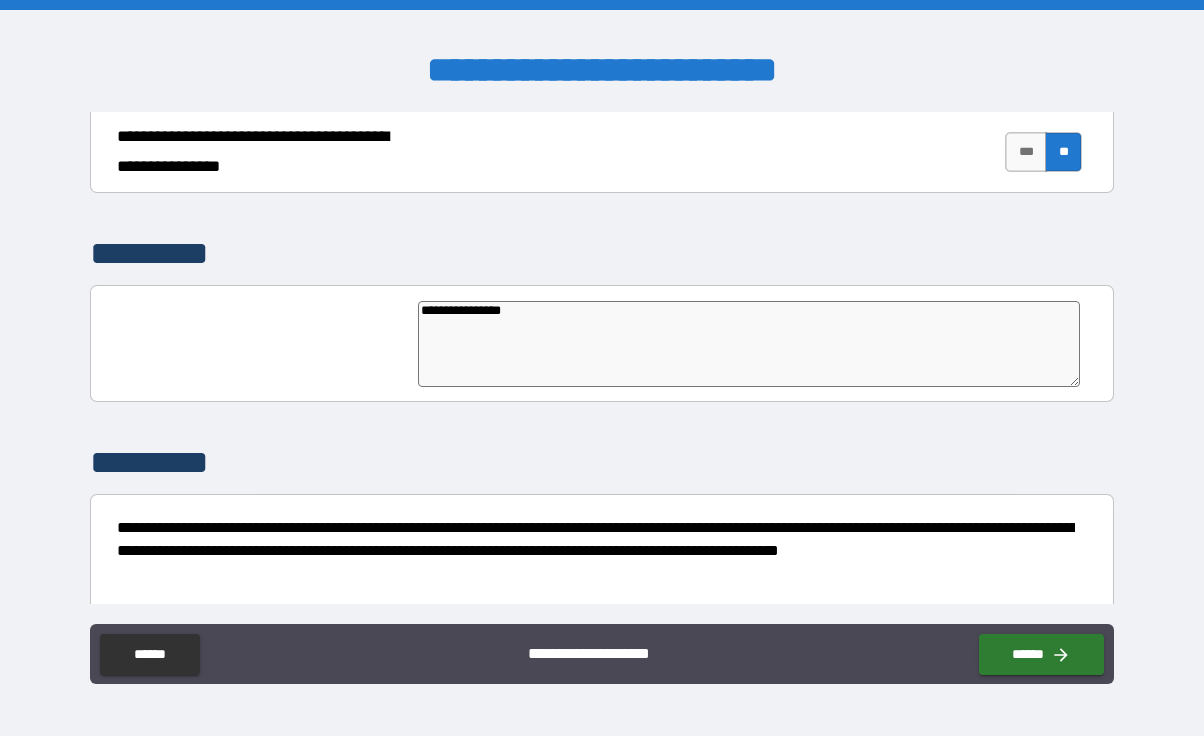 type on "**********" 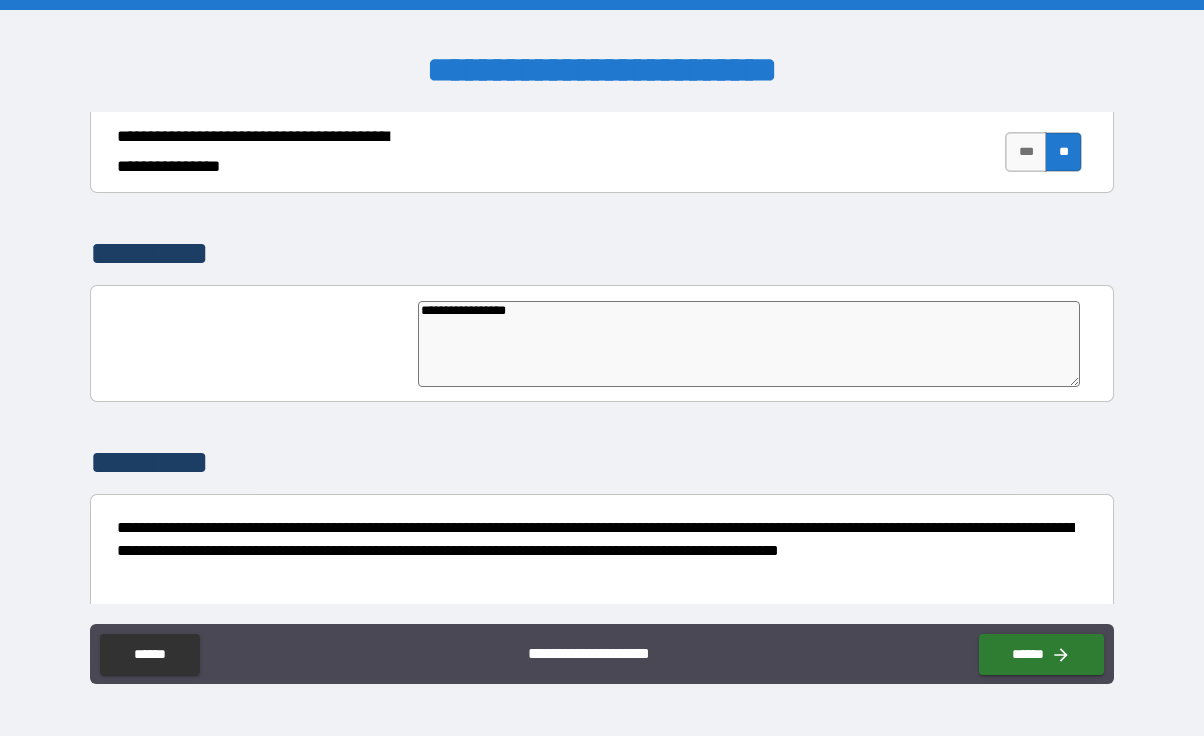 type on "**********" 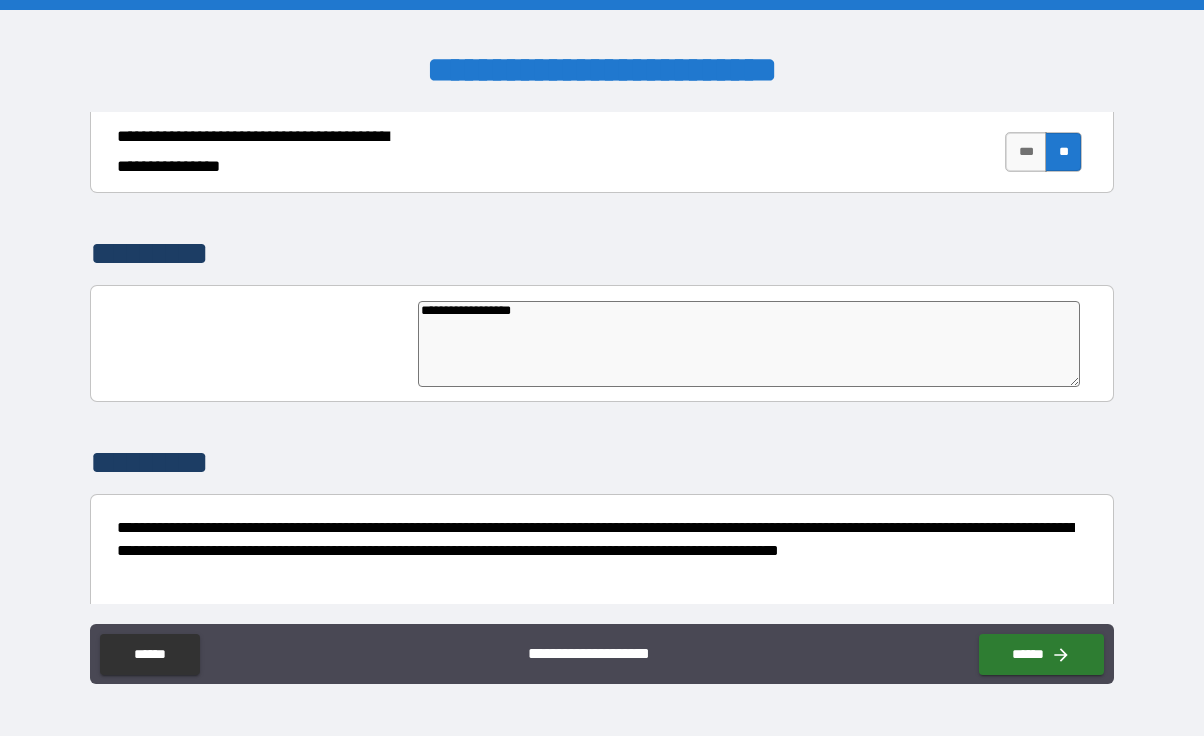 type on "**********" 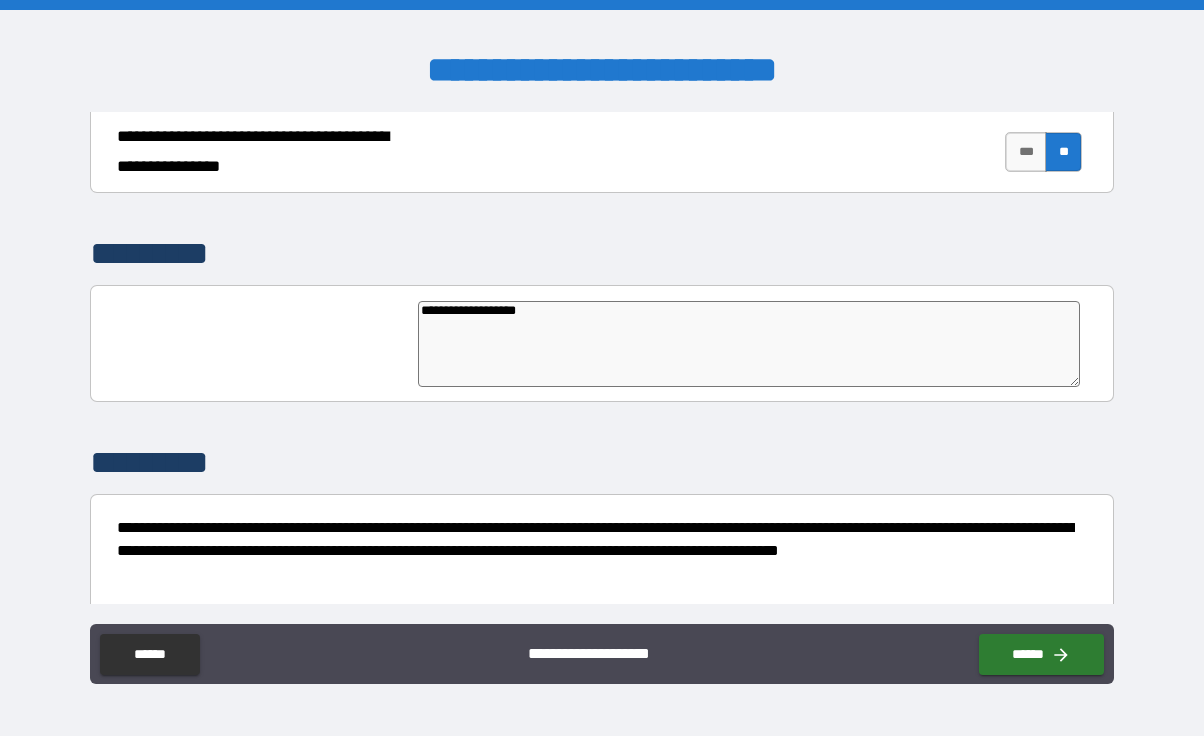 type on "**********" 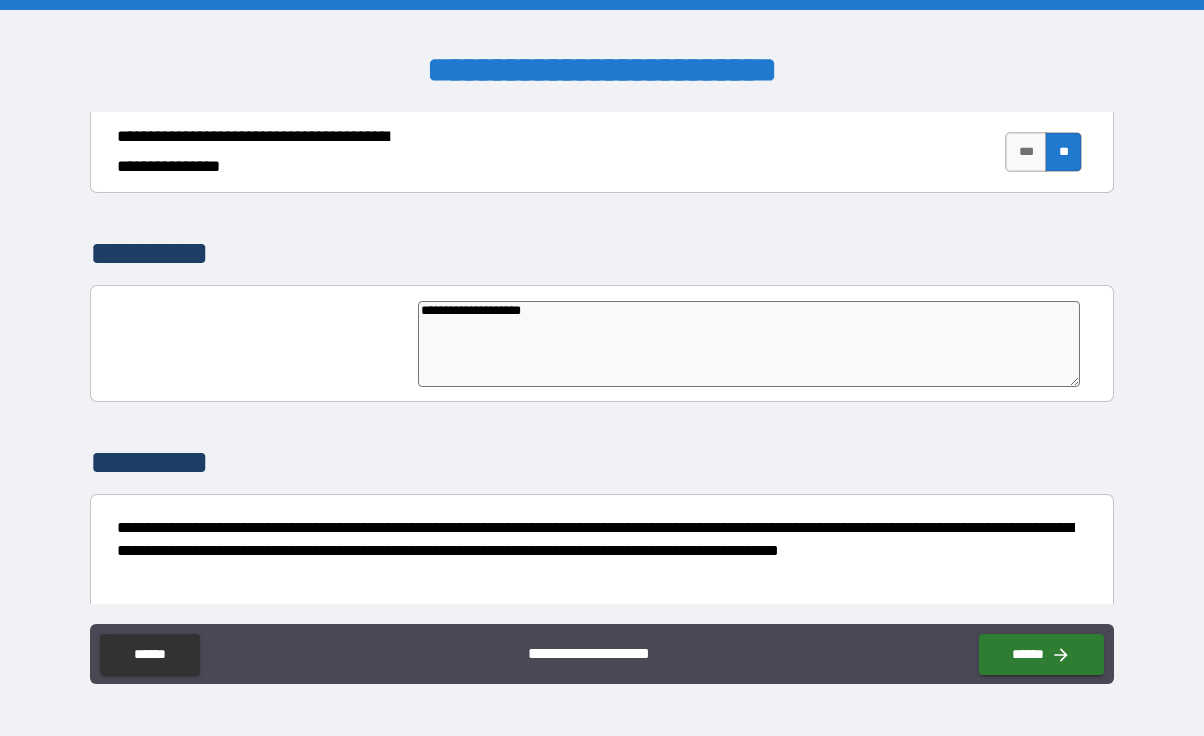 type on "**********" 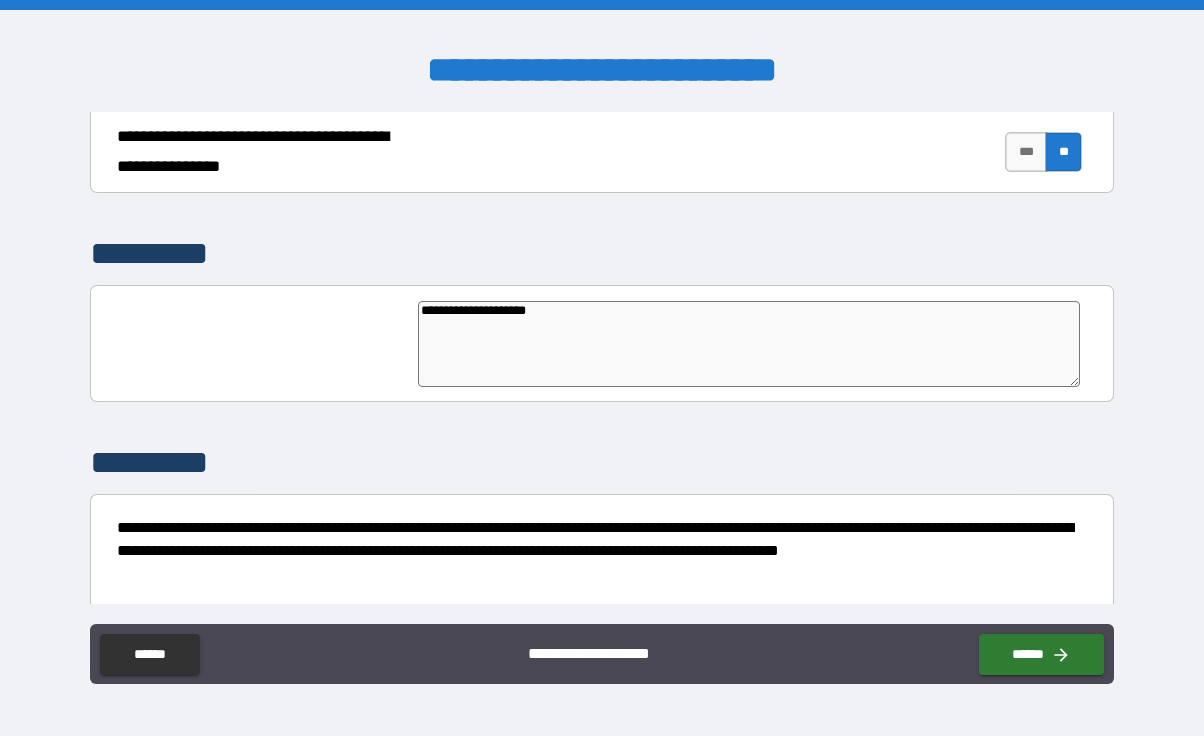 type on "**********" 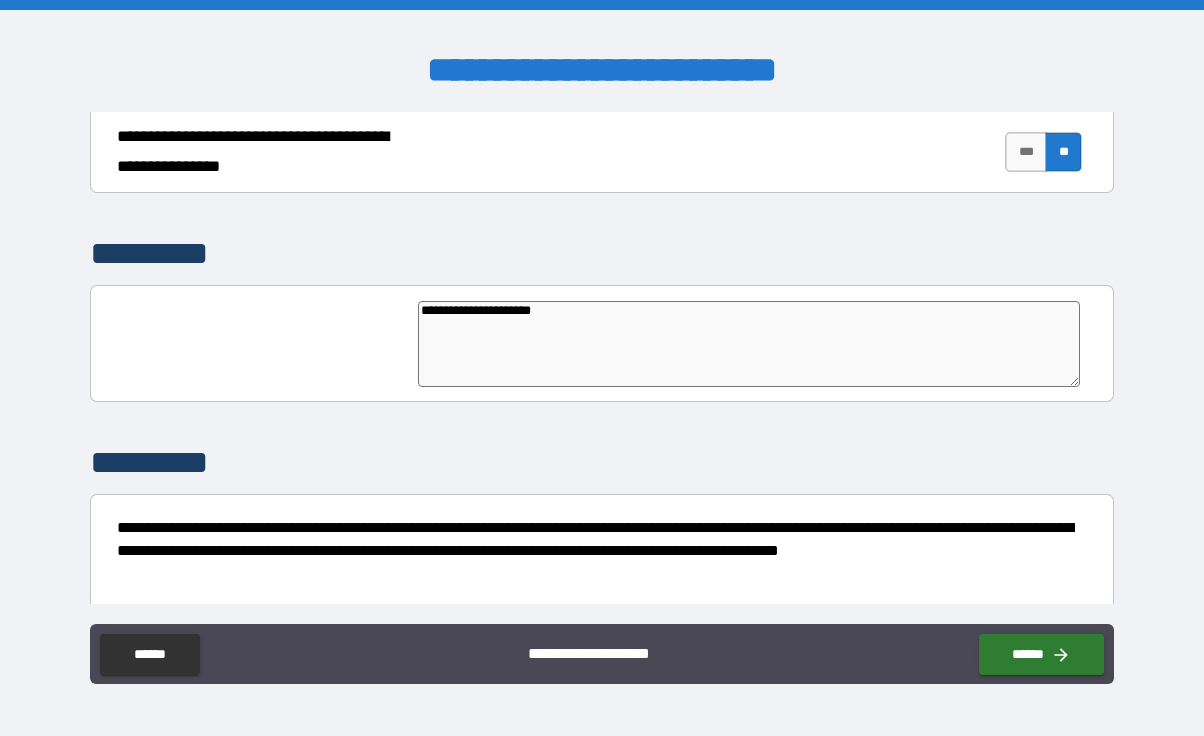 type on "**********" 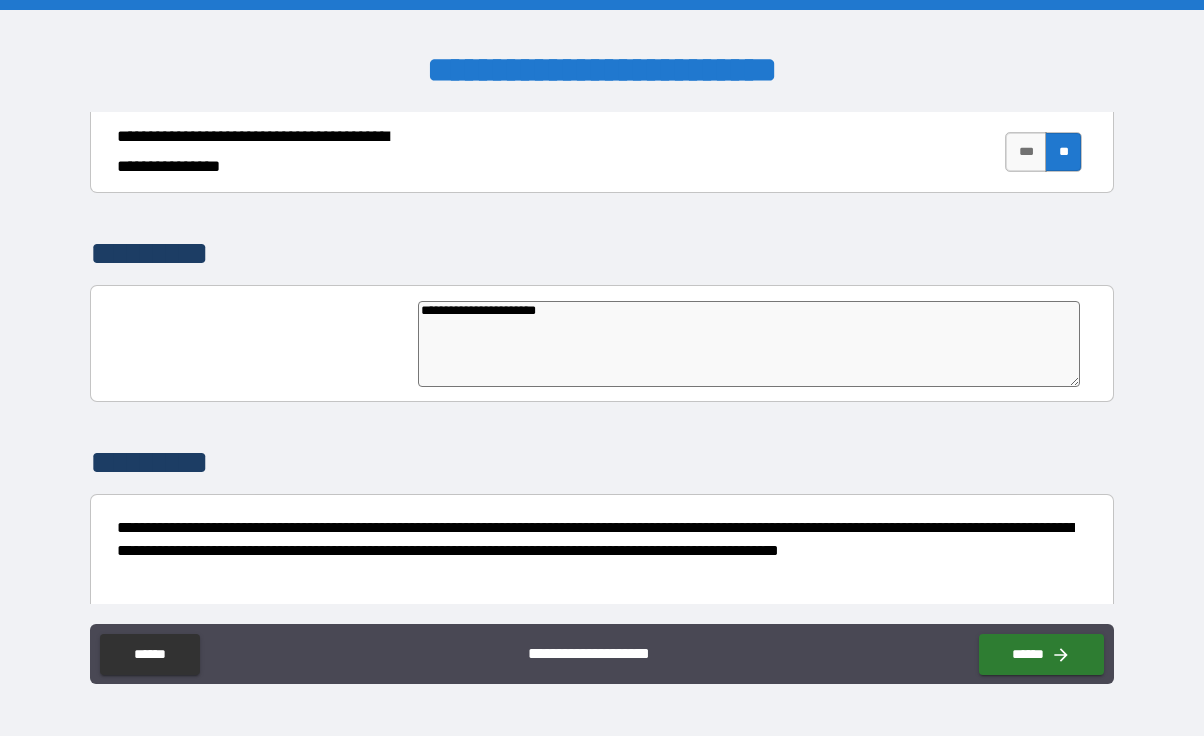 type on "**********" 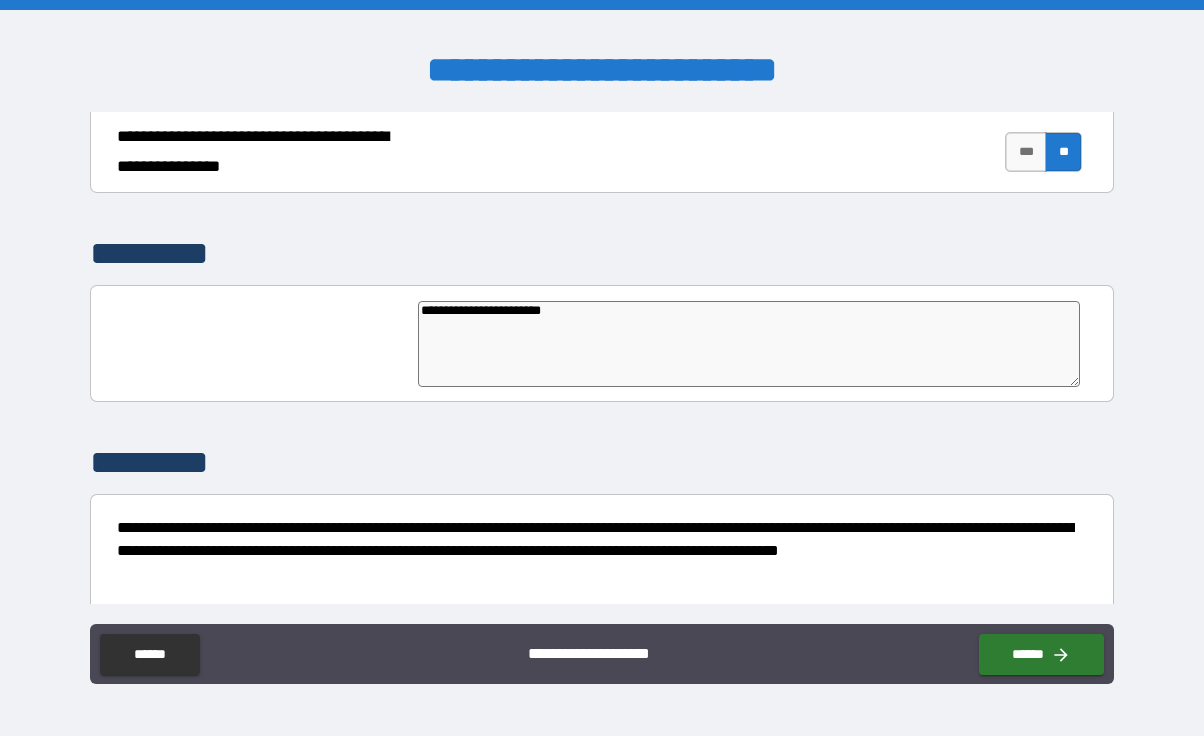 type on "**********" 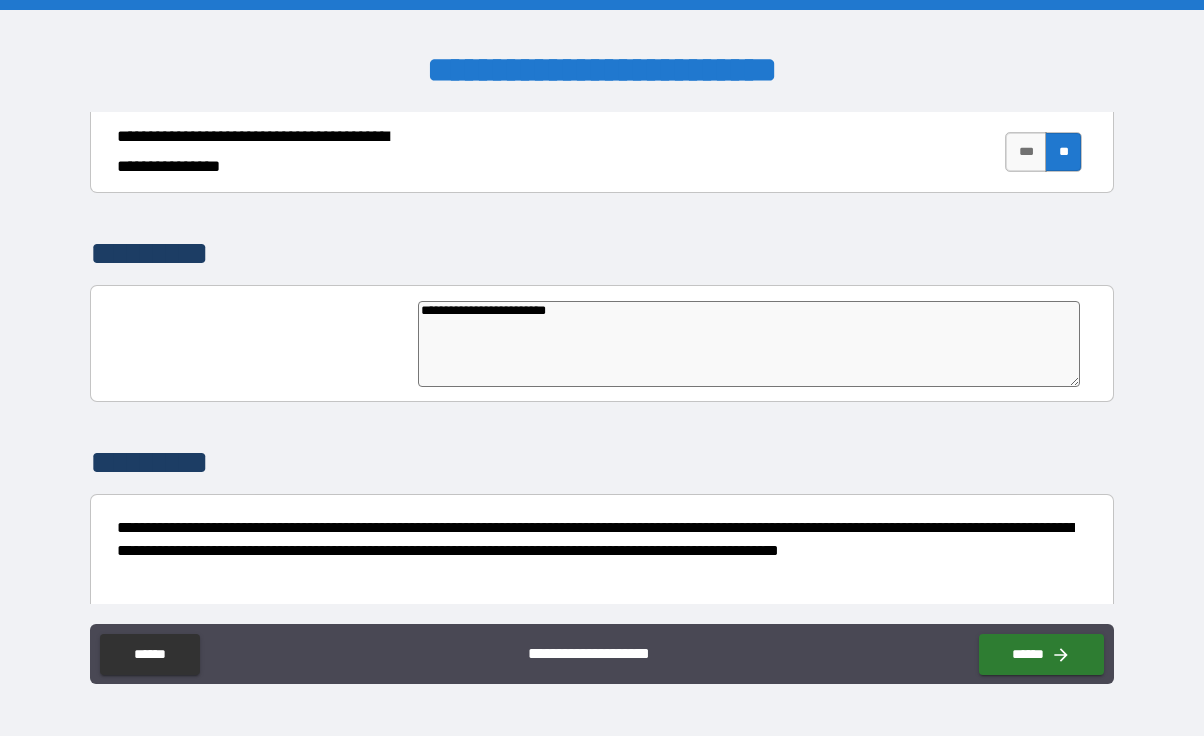 type on "*" 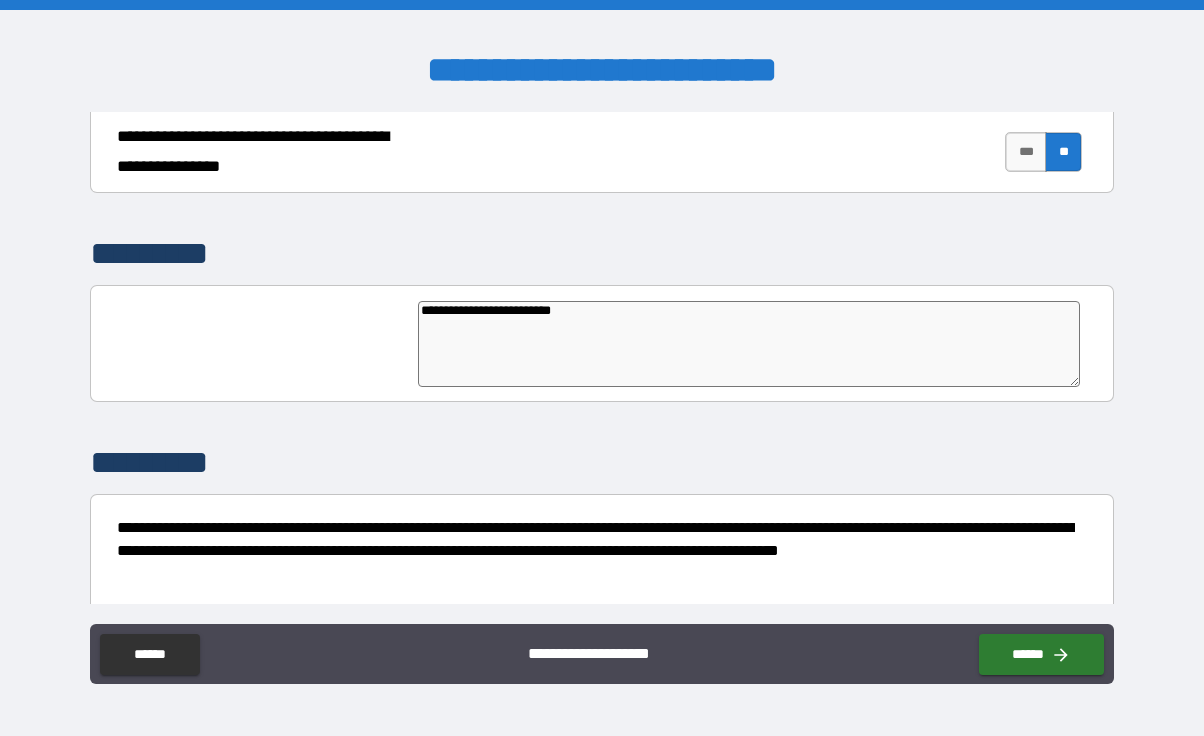 type on "**********" 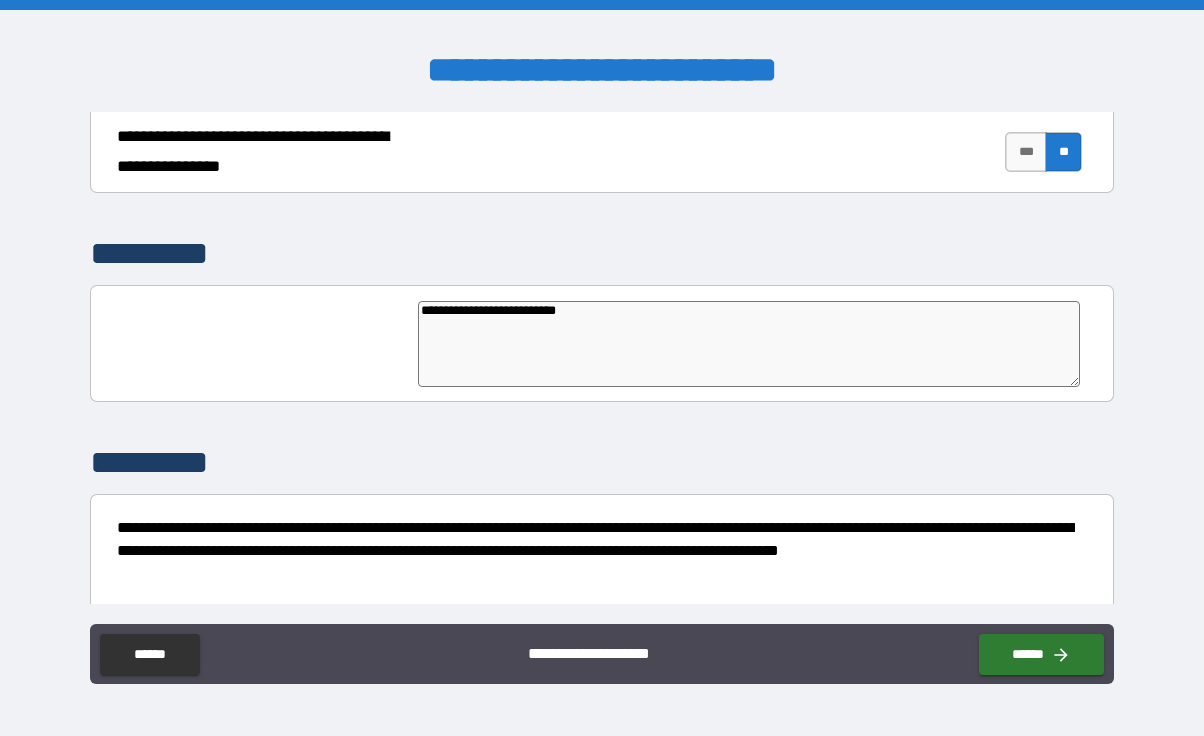 type on "**********" 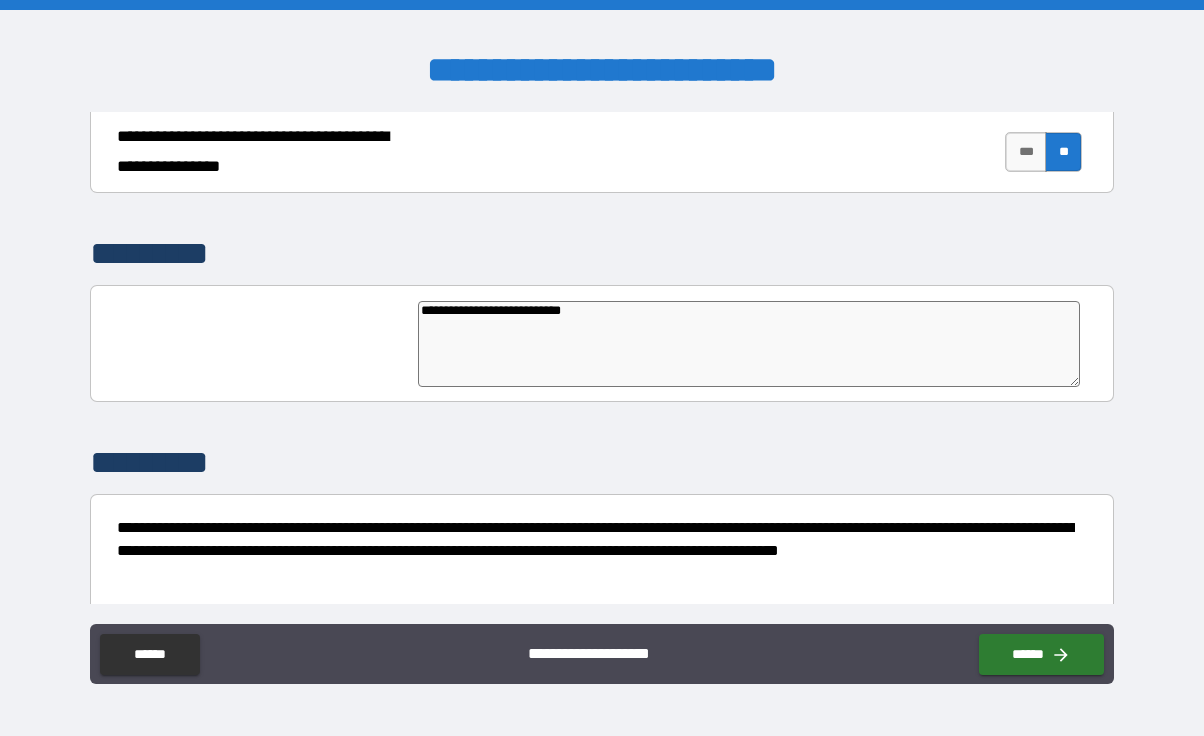 type on "**********" 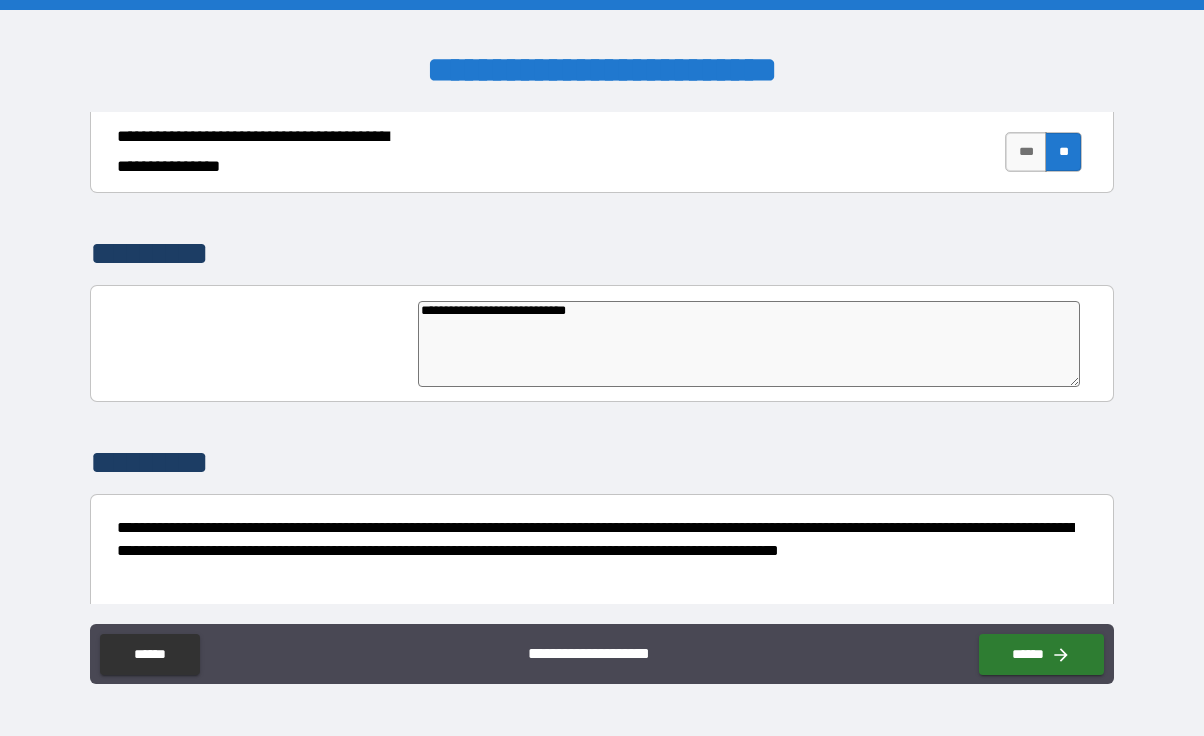 type on "*" 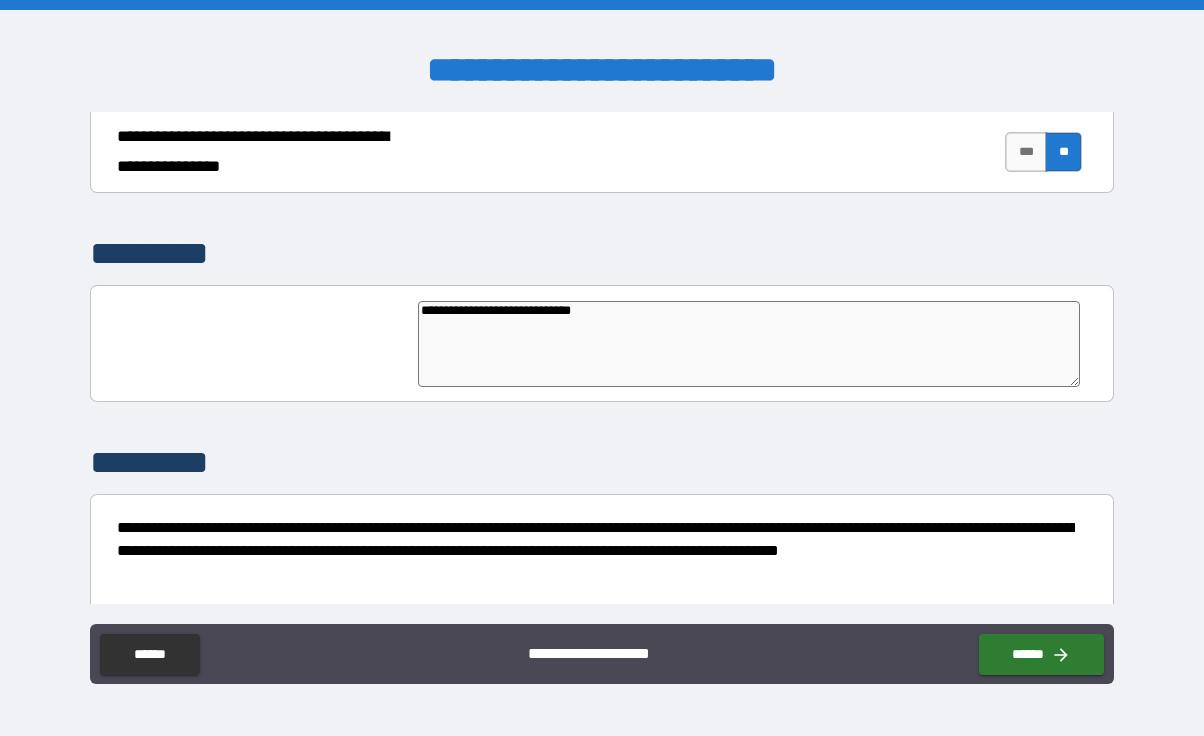 type on "**********" 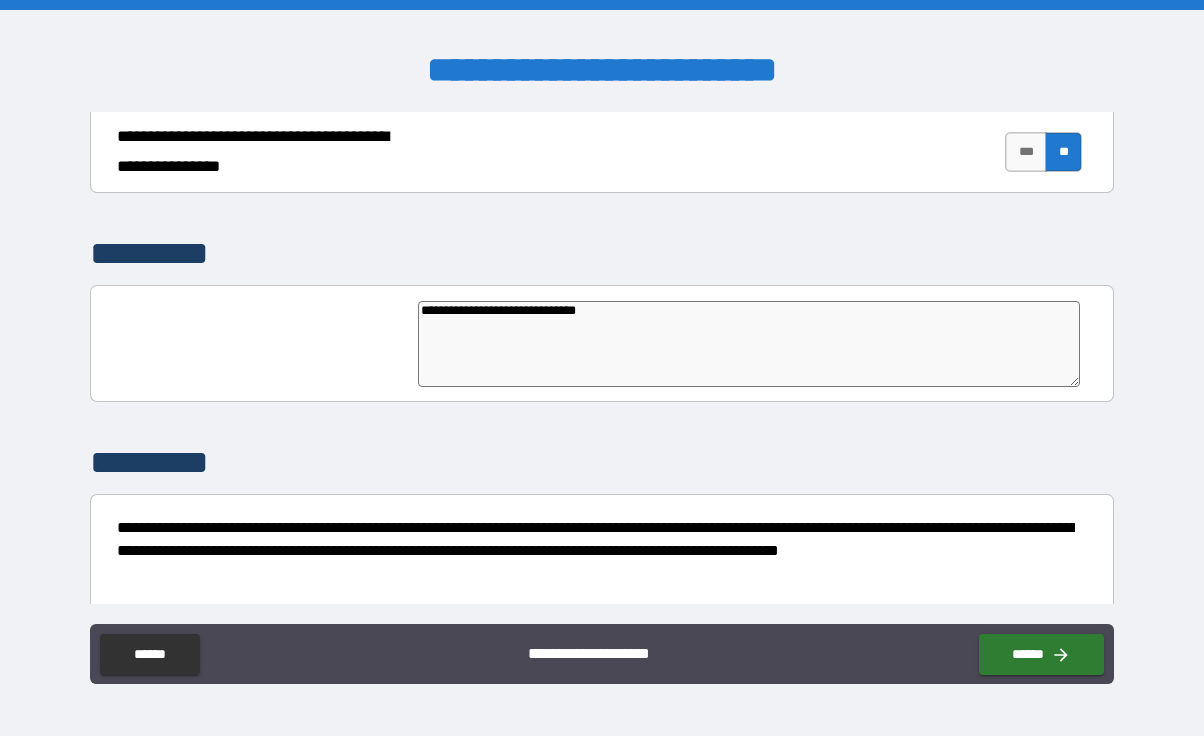 type on "*" 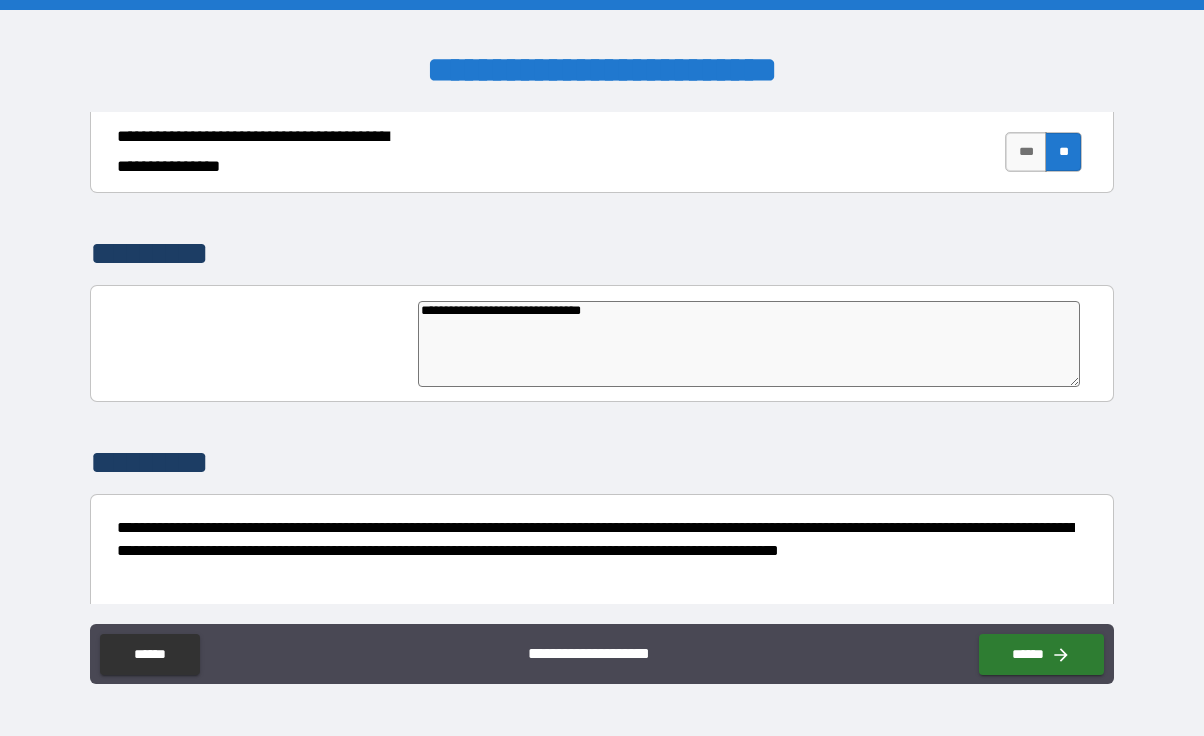 type on "**********" 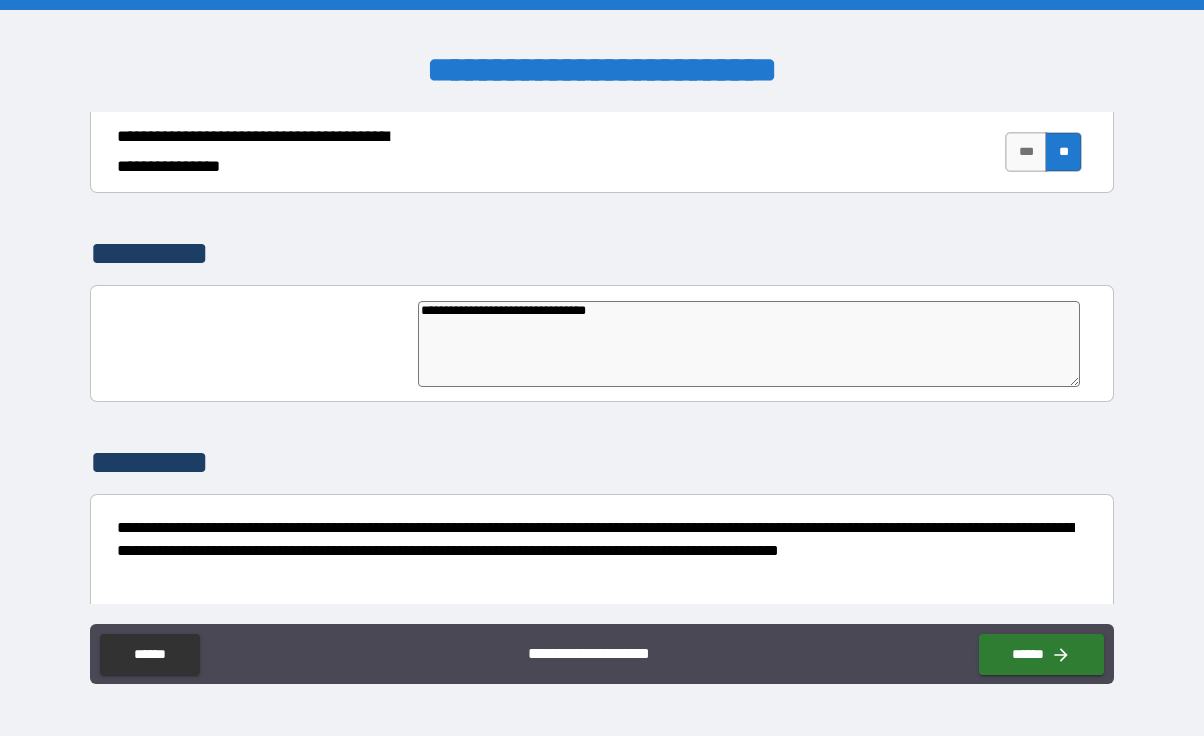 type on "**********" 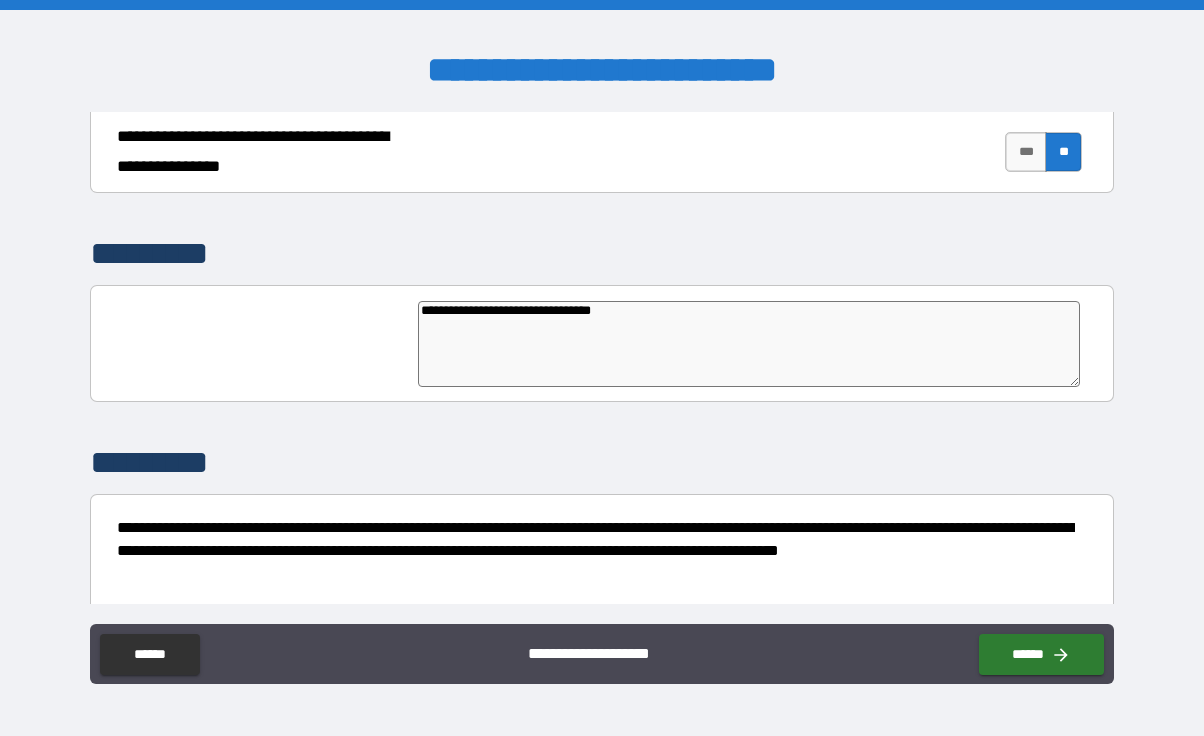 type on "*" 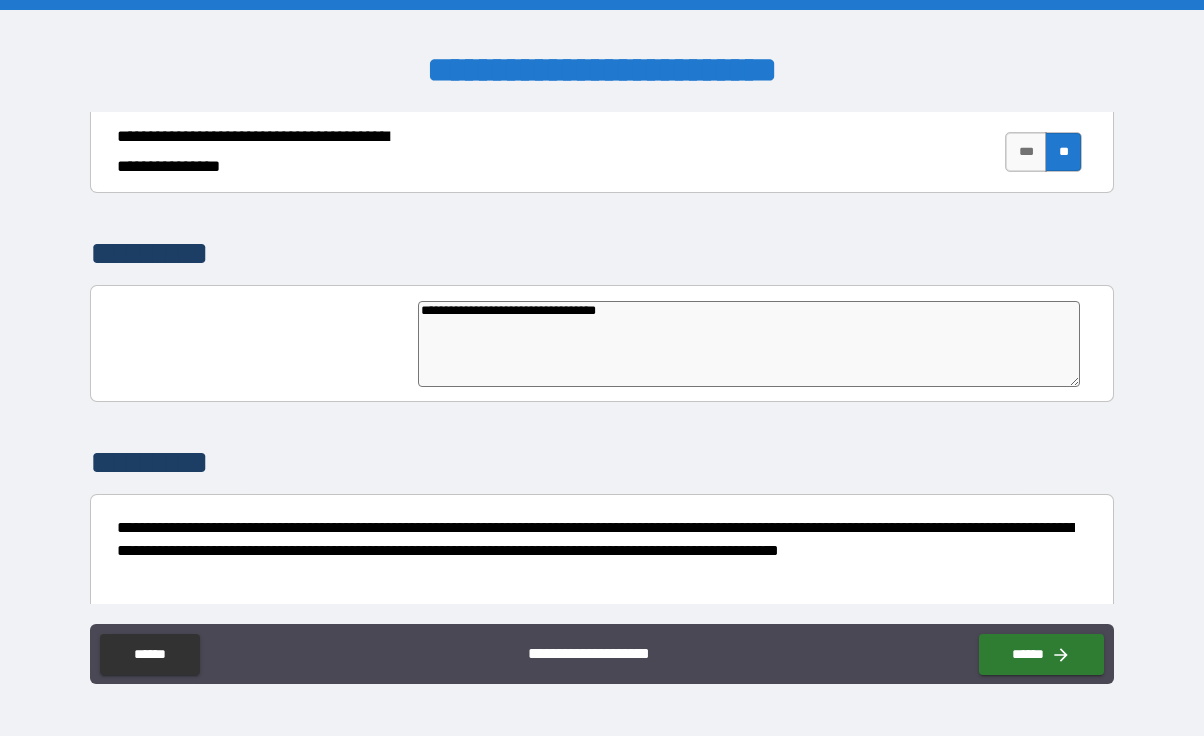 type on "**********" 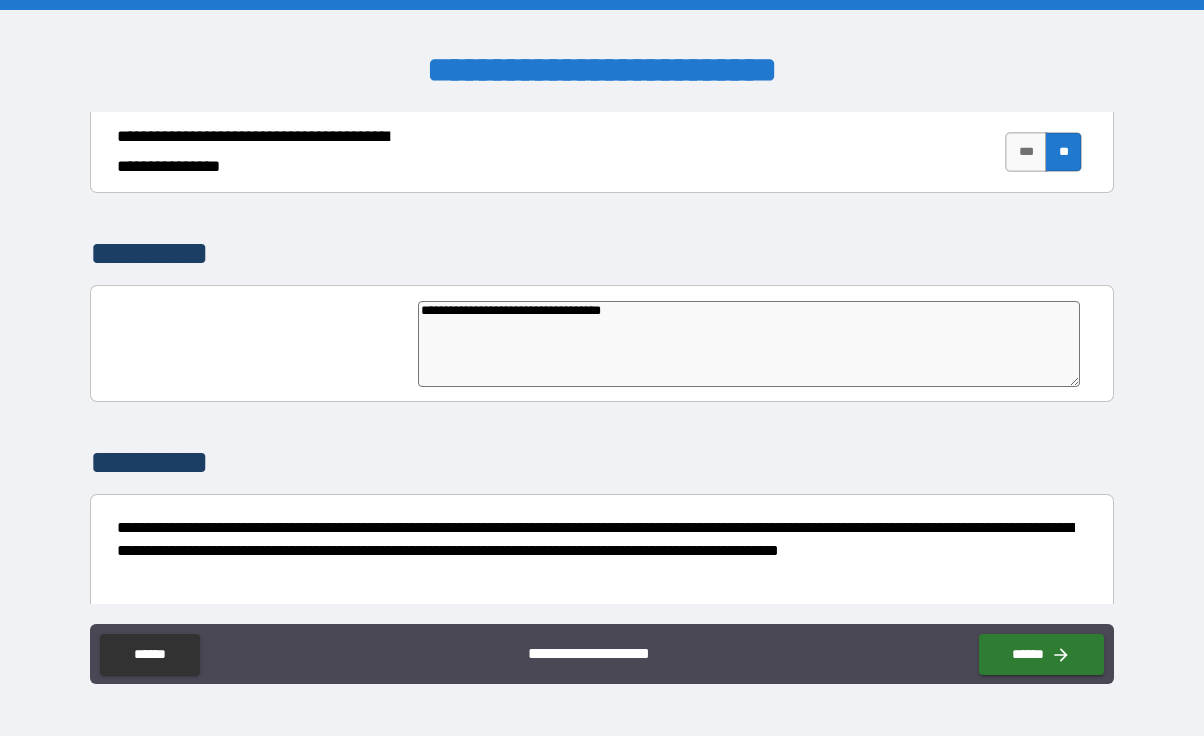 type on "**********" 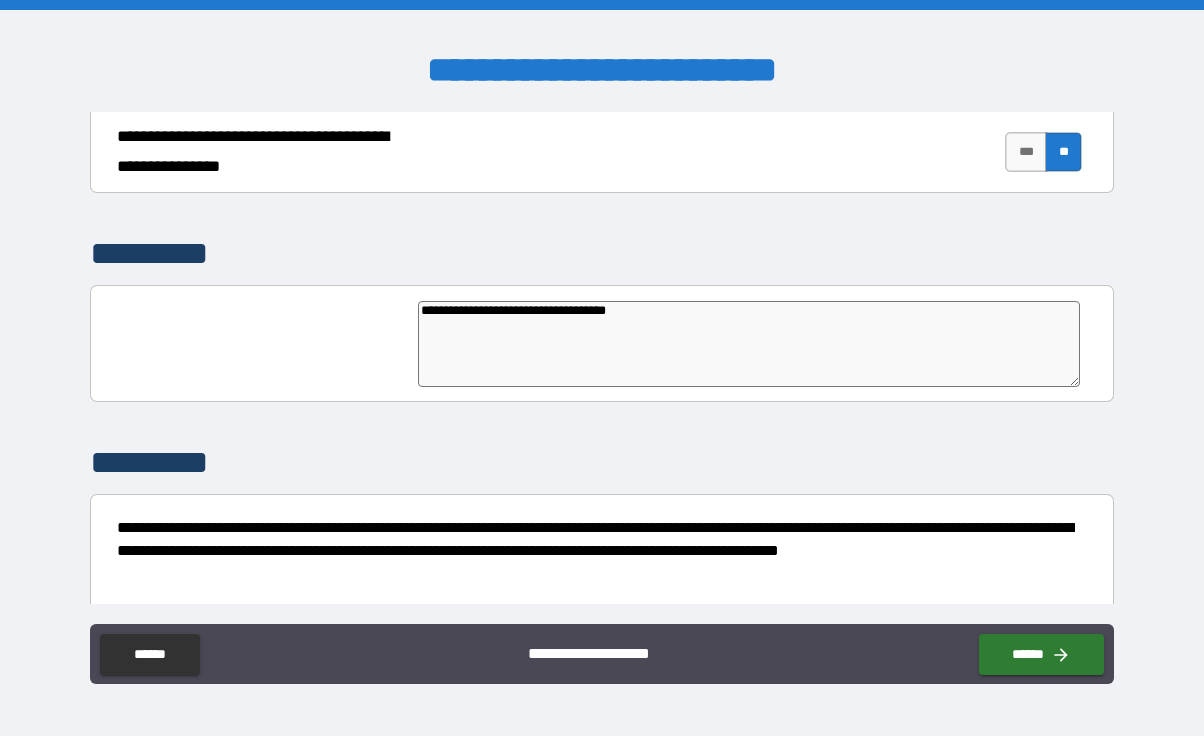 type on "**********" 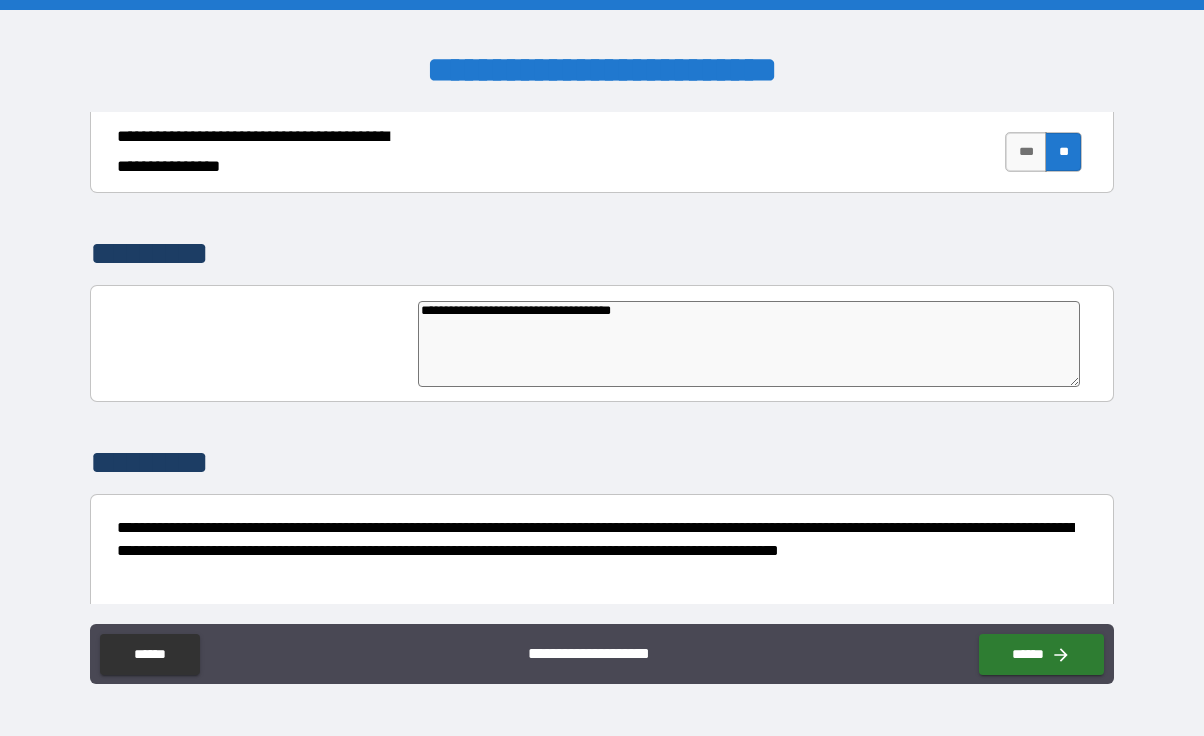 type on "**********" 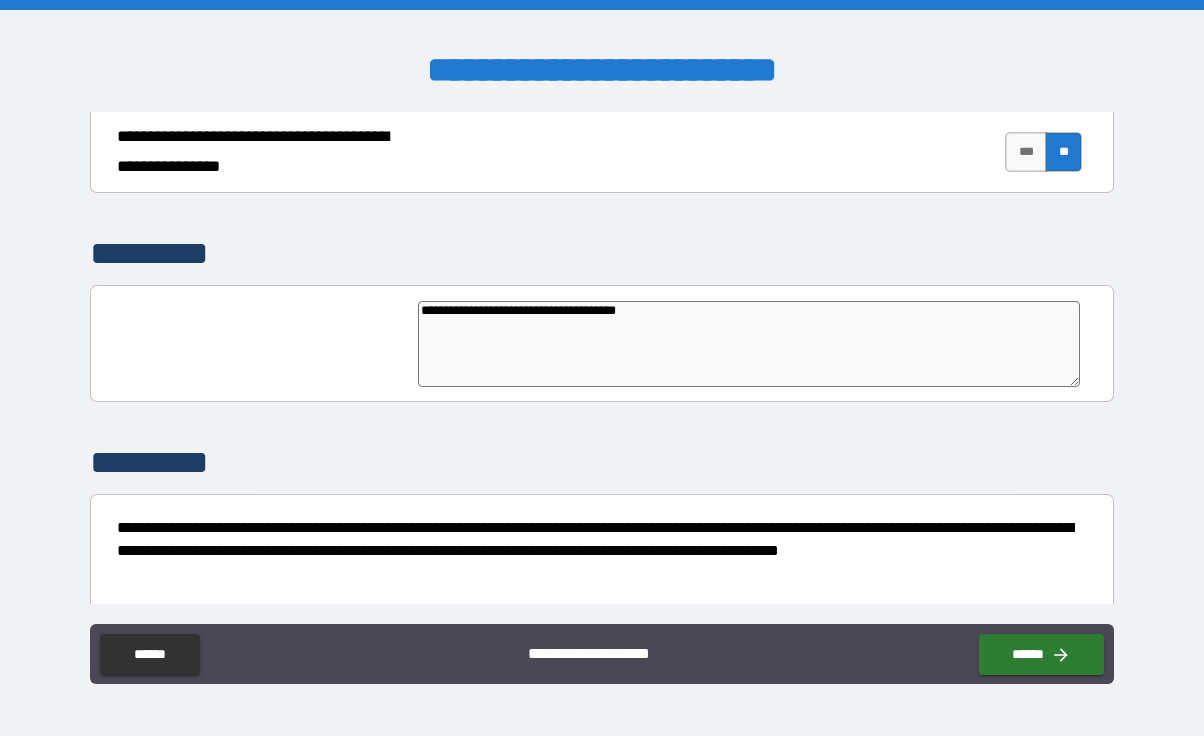 type on "*" 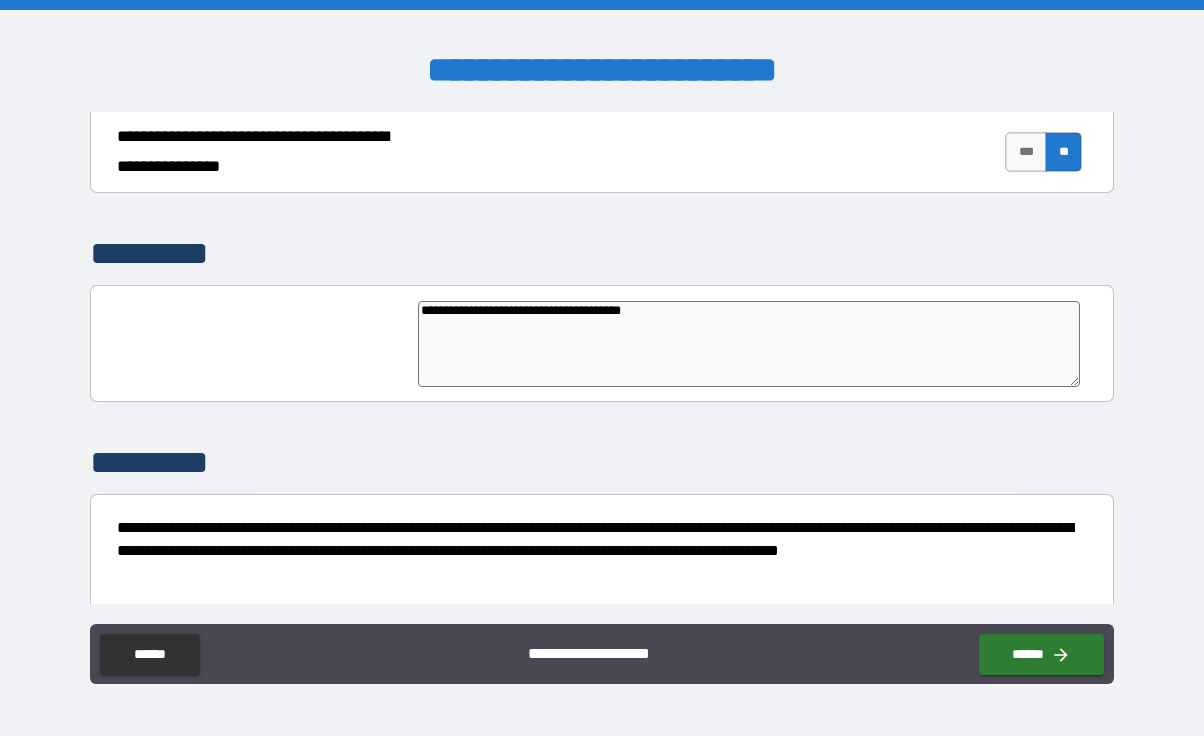 type on "**********" 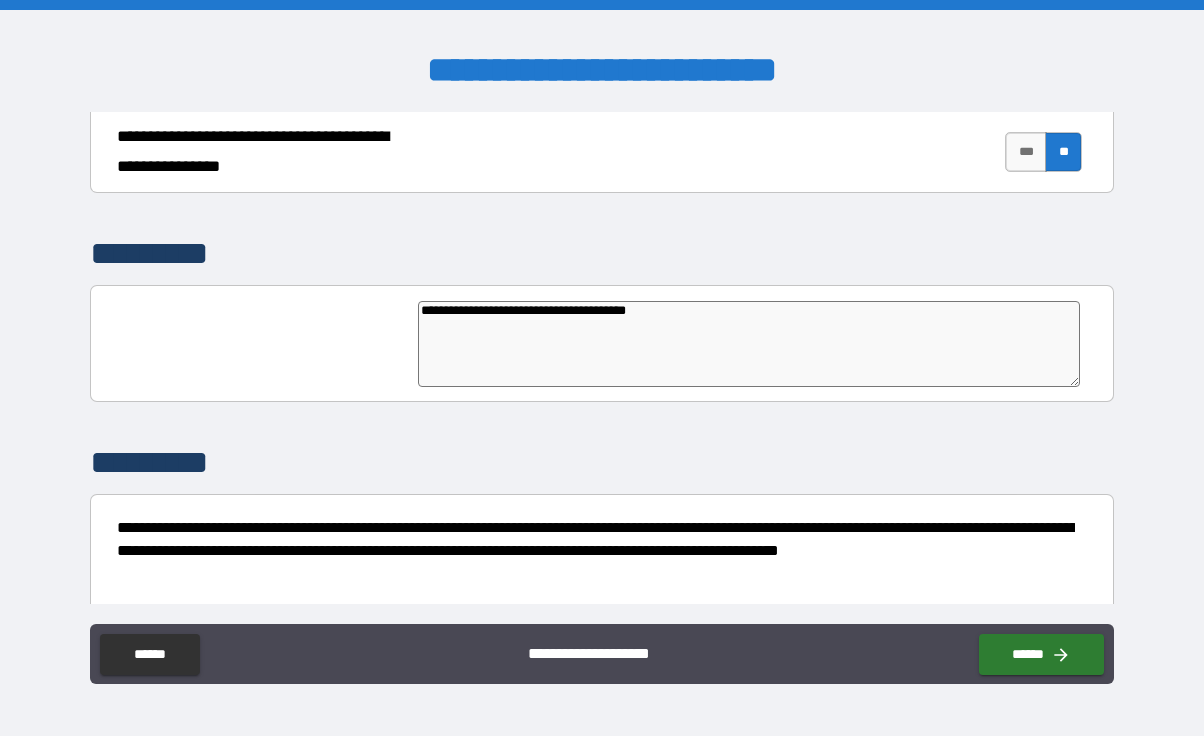 type on "**********" 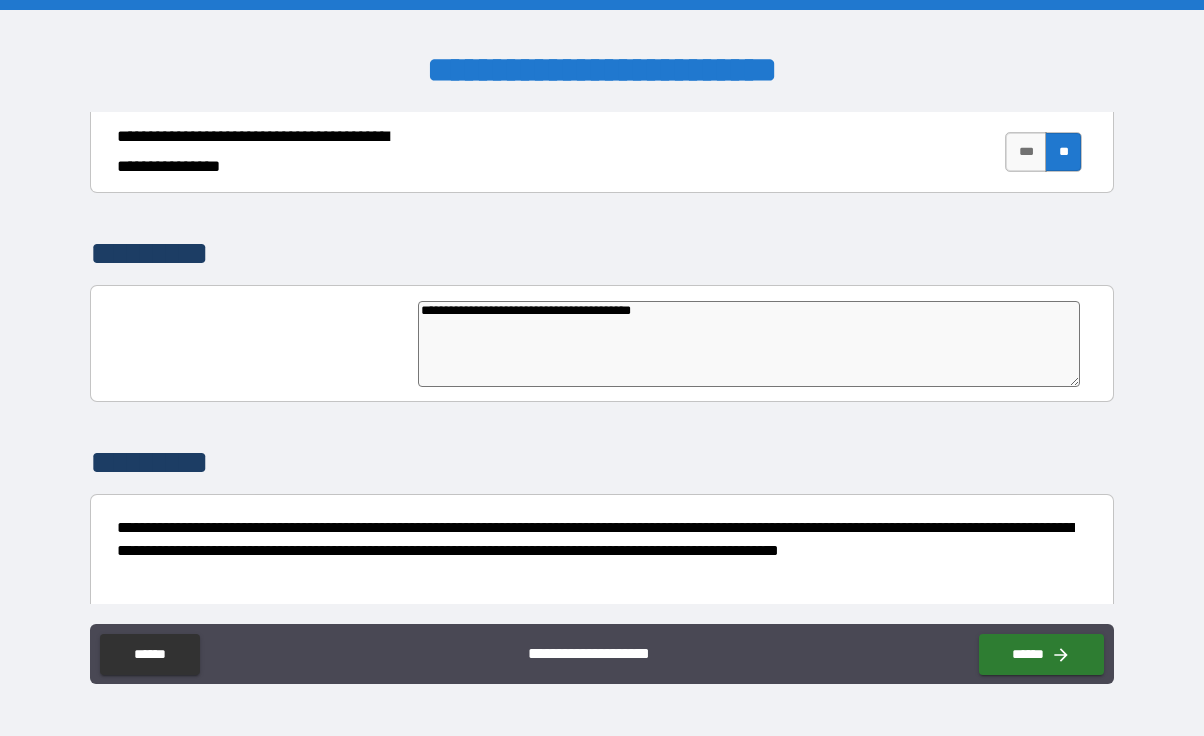 type on "**********" 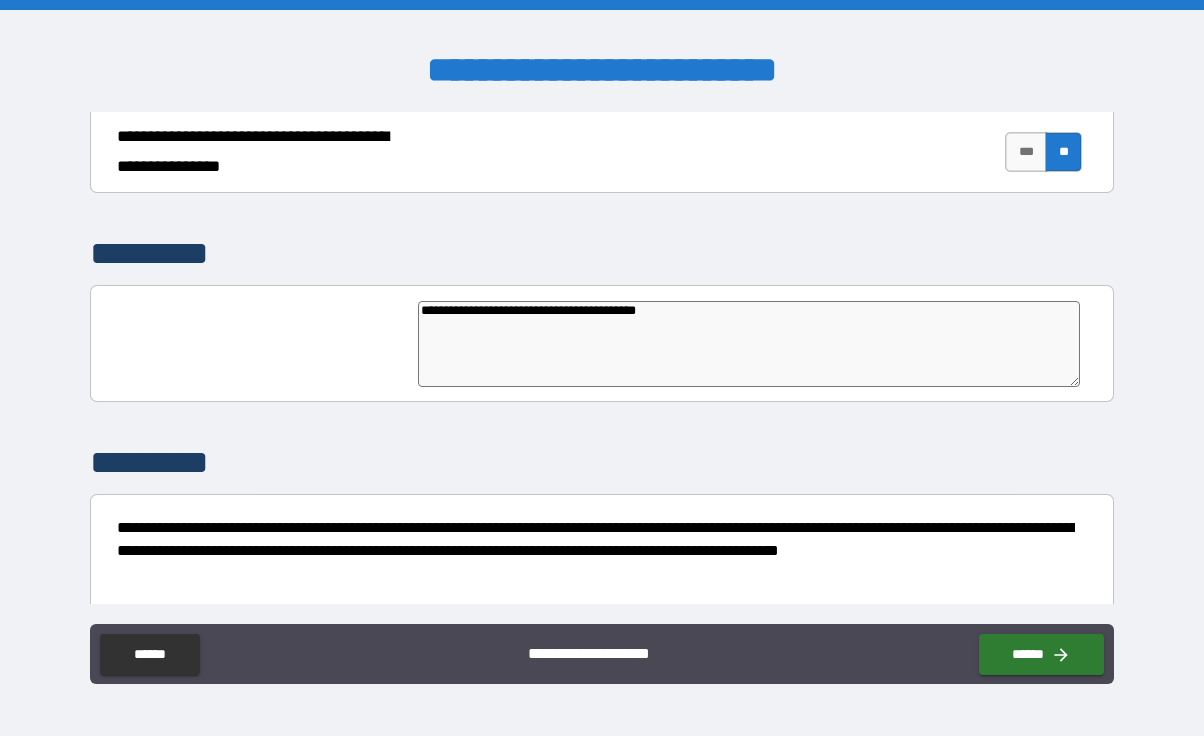 type on "**********" 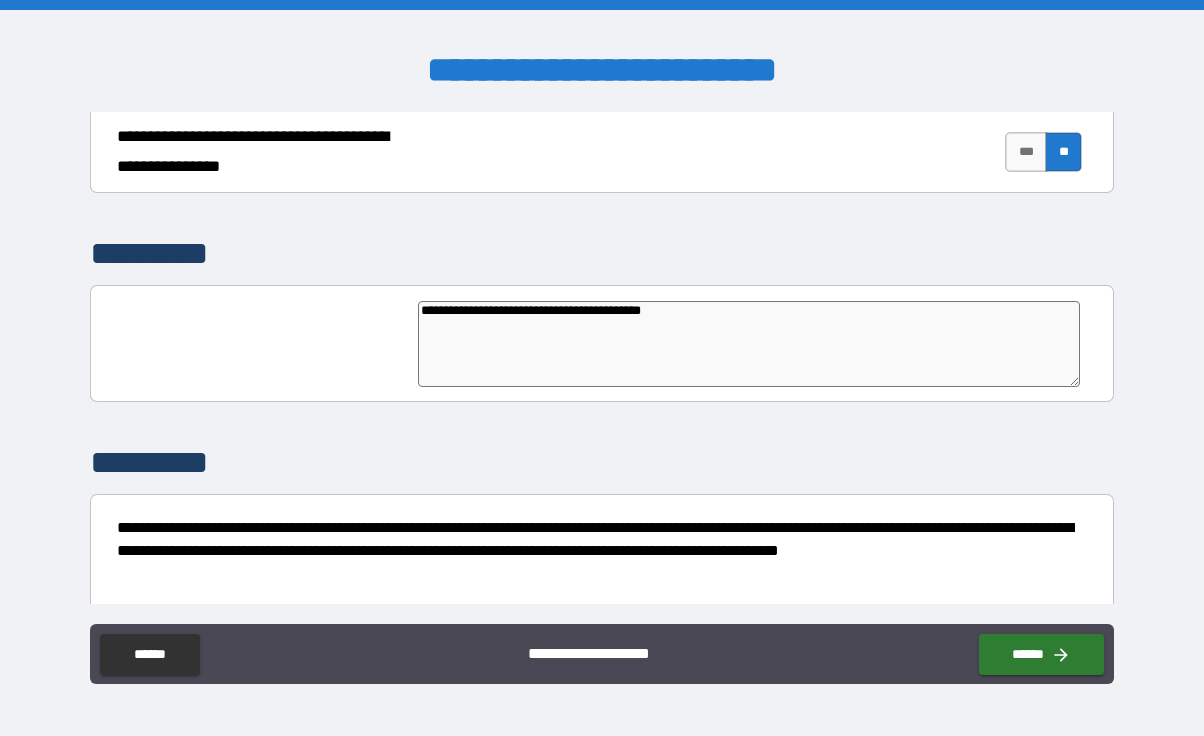 type on "**********" 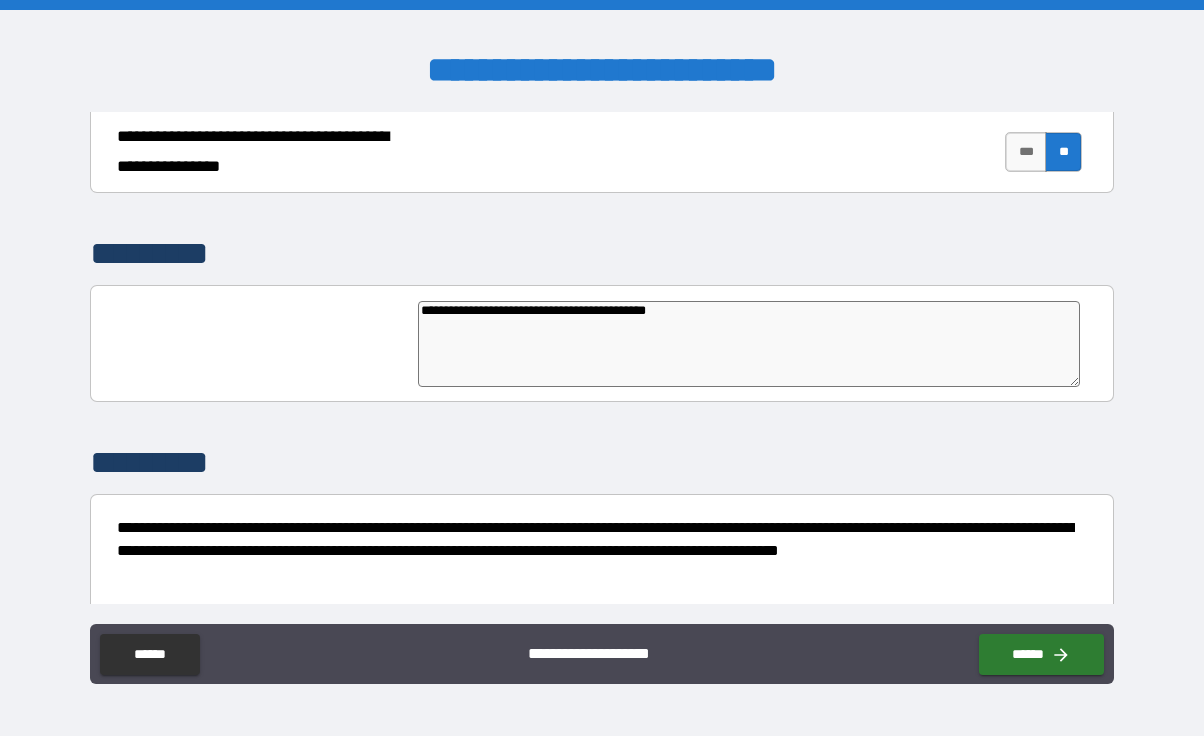 type on "**********" 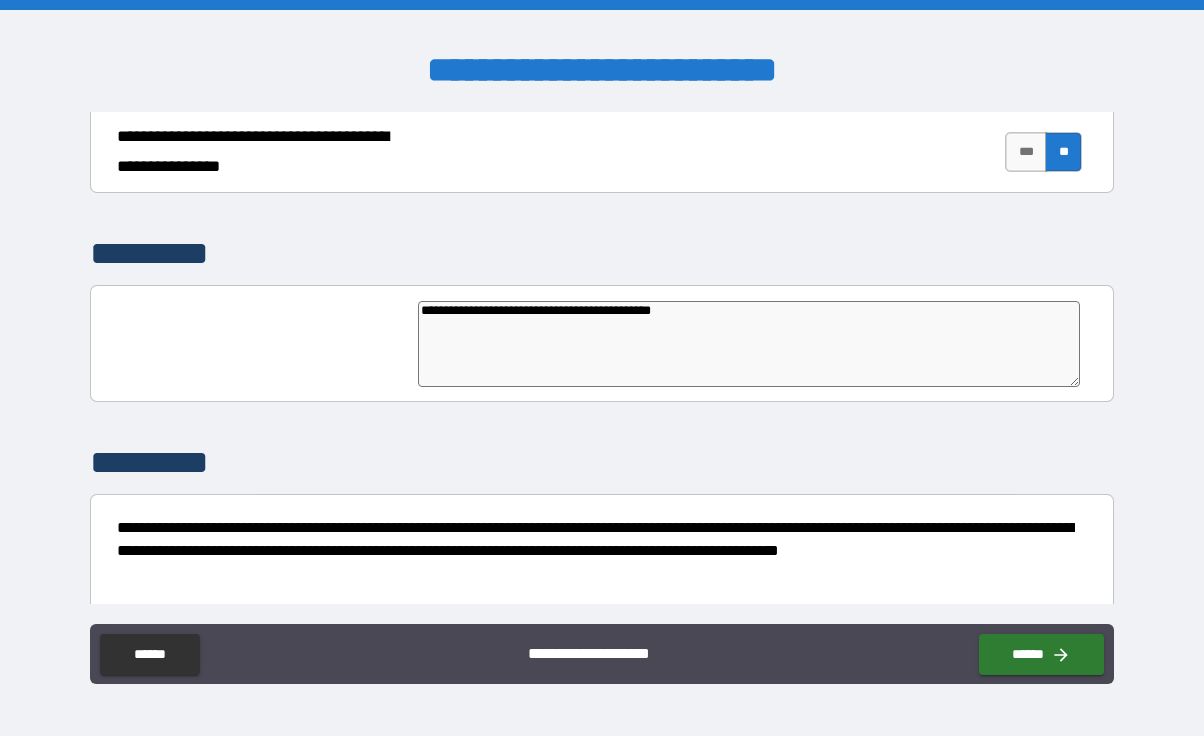 type on "**********" 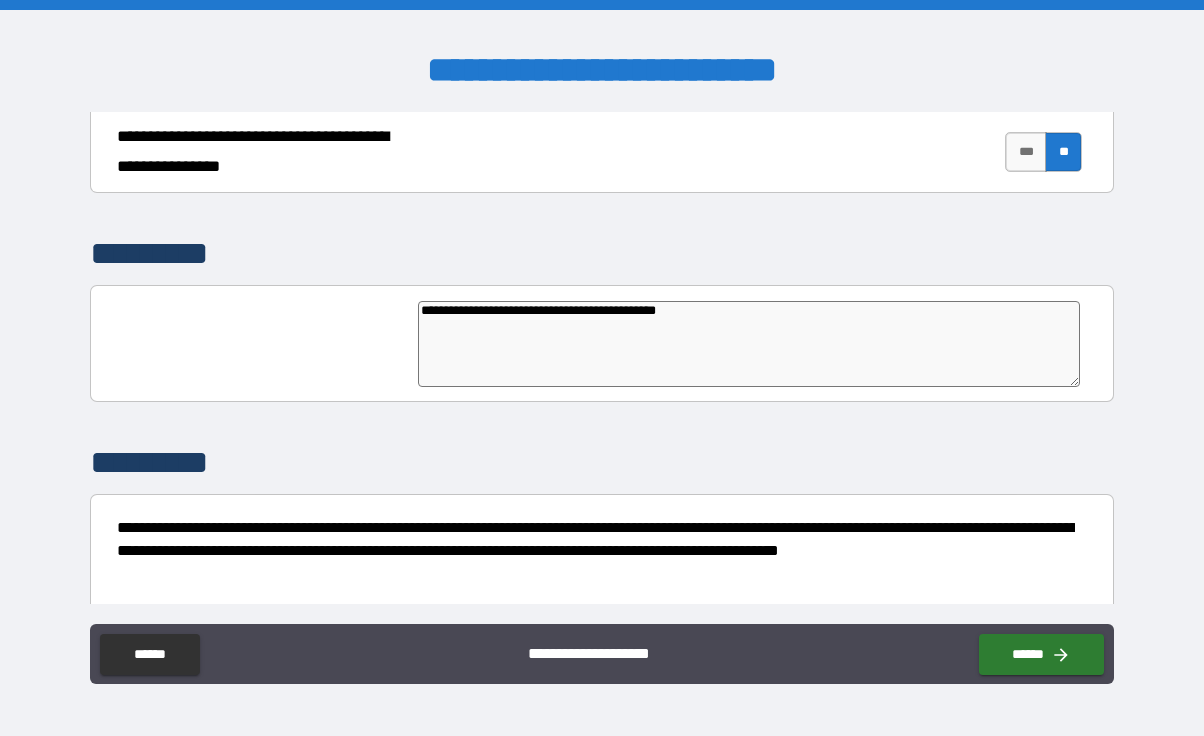 type on "**********" 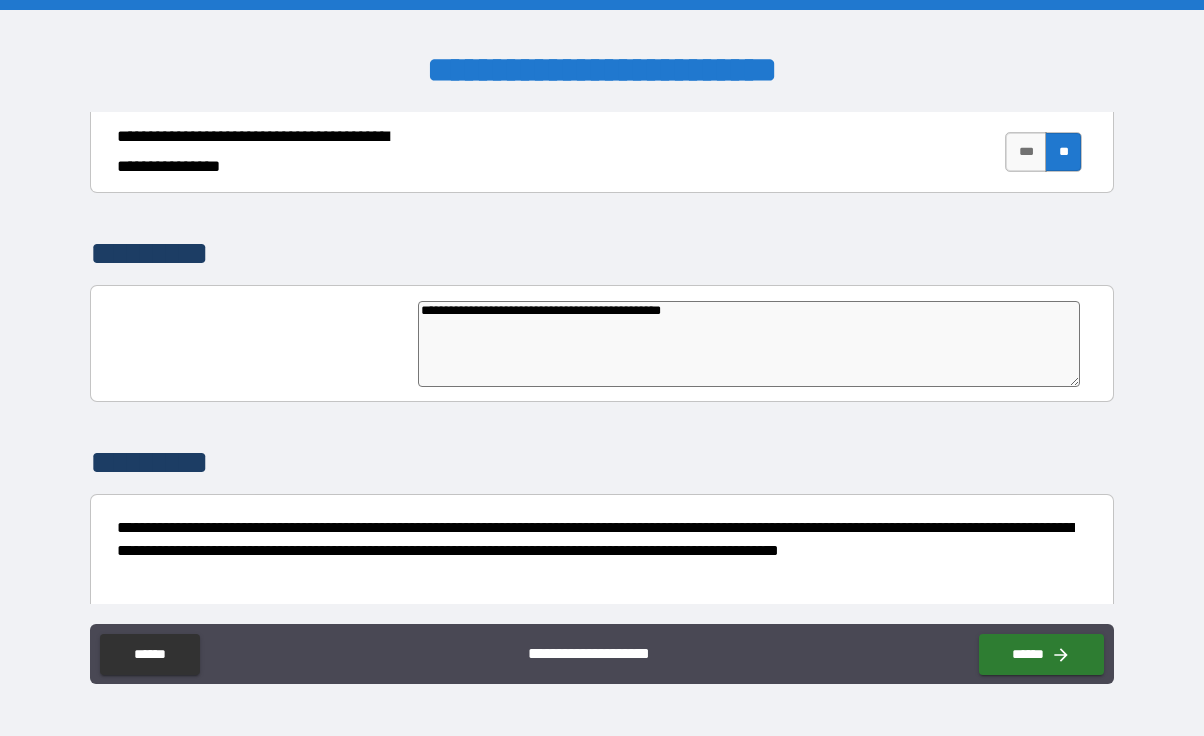 type on "**********" 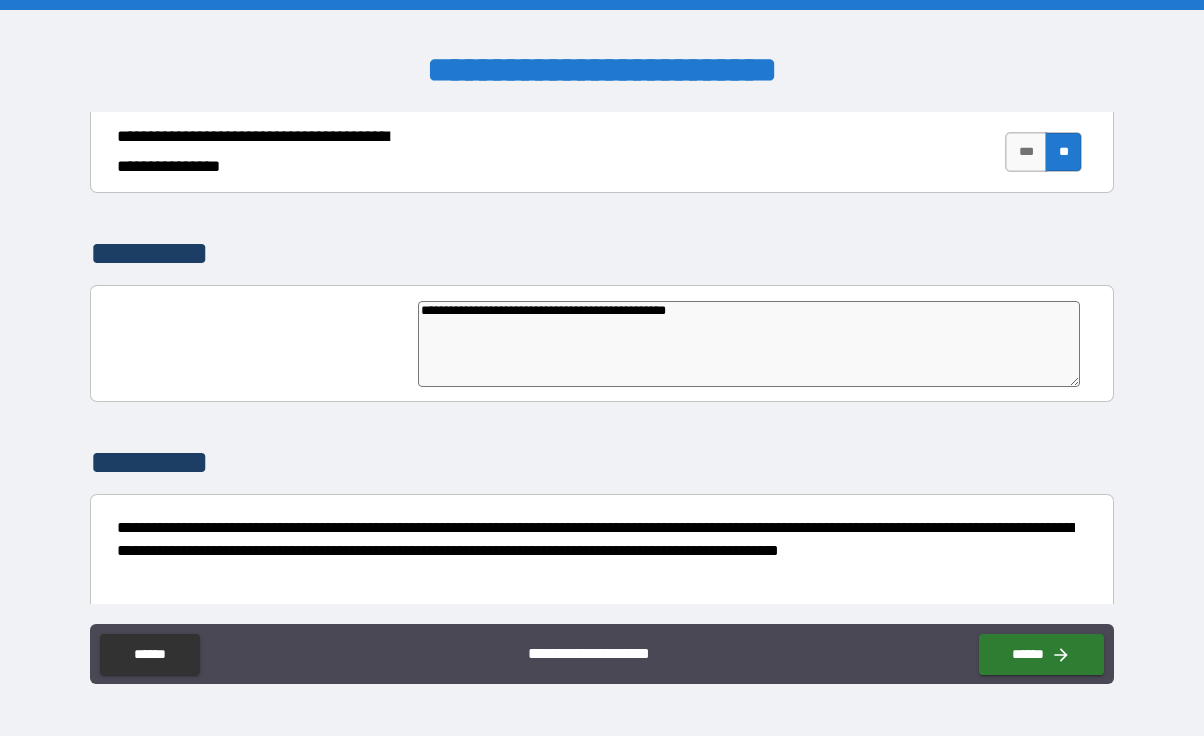 type on "**********" 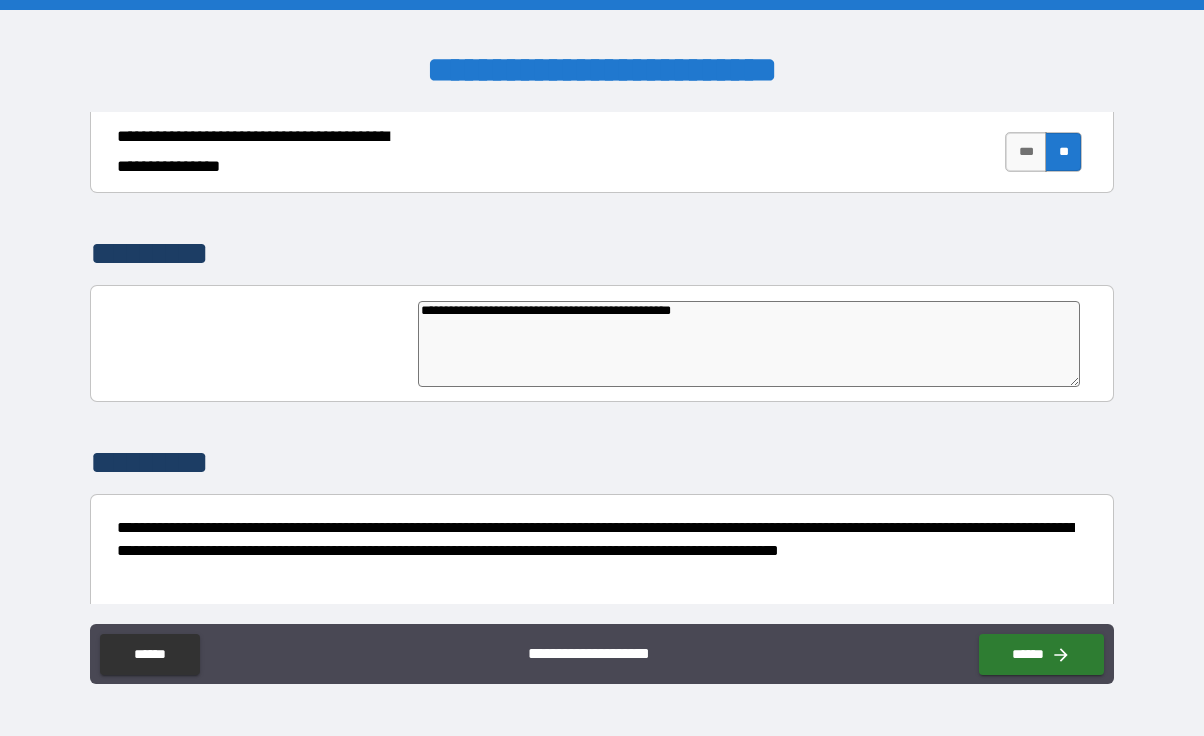 type on "**********" 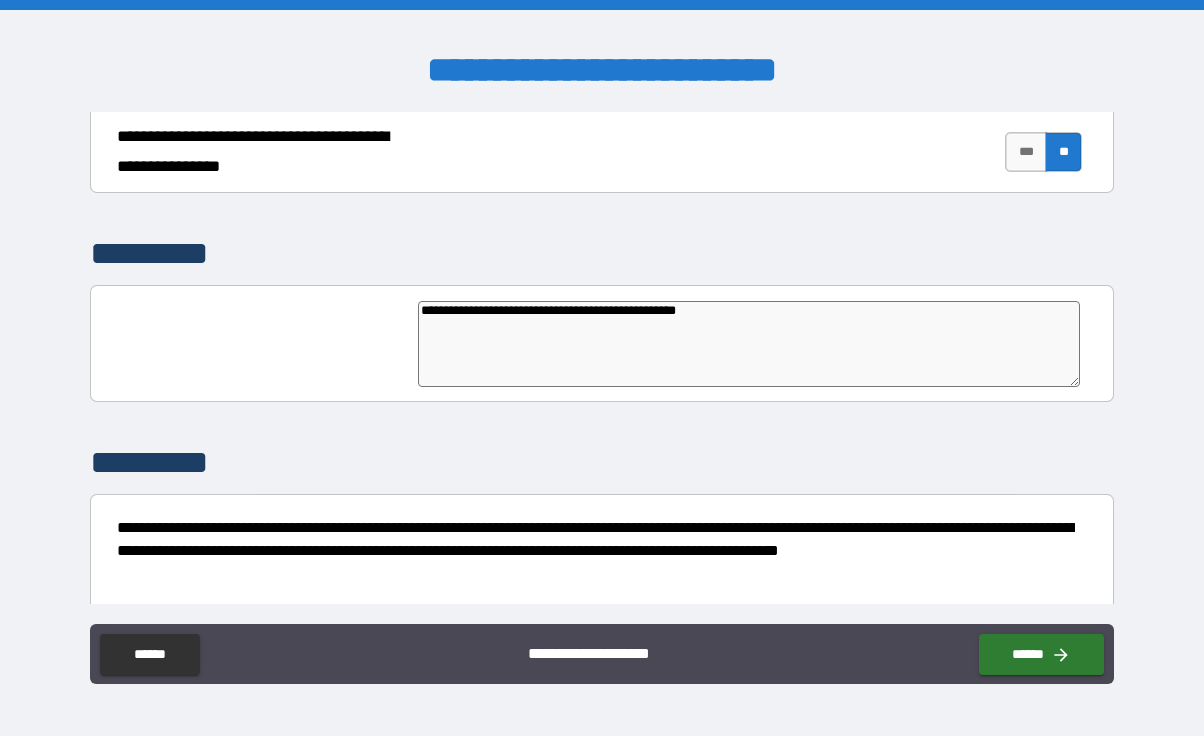 type on "**********" 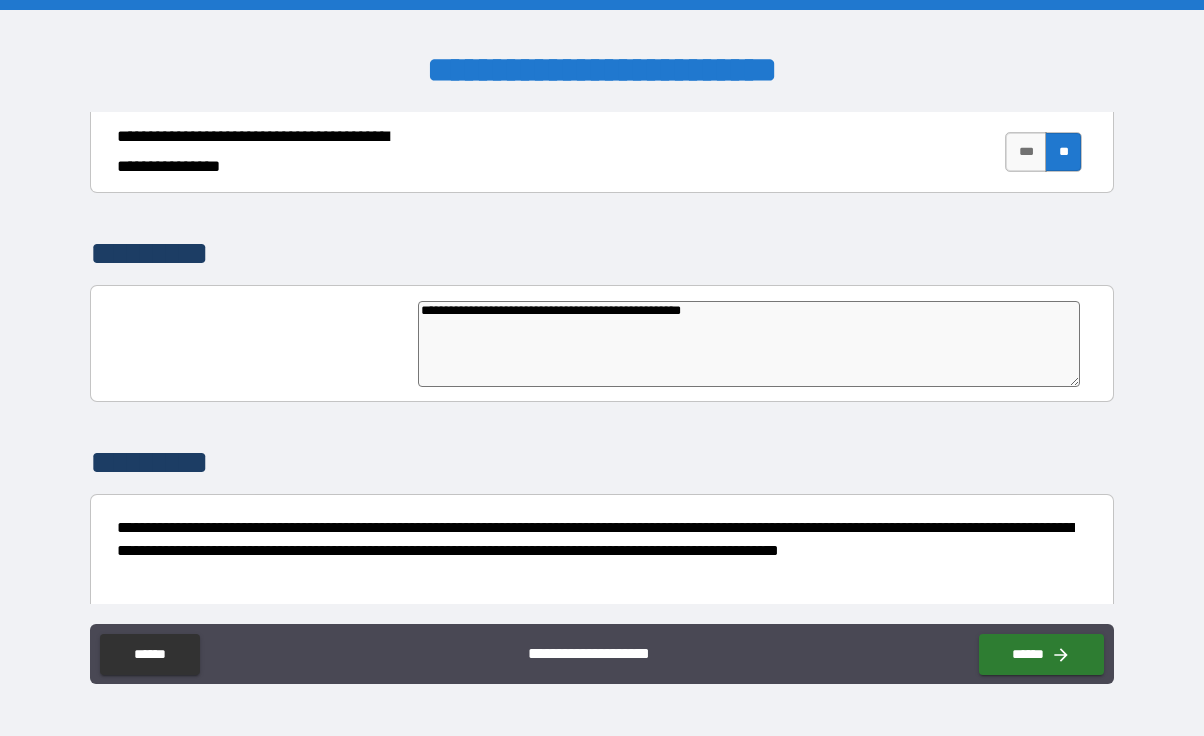 type on "**********" 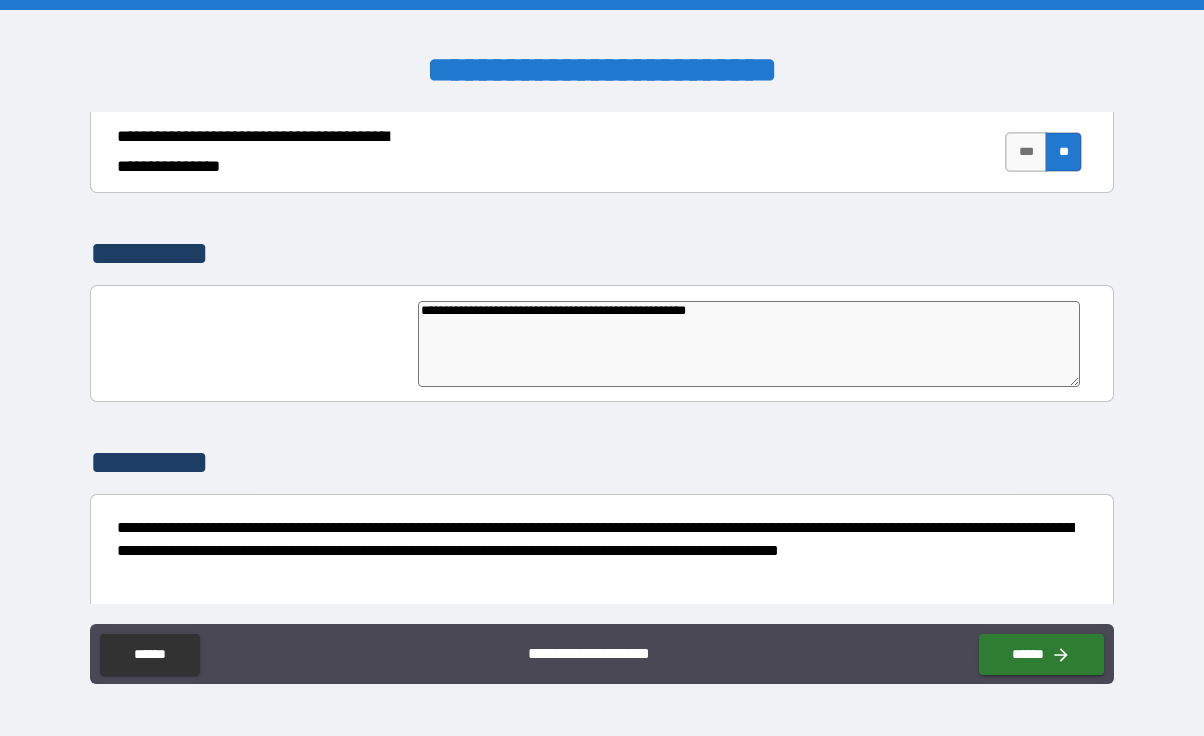 type on "**********" 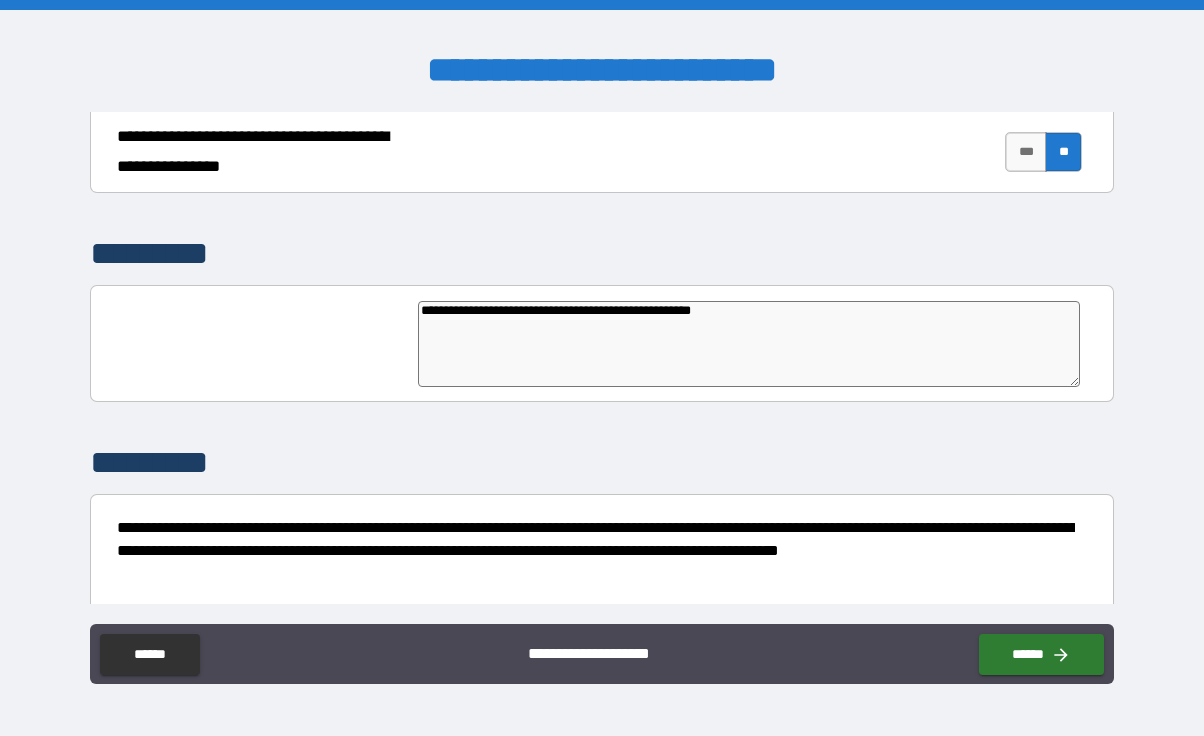 type on "**********" 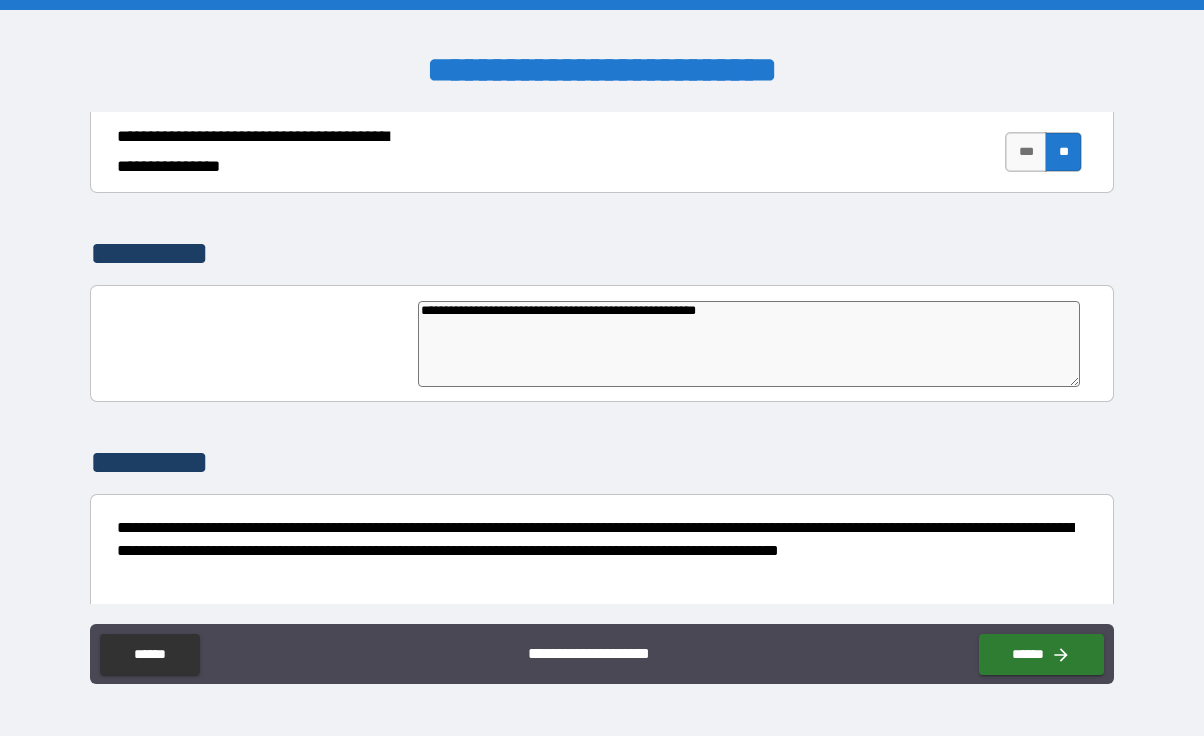 type on "**********" 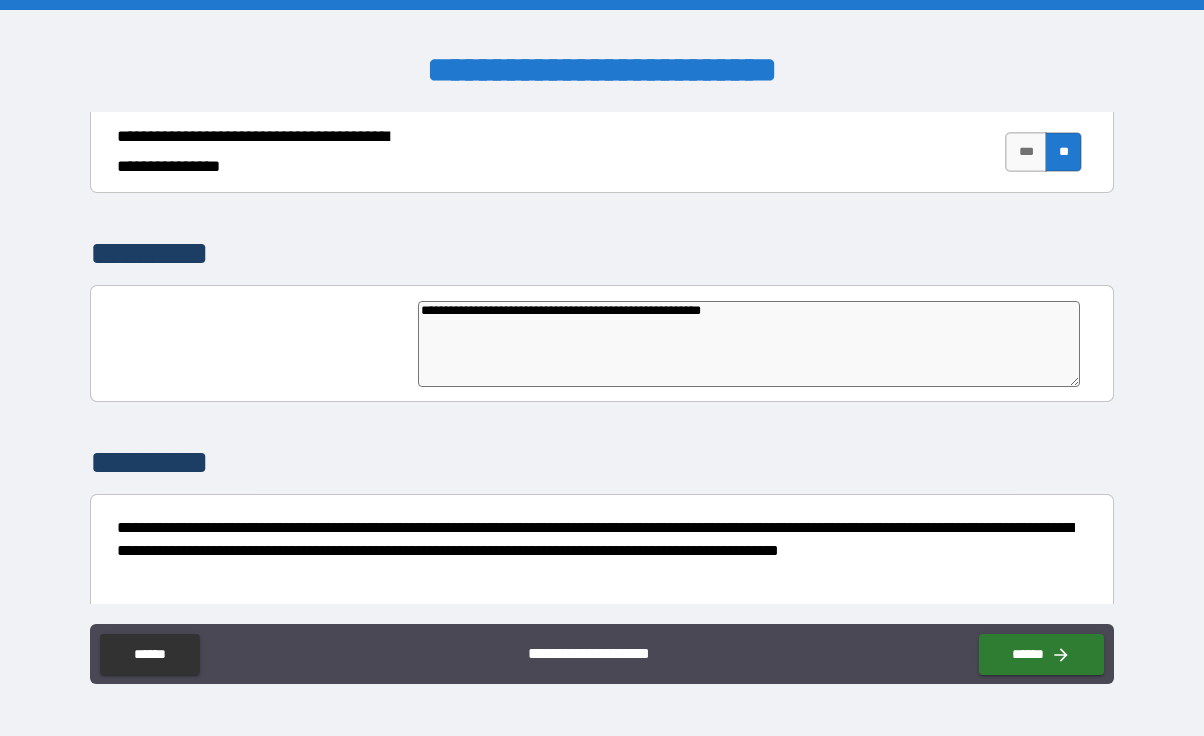 type on "*" 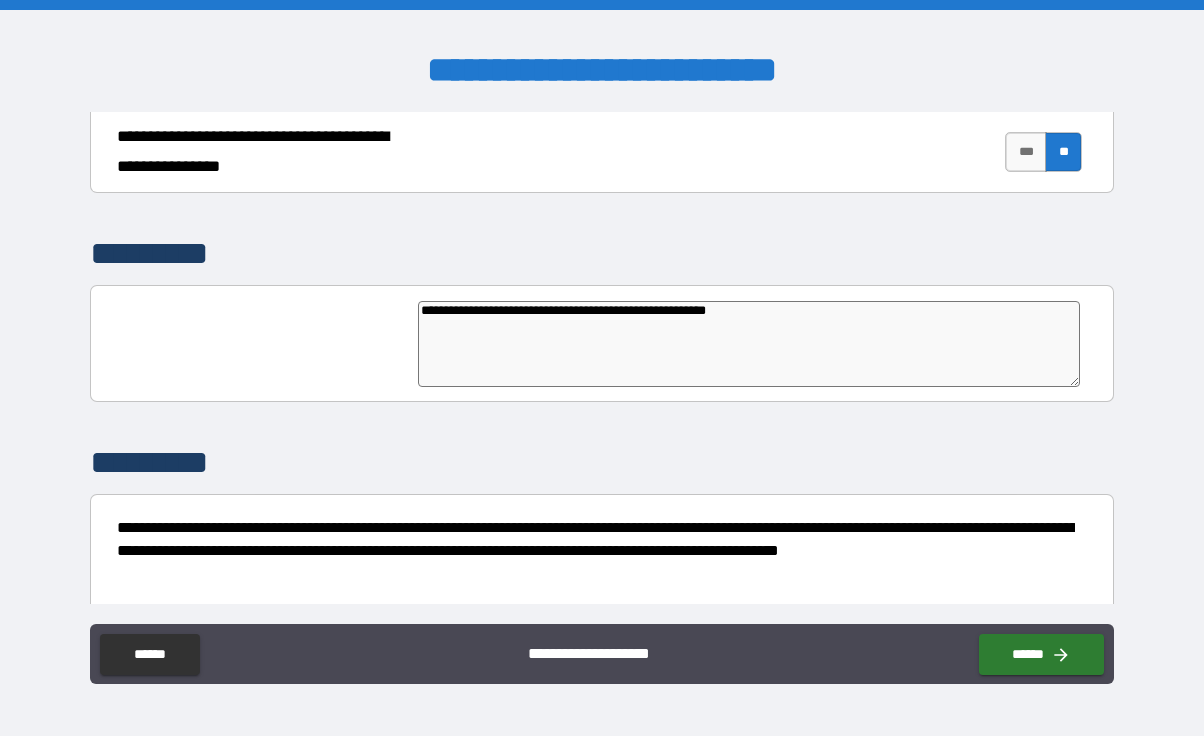 type on "**********" 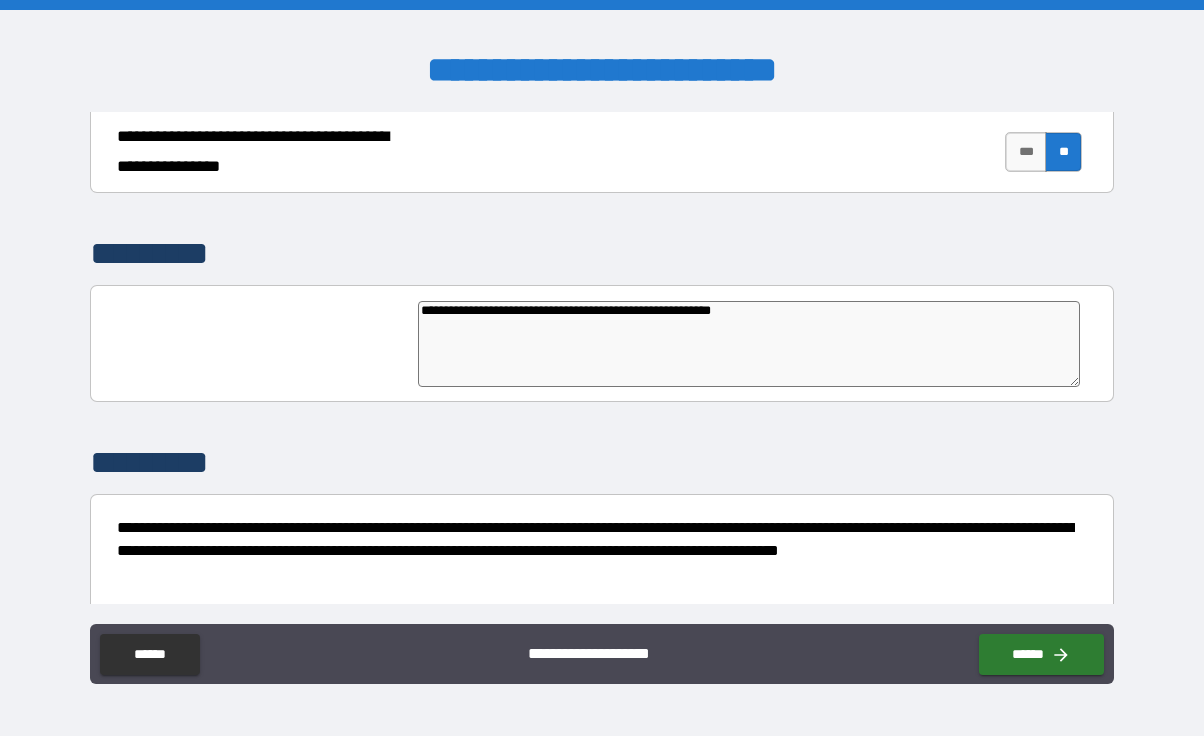type on "*" 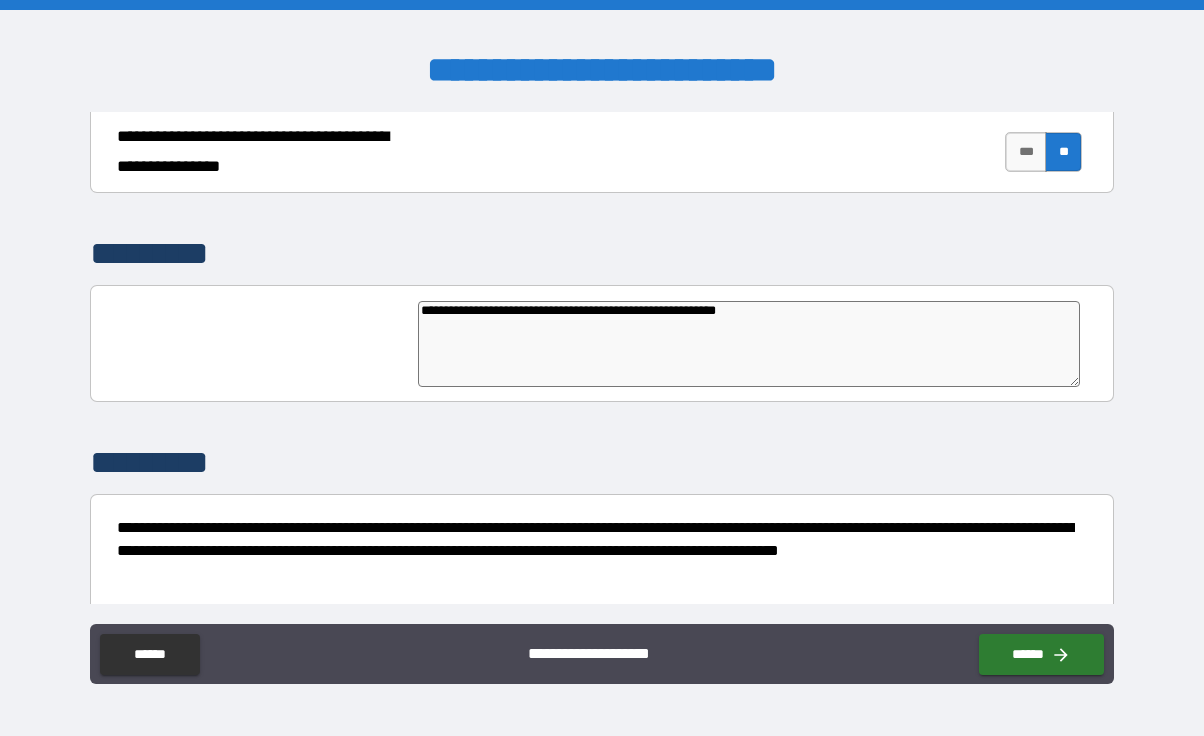 type on "**********" 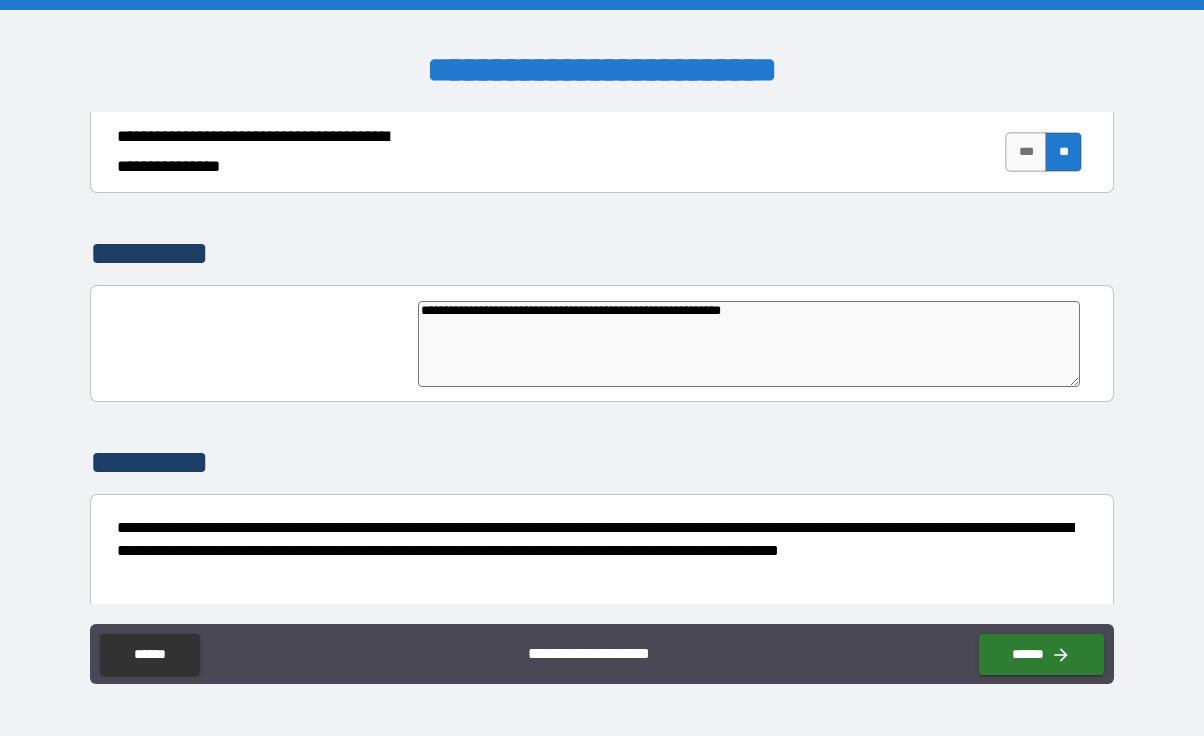 type on "**********" 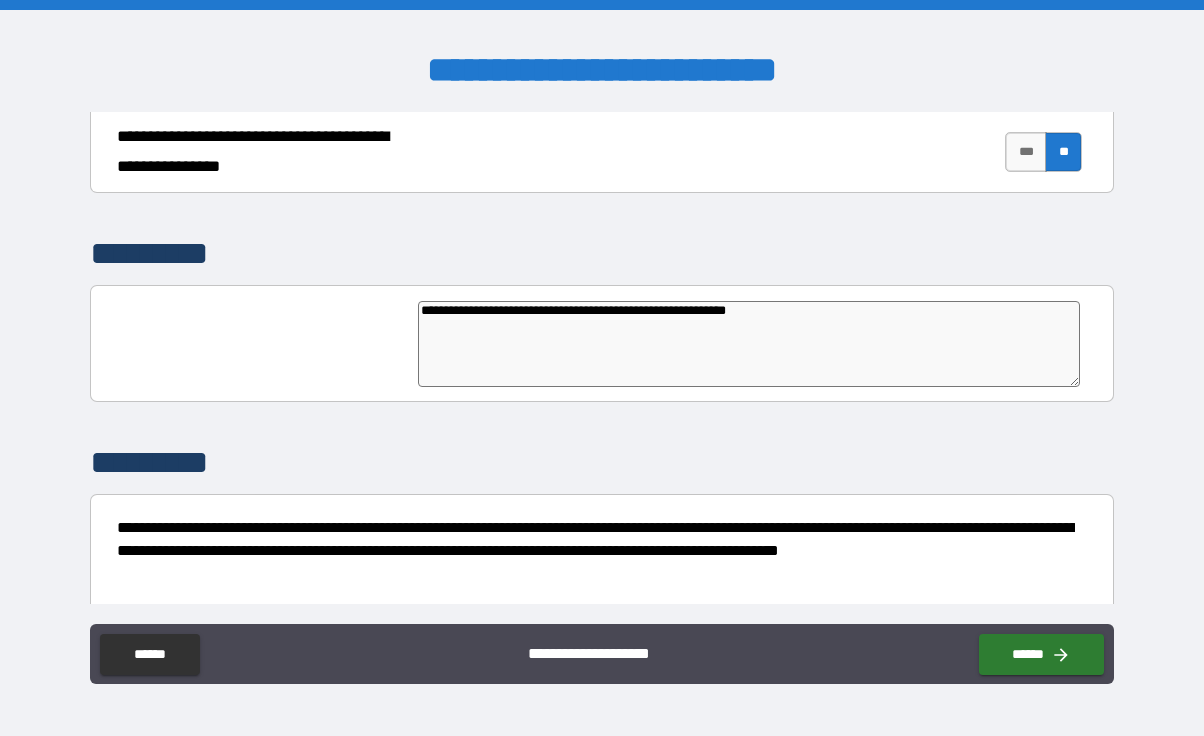 type on "**********" 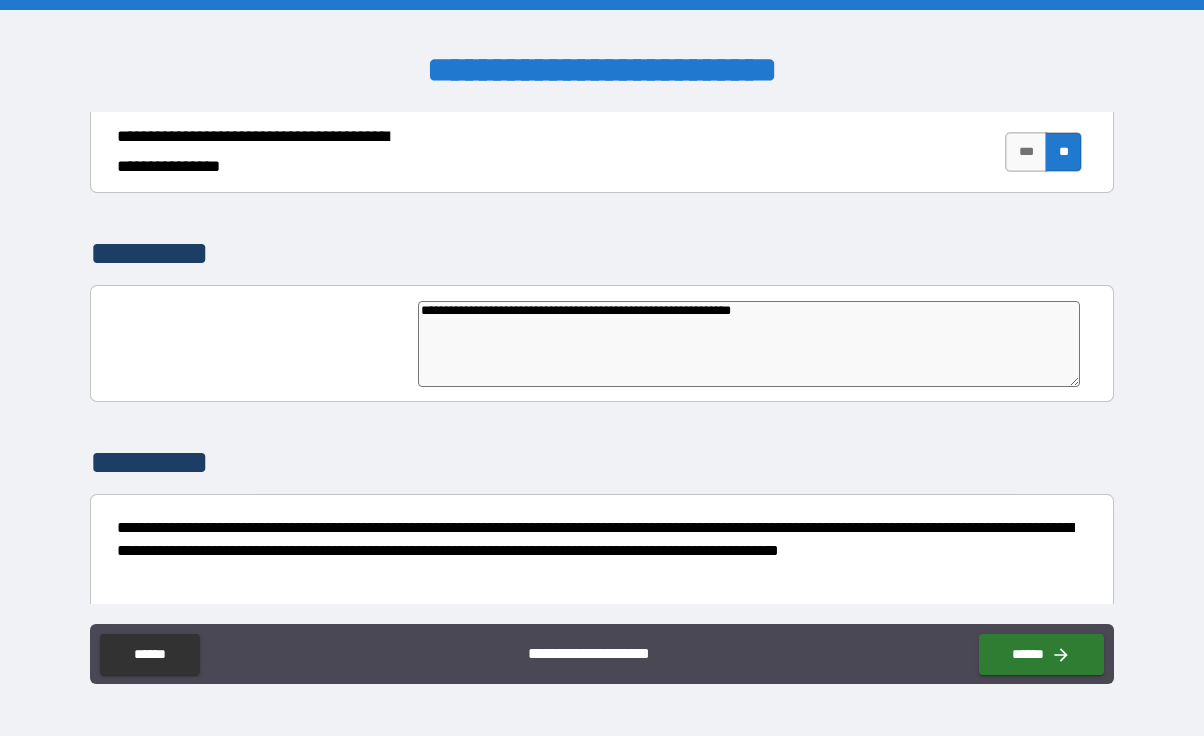 type on "*" 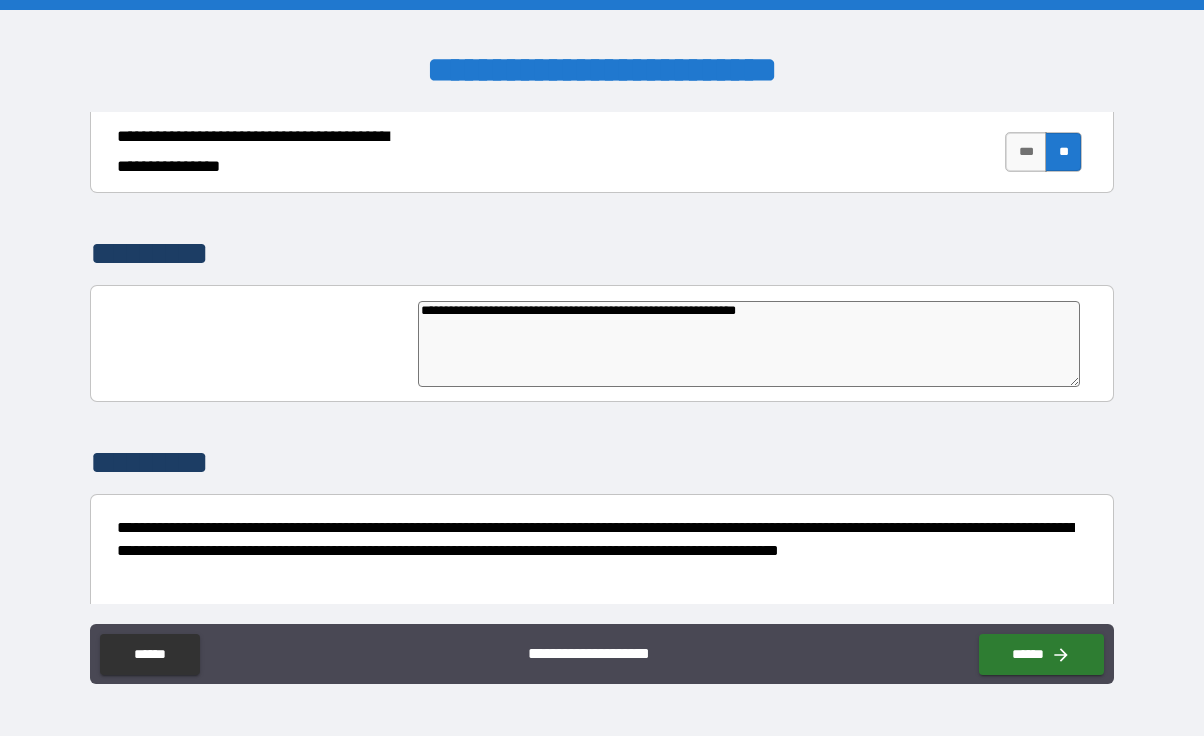 type on "**********" 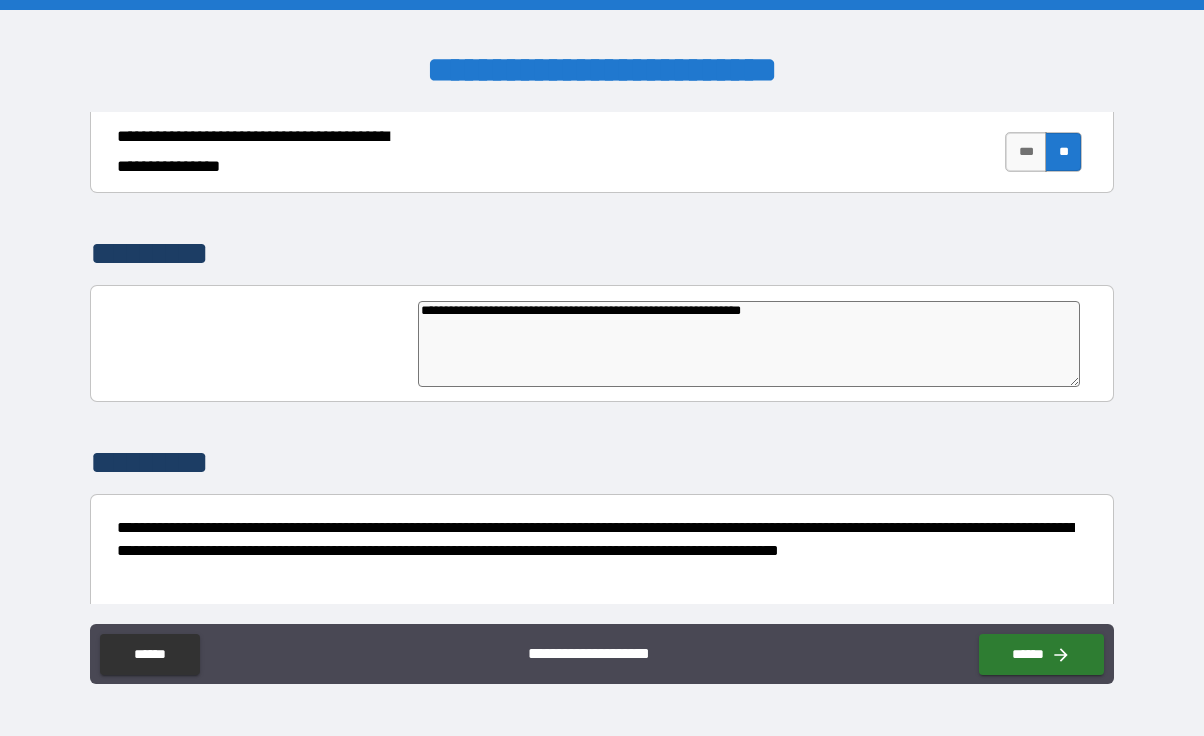 type on "**********" 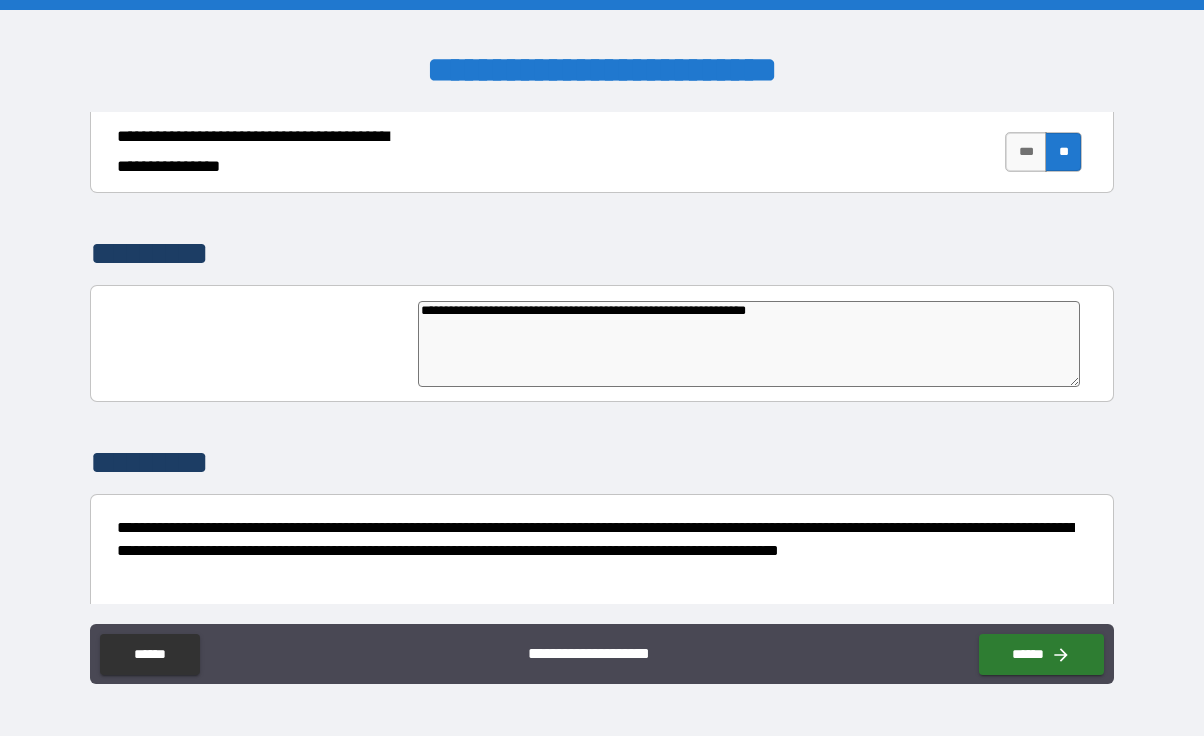 type on "*" 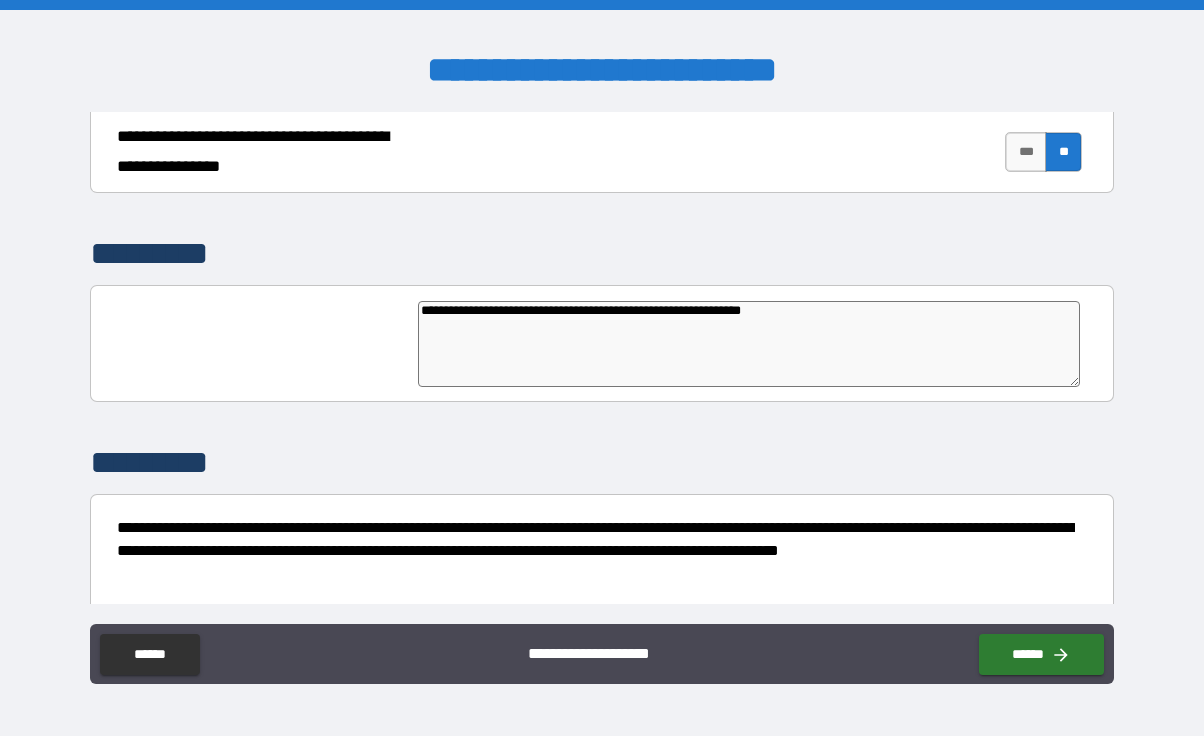 type on "*" 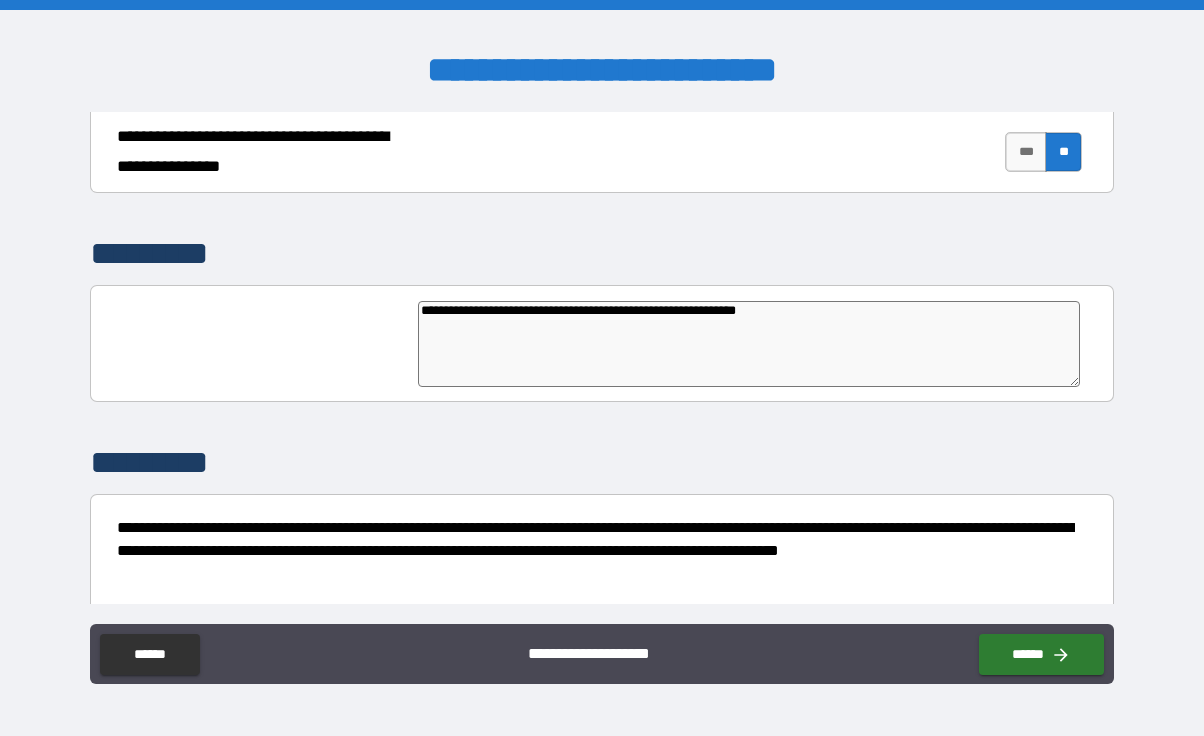 type on "**********" 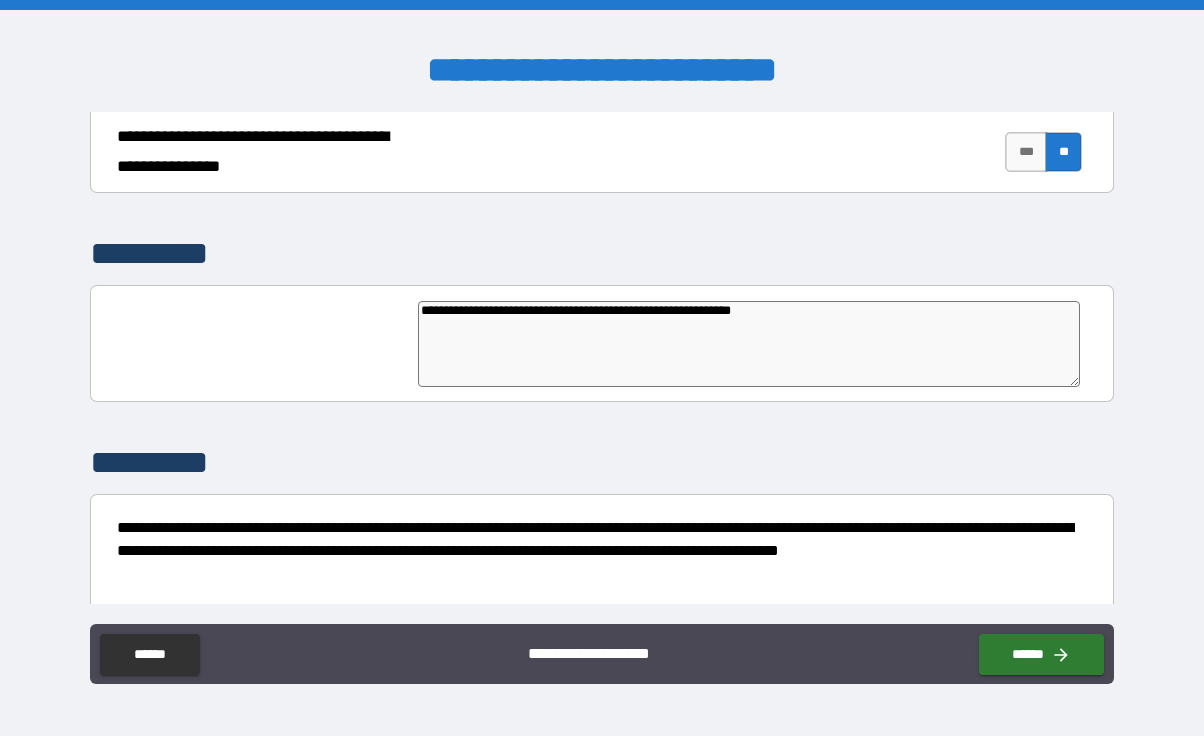 type on "**********" 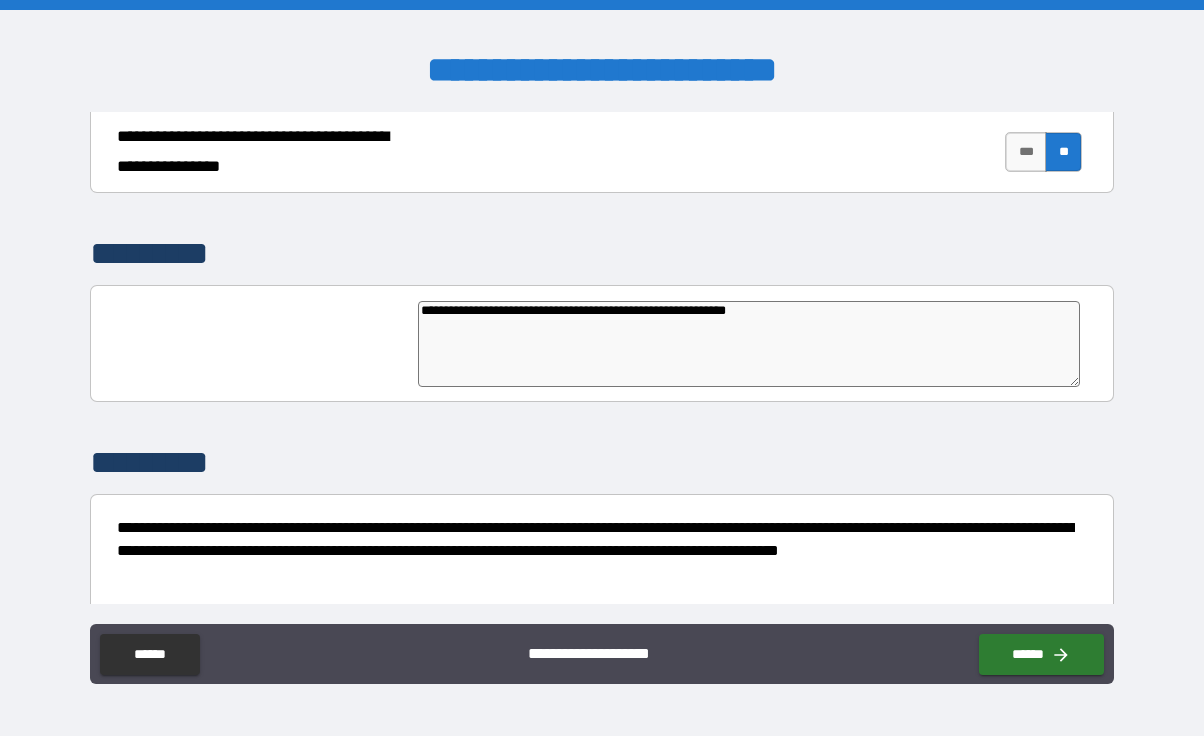 type on "*" 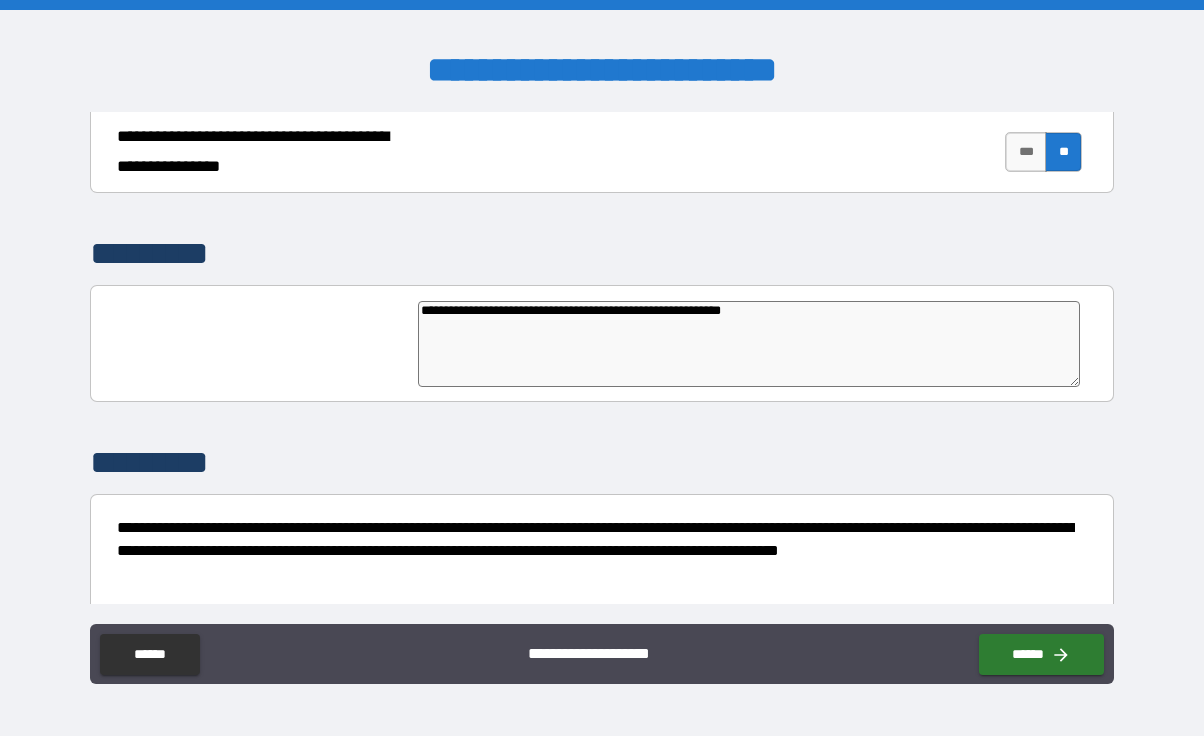 type on "**********" 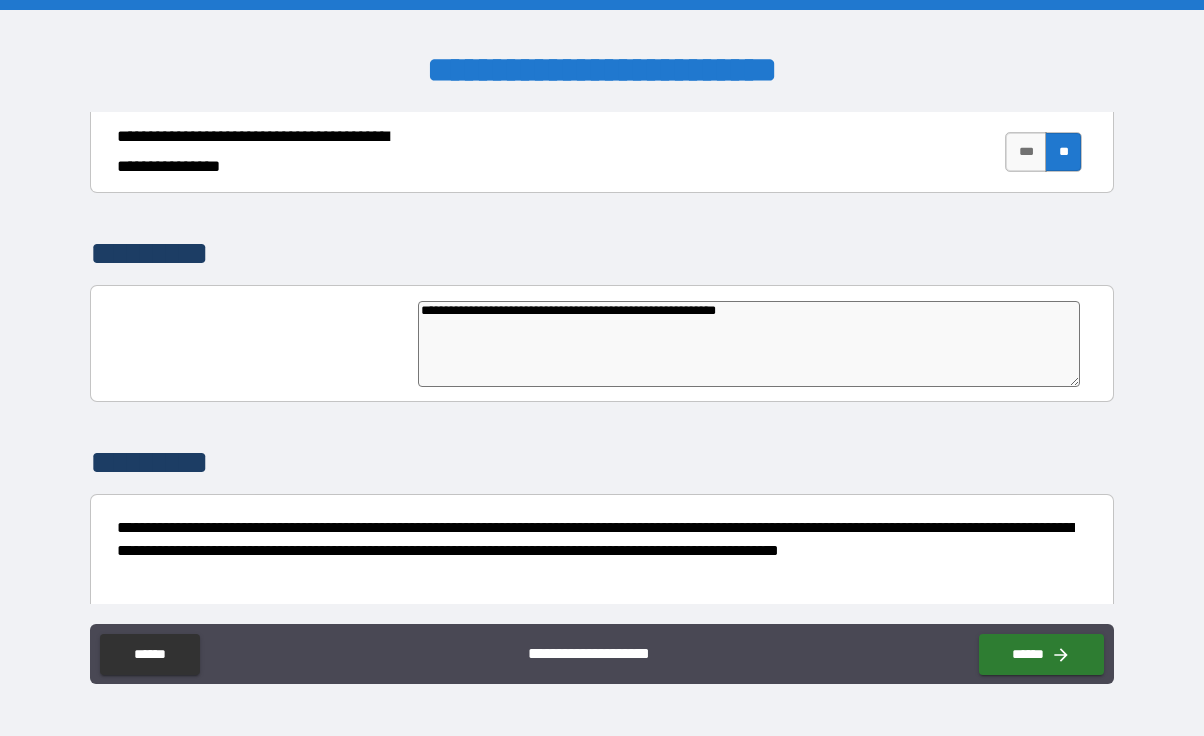 type on "*" 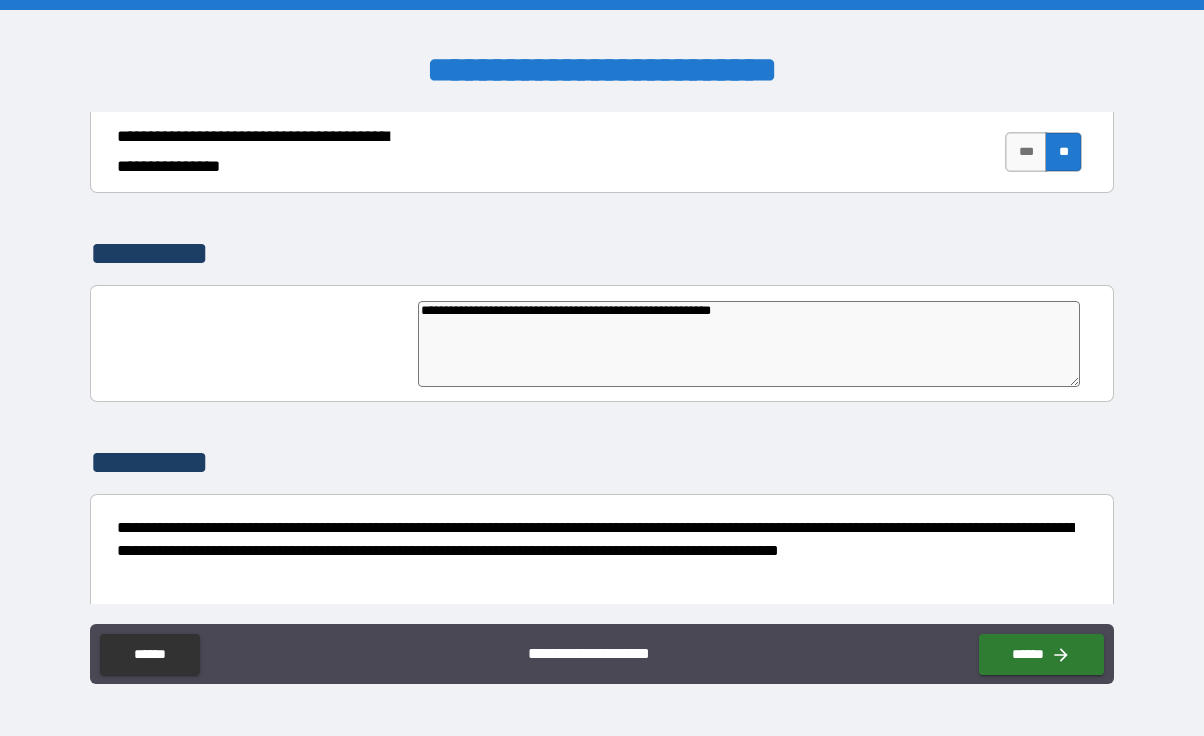 type on "**********" 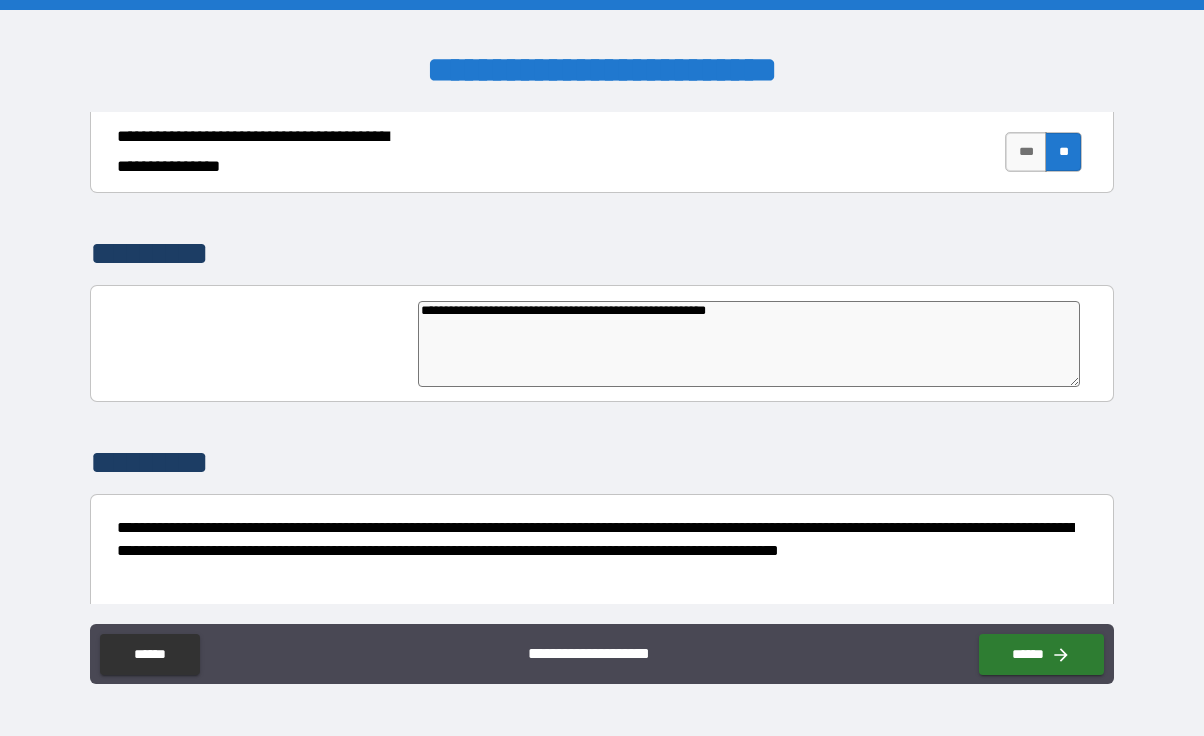 type on "**********" 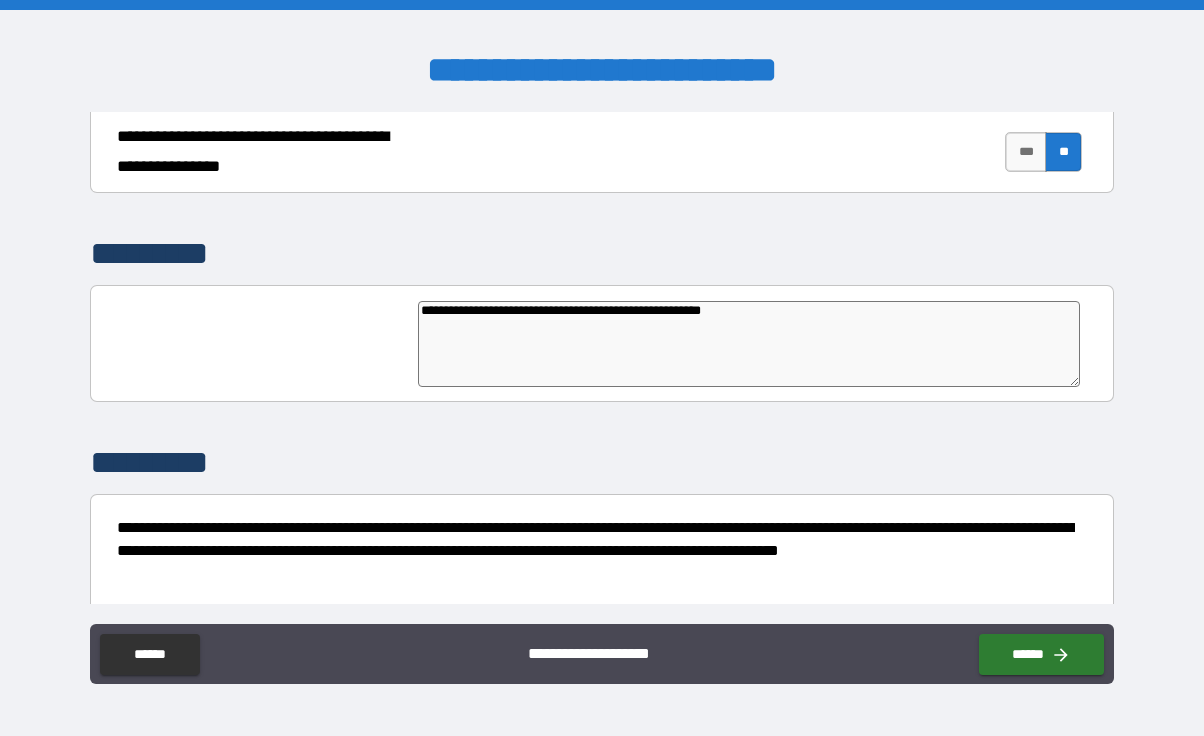 type on "*" 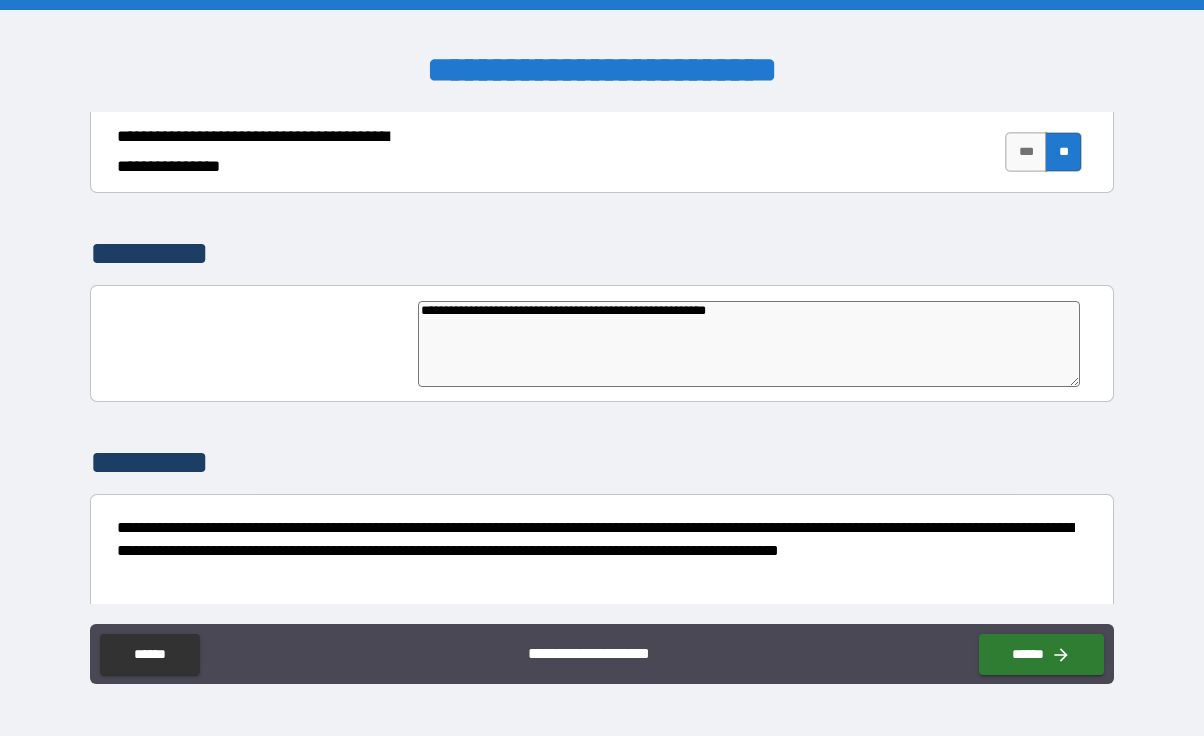 type on "*" 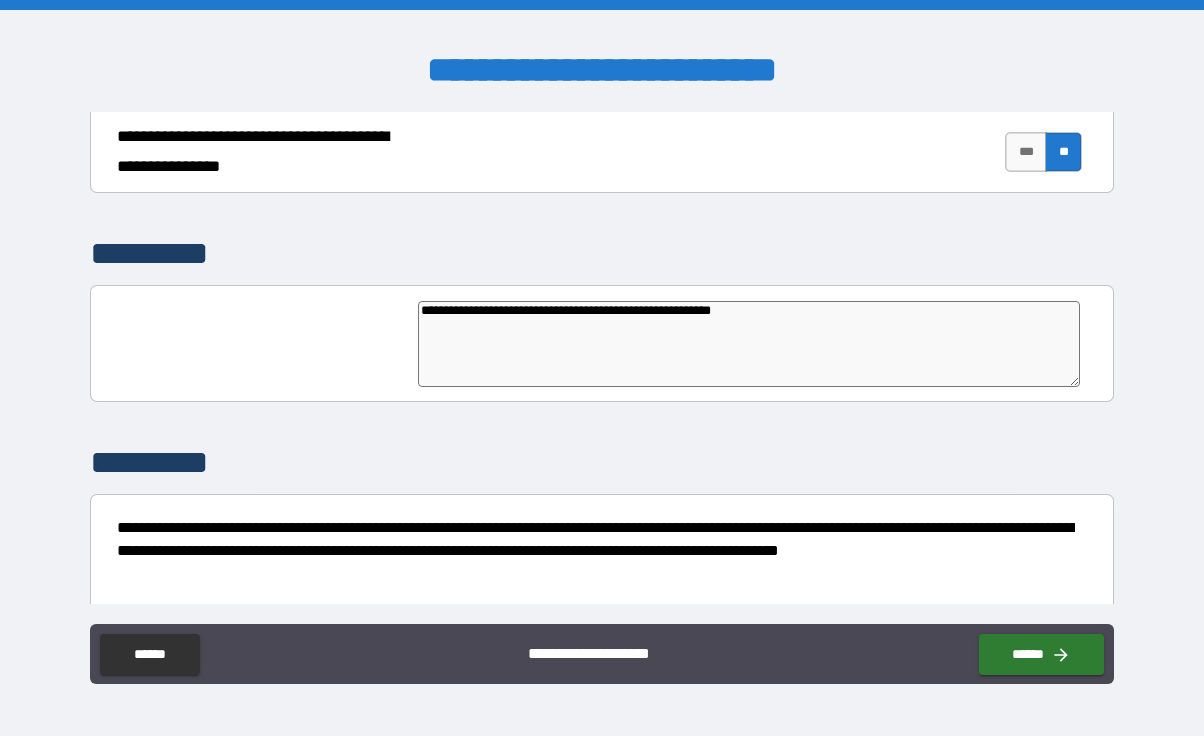 type on "**********" 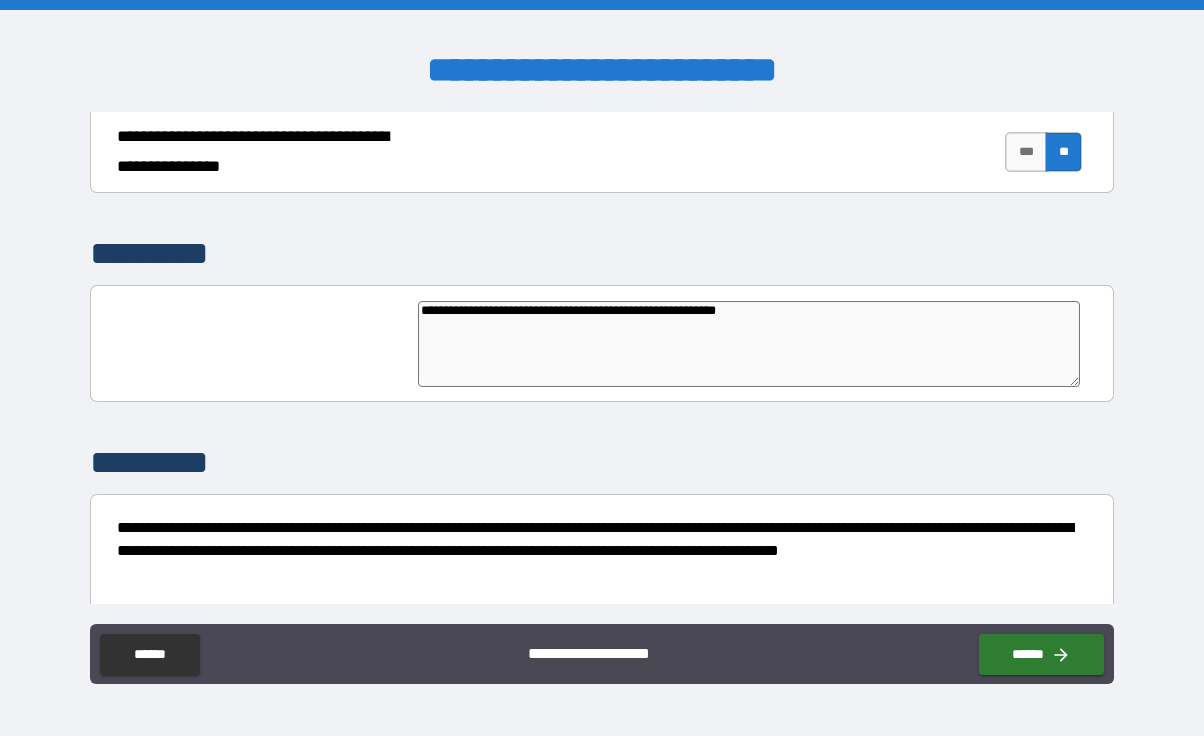 type on "**********" 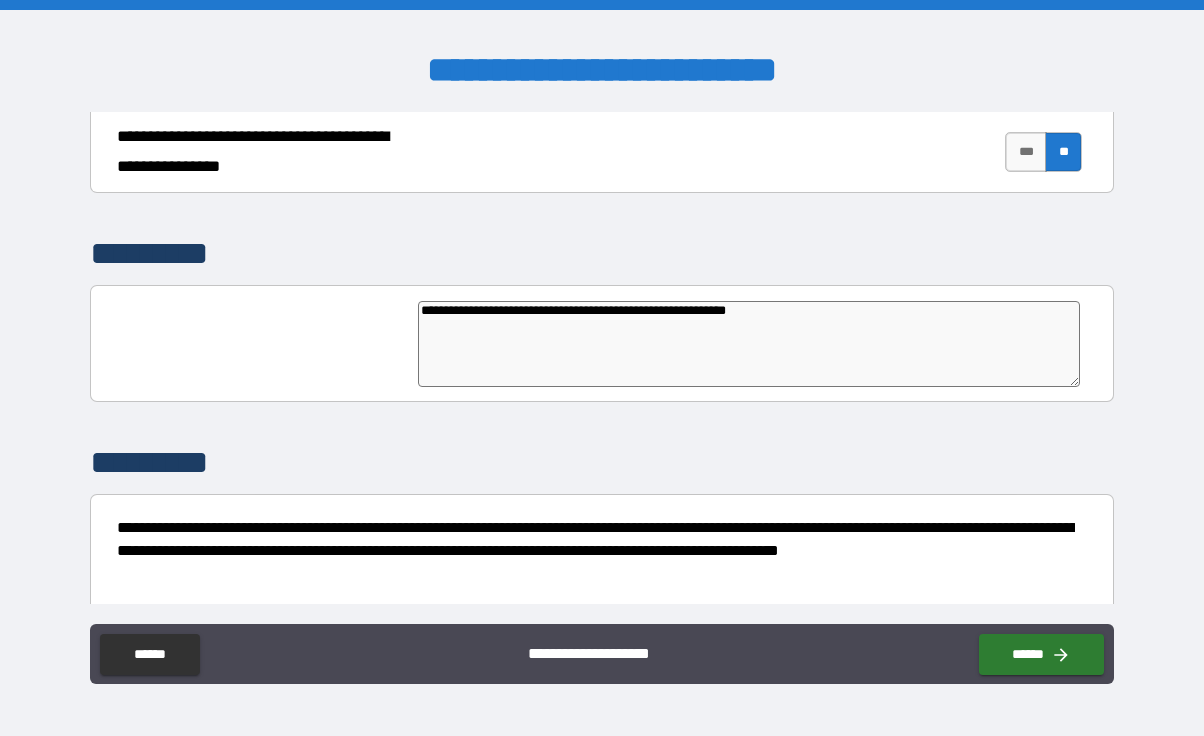 type on "**********" 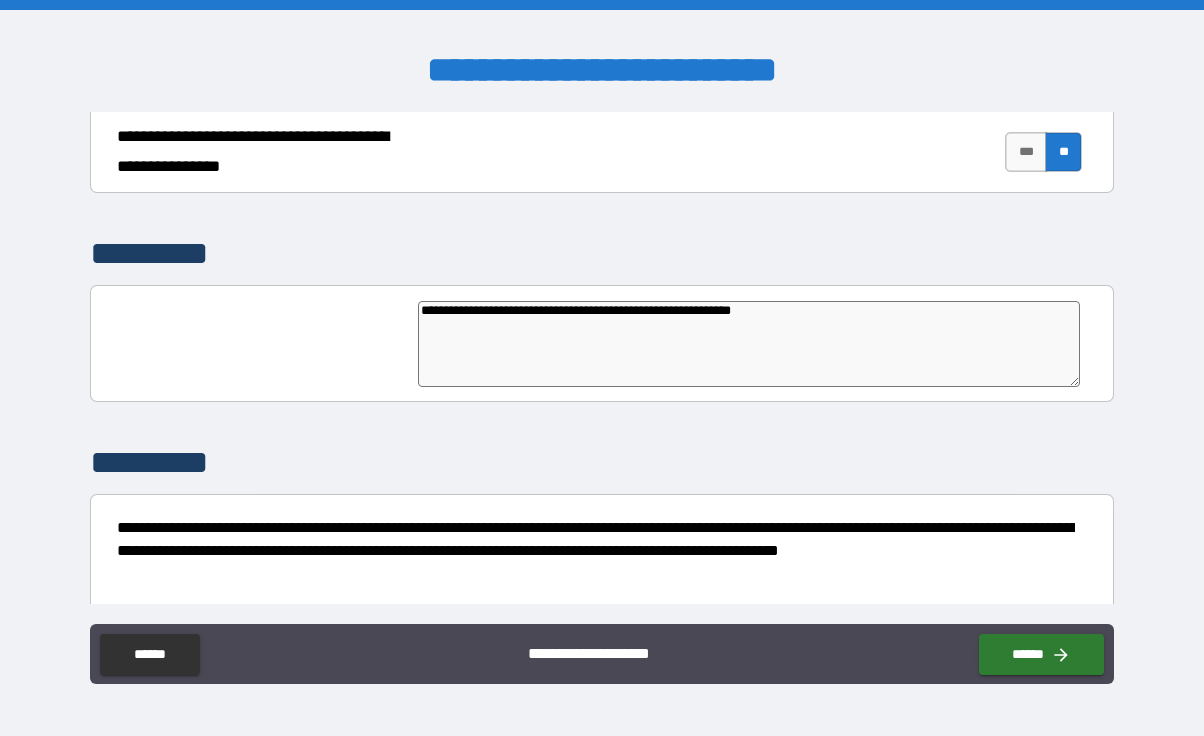 type on "*" 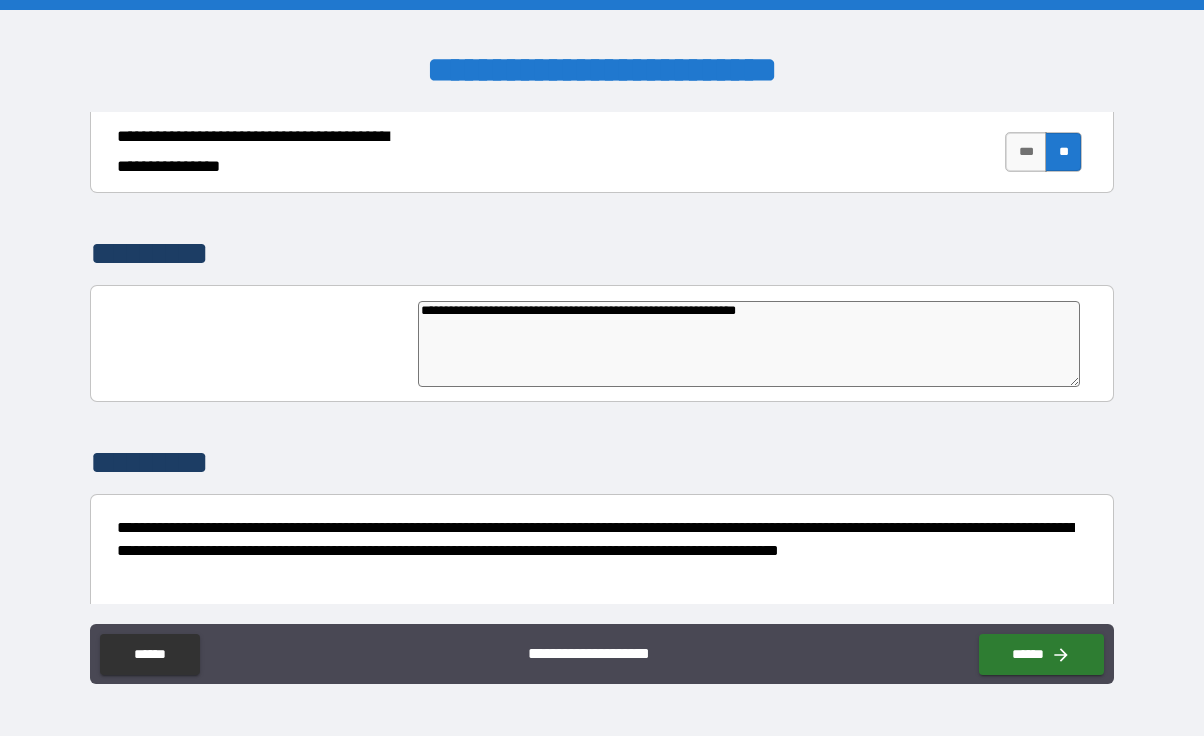 type on "**********" 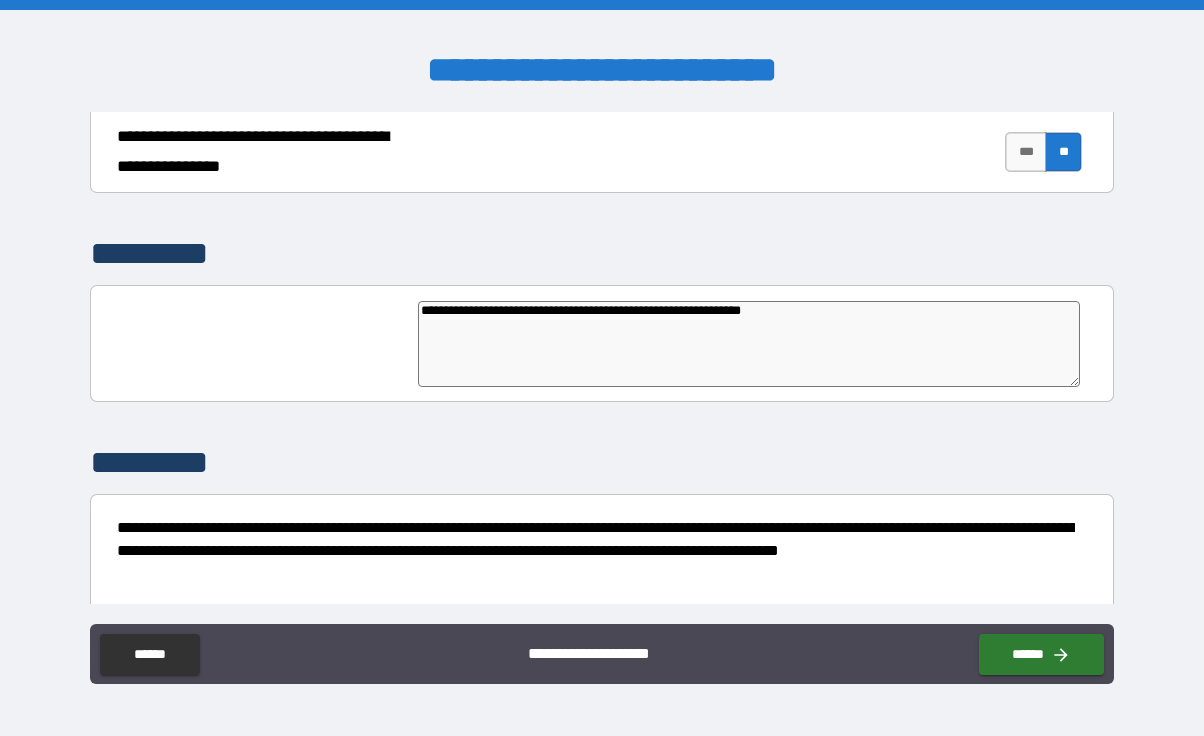 type on "**********" 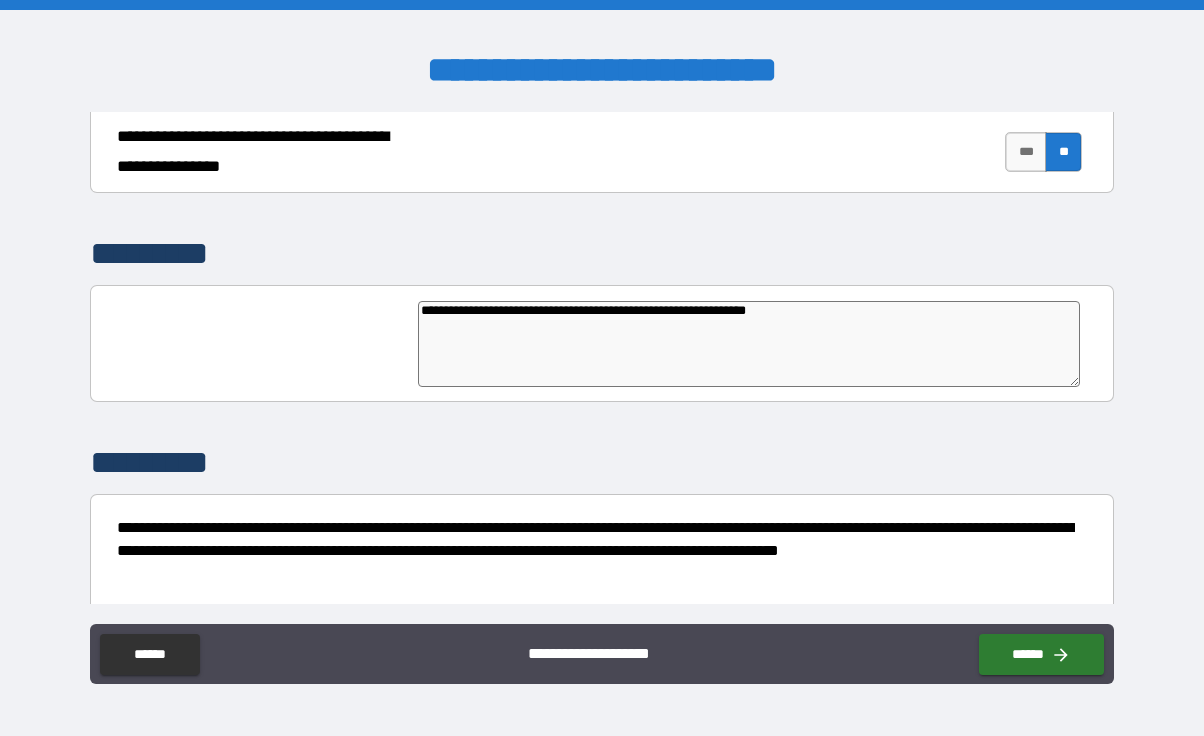 type on "**********" 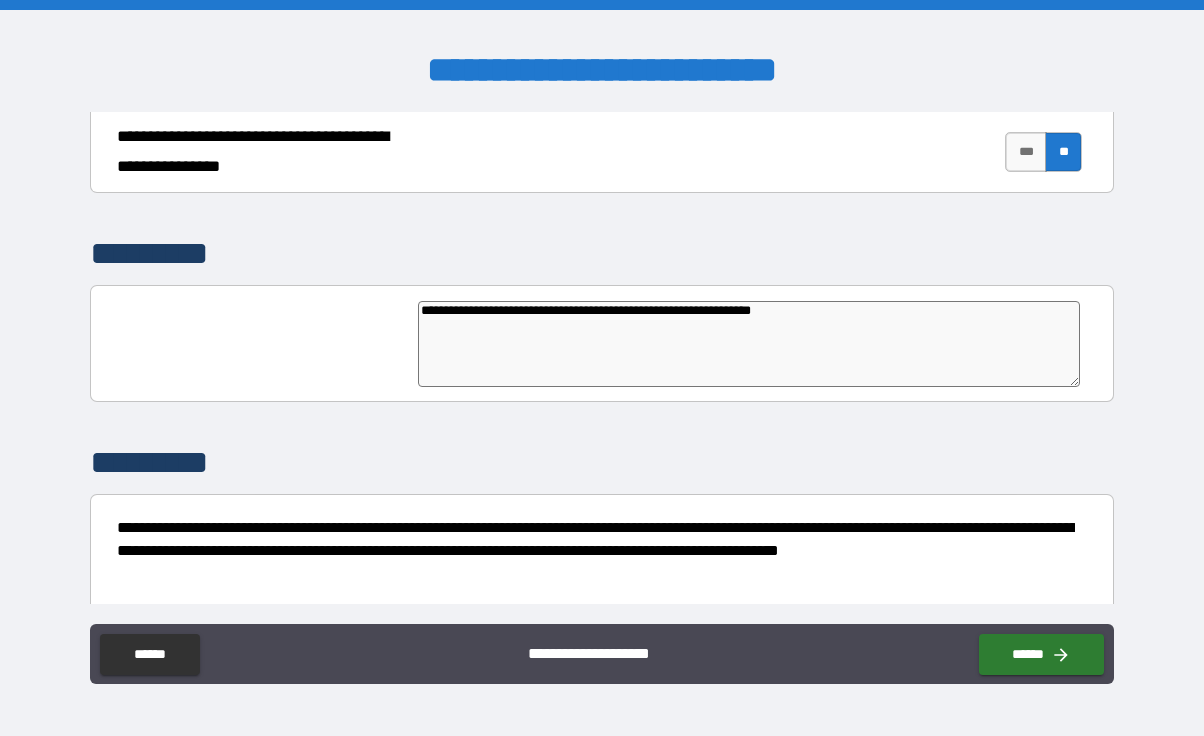 type on "*" 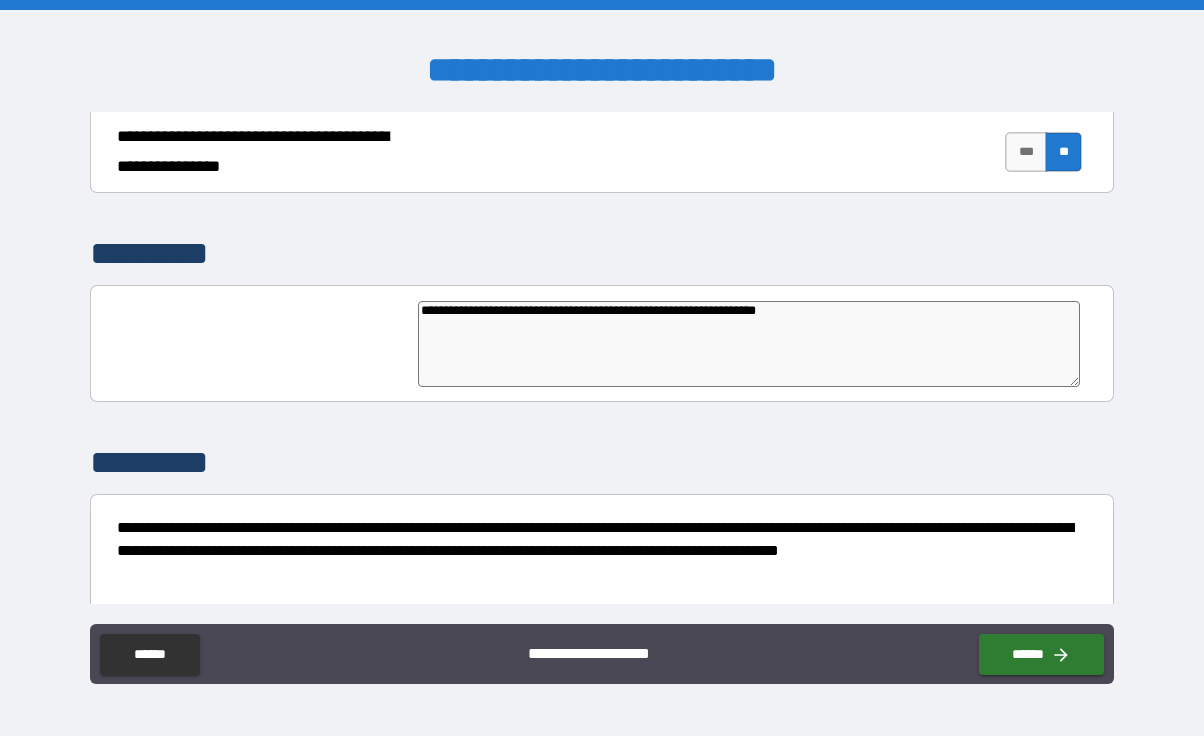 type on "**********" 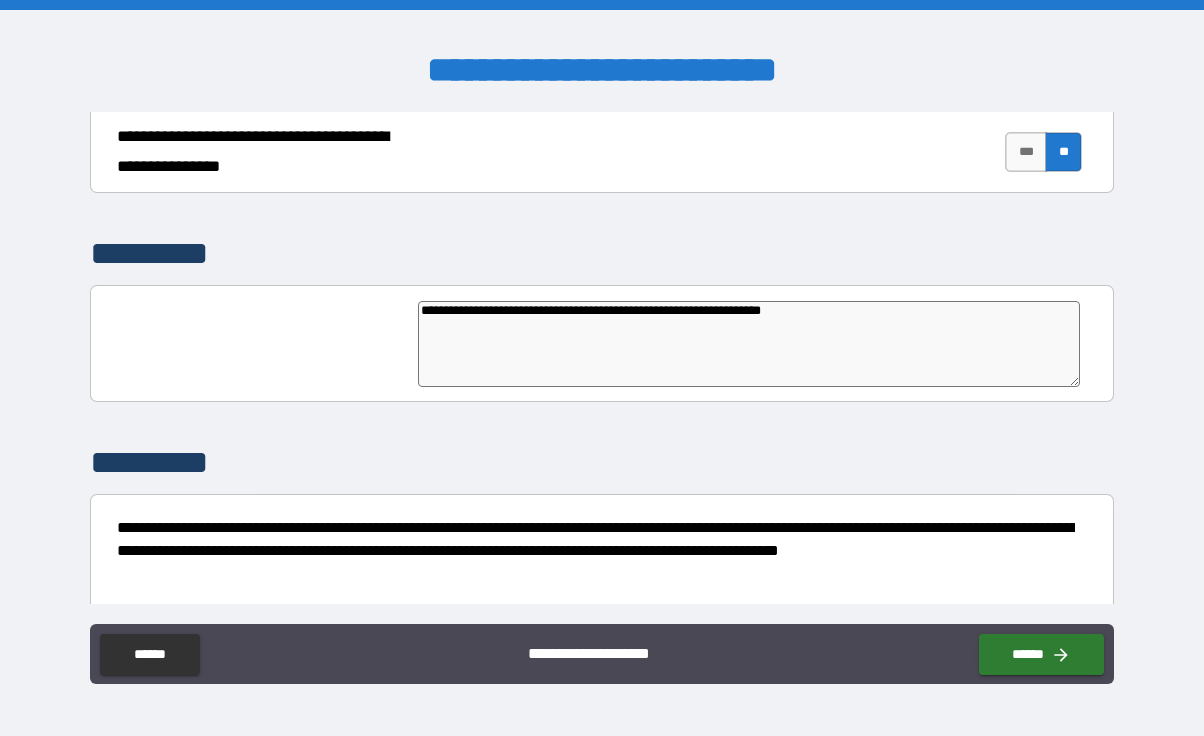 type on "*" 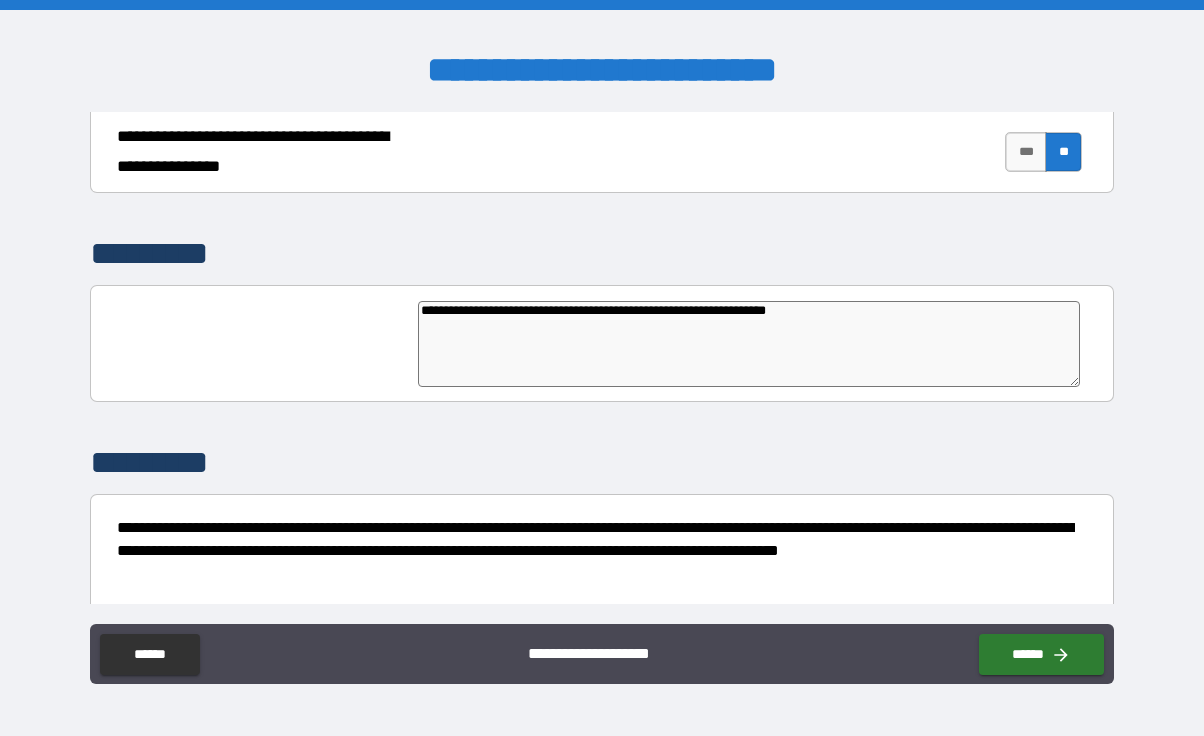 type on "**********" 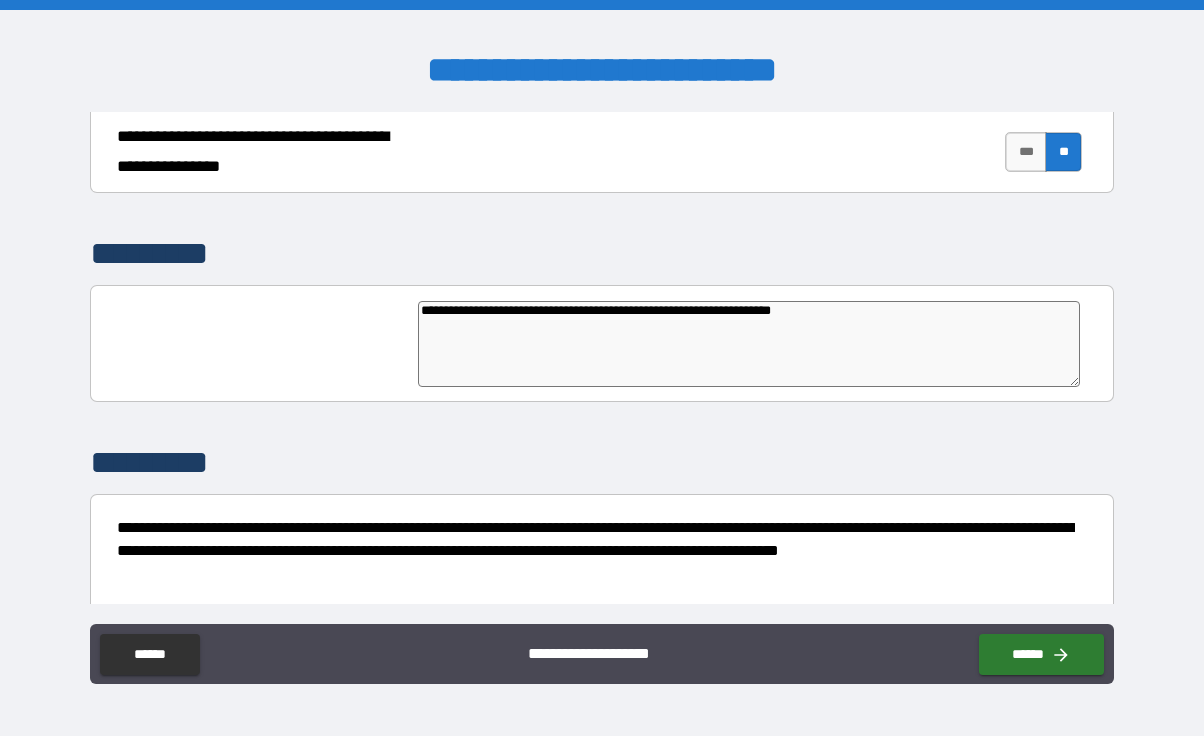 type on "**********" 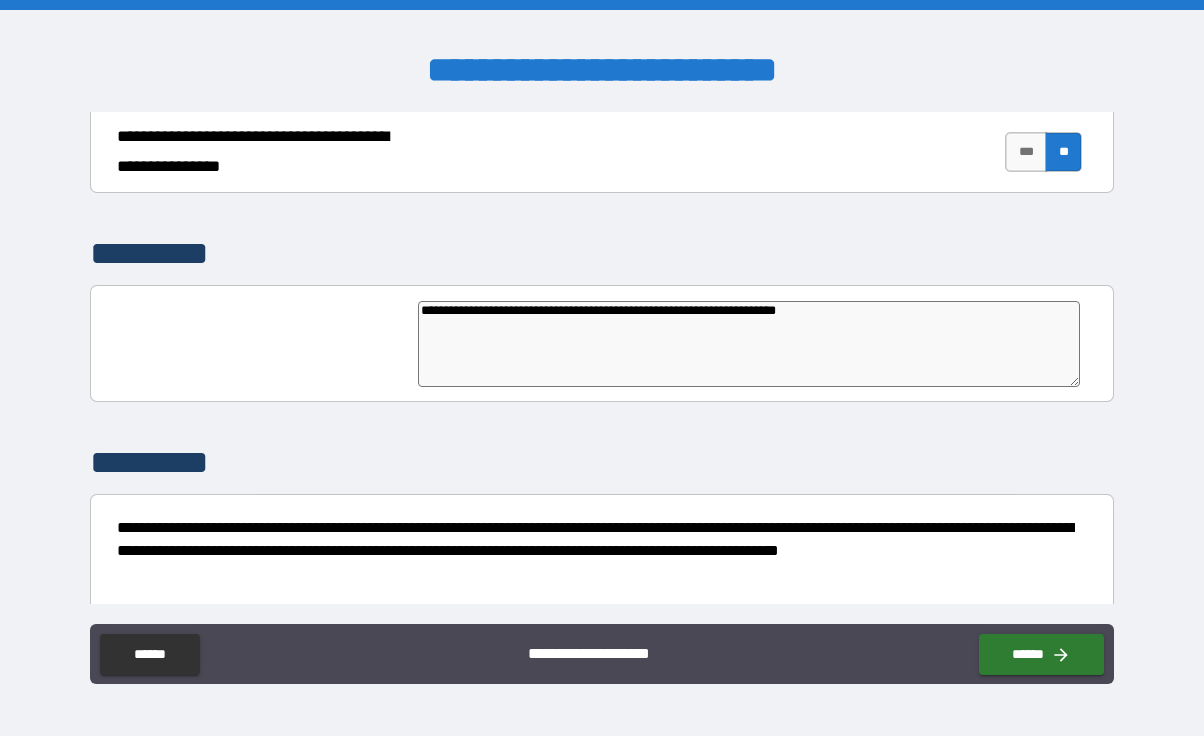 type on "**********" 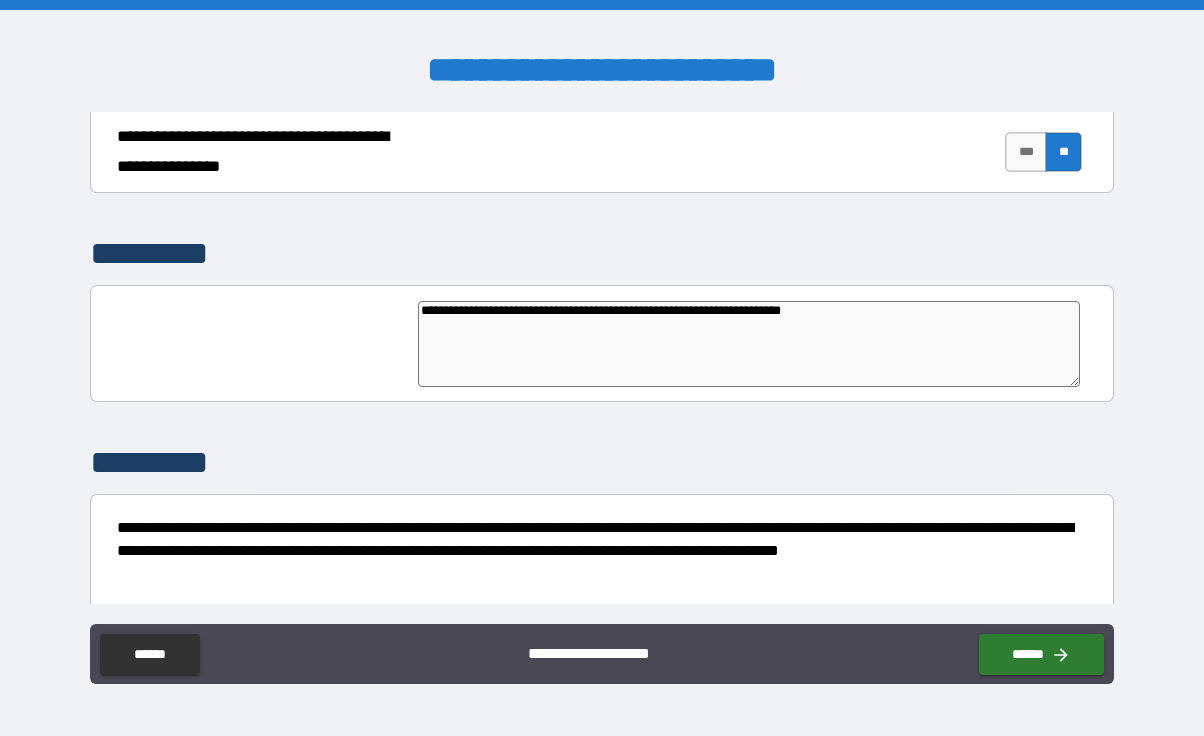 type on "**********" 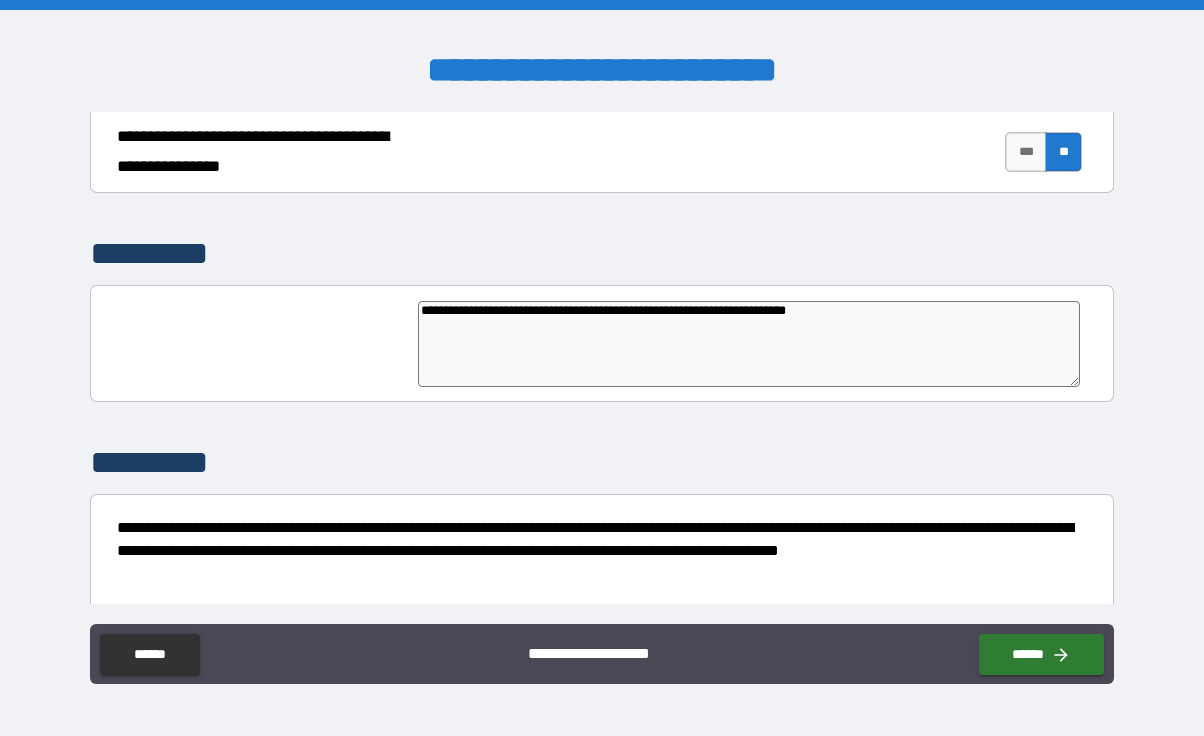 type on "**********" 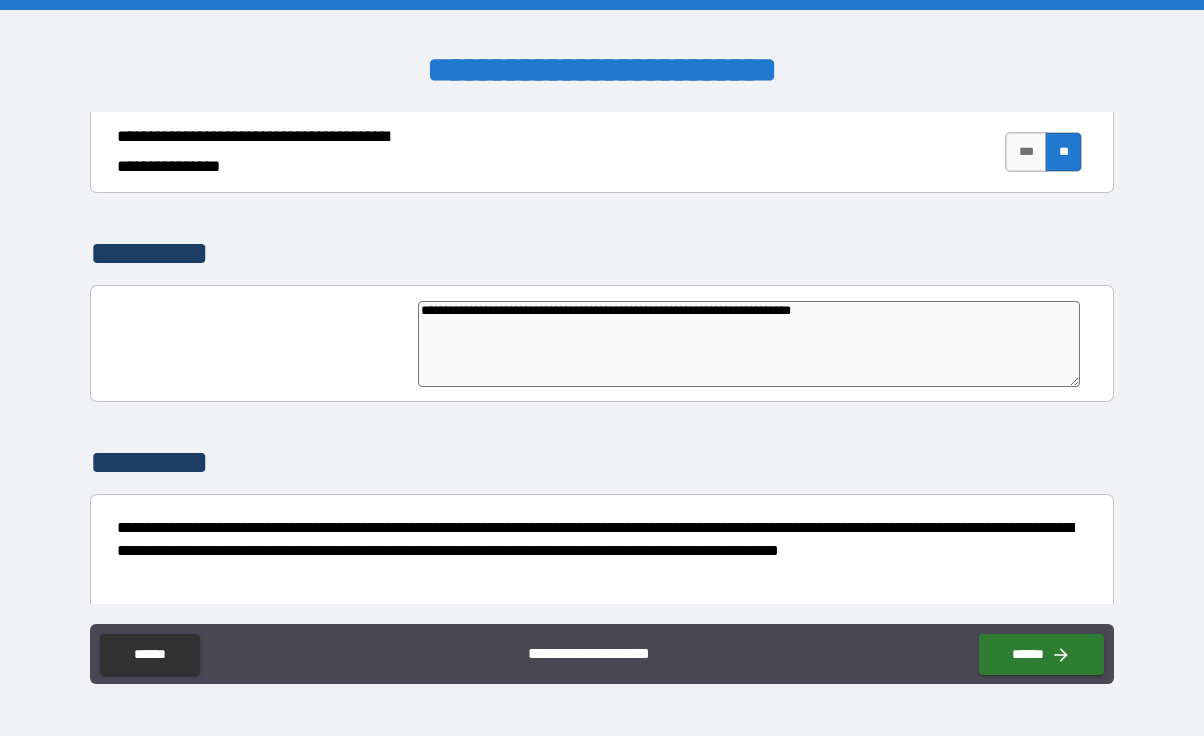type on "**********" 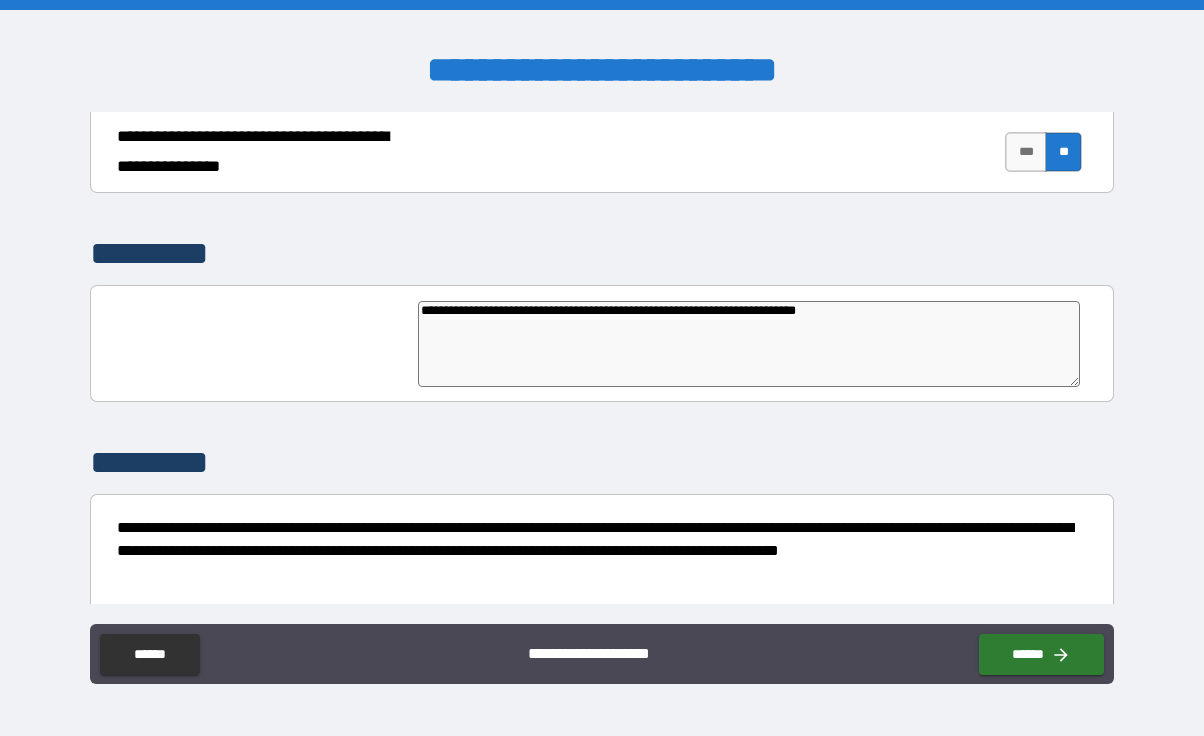 type on "*" 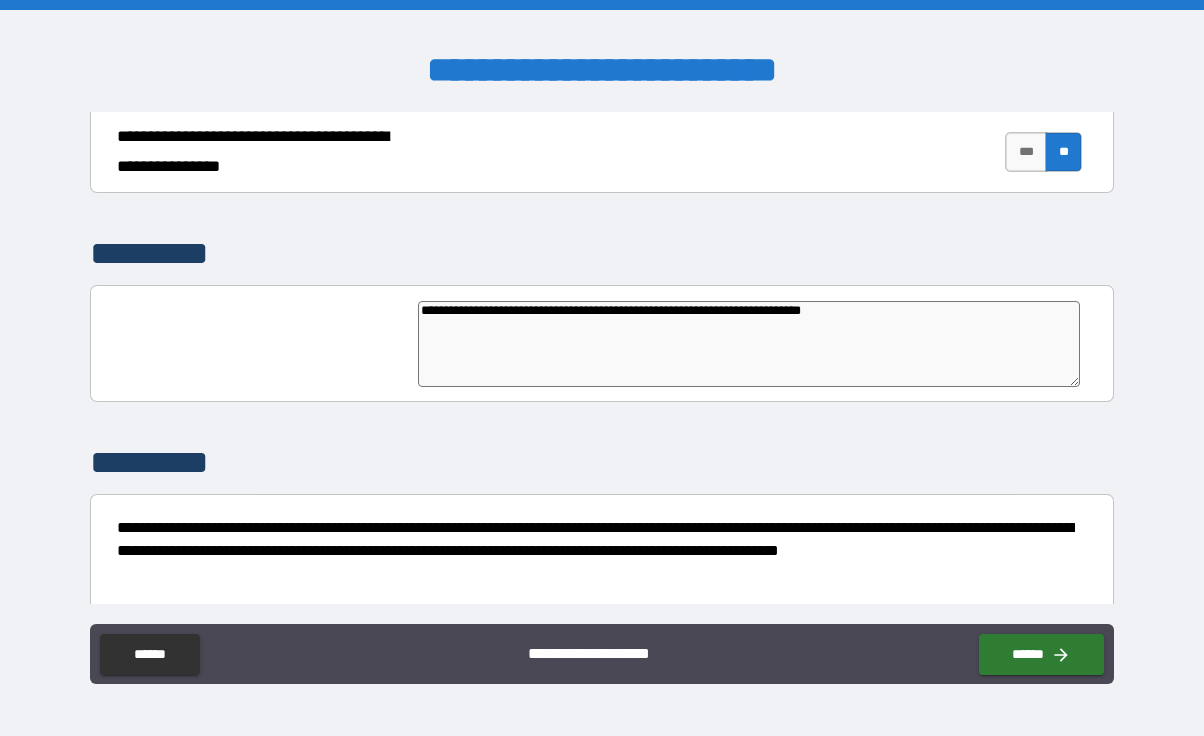 type on "**********" 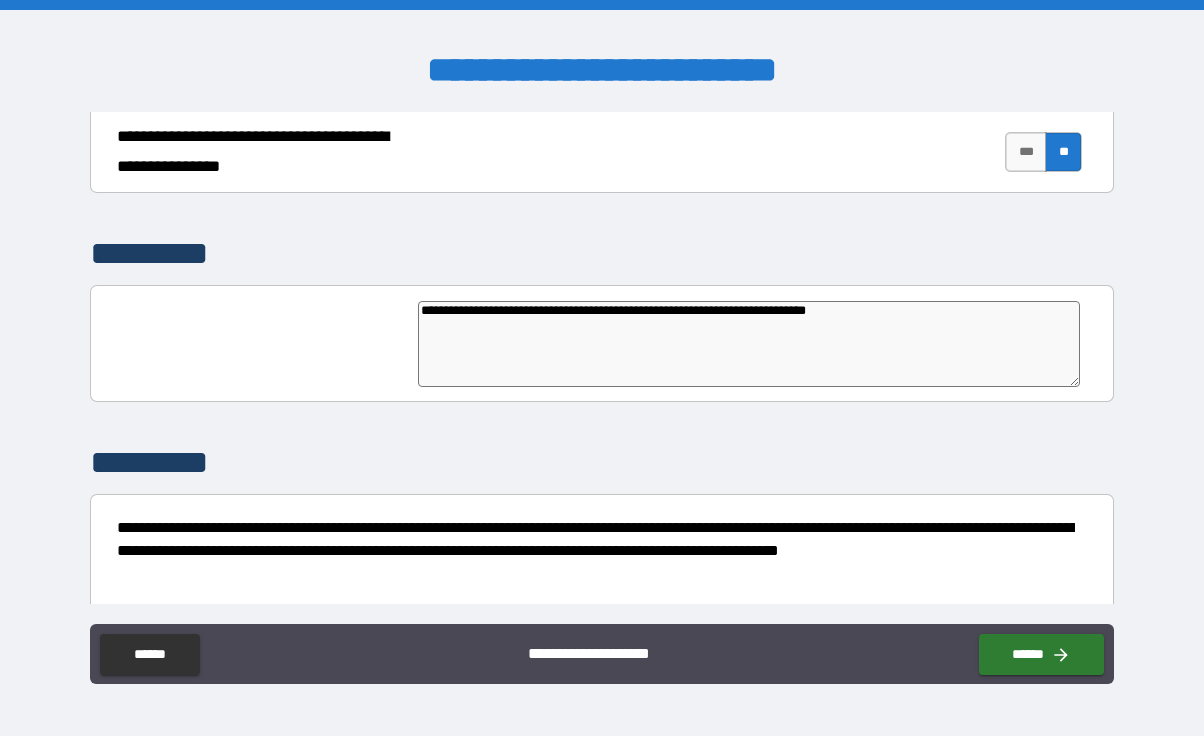 type on "**********" 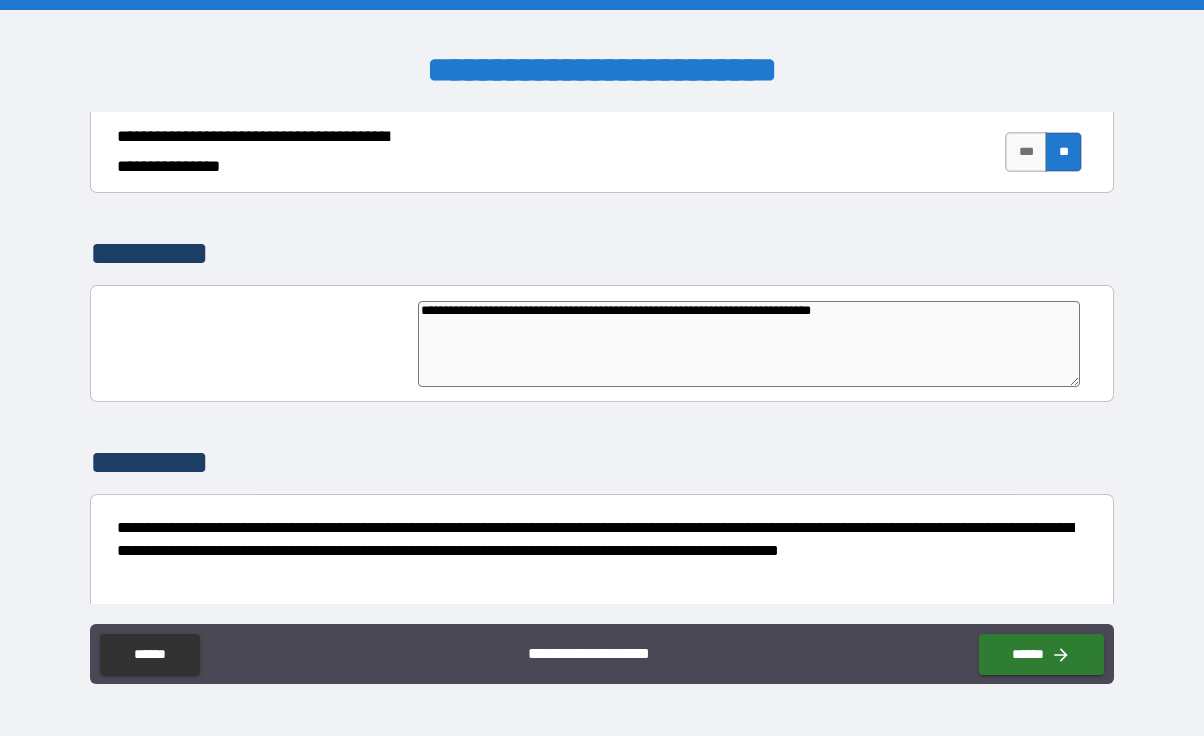 type 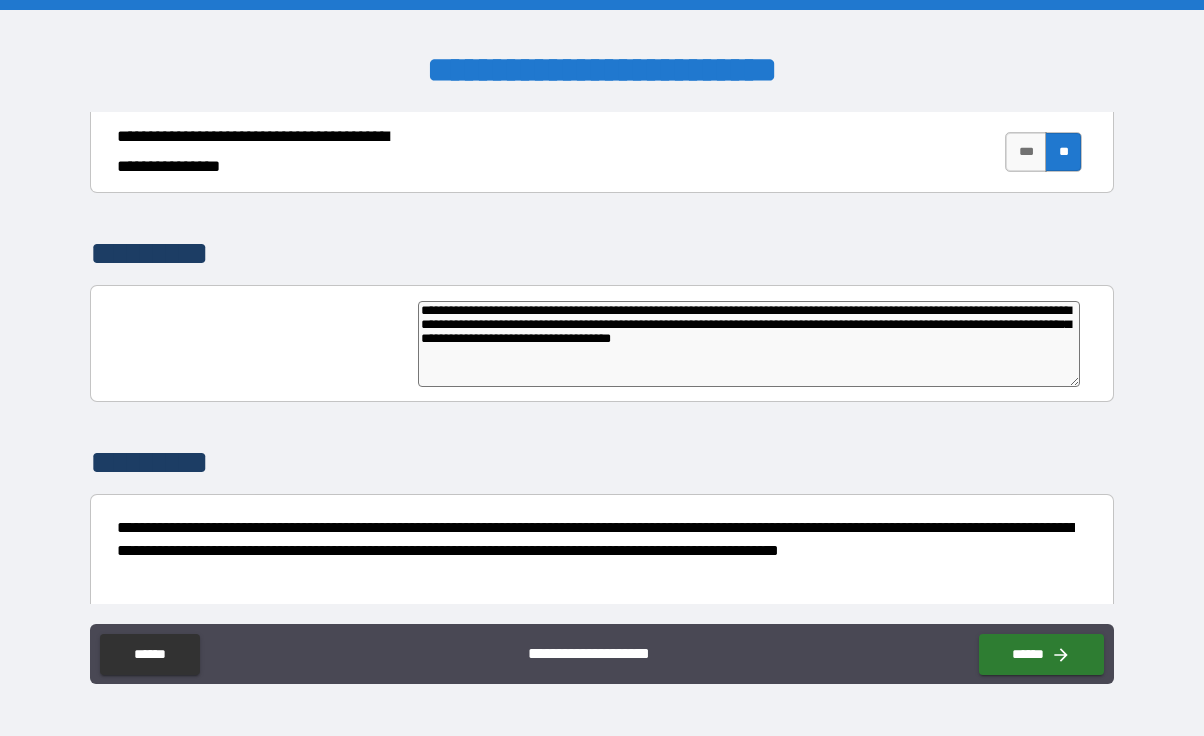 click on "**********" at bounding box center (749, 344) 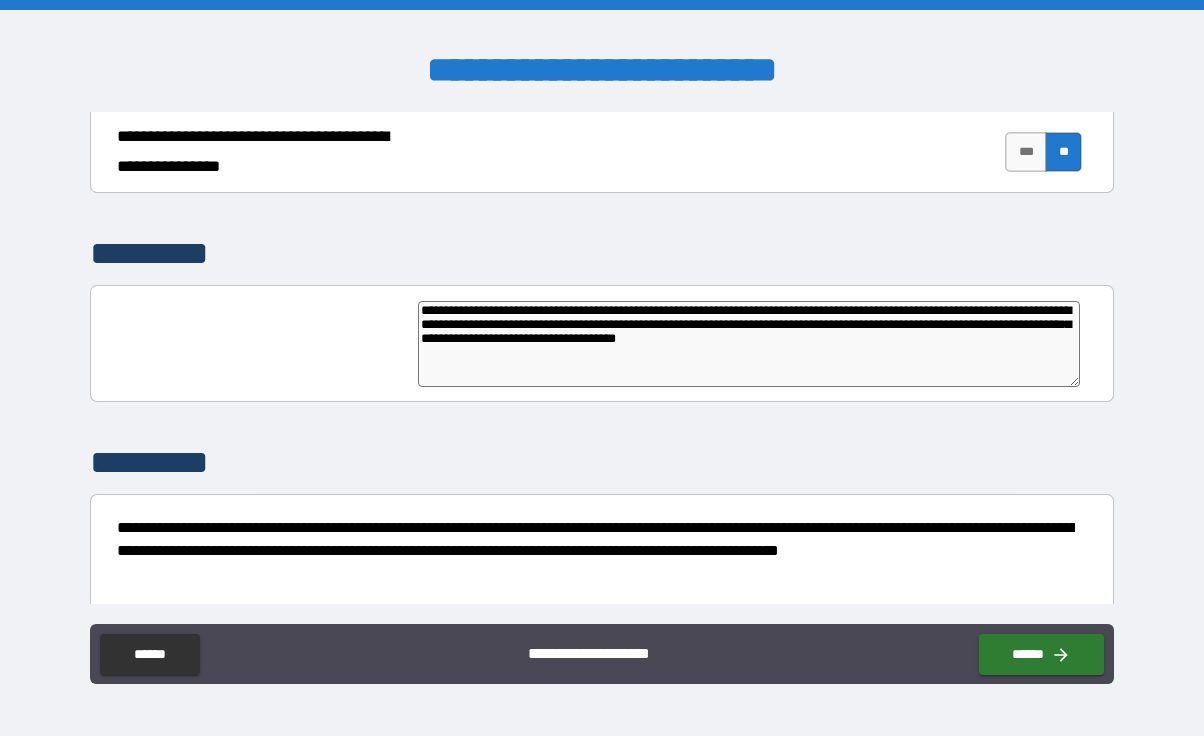 scroll, scrollTop: 5136, scrollLeft: 0, axis: vertical 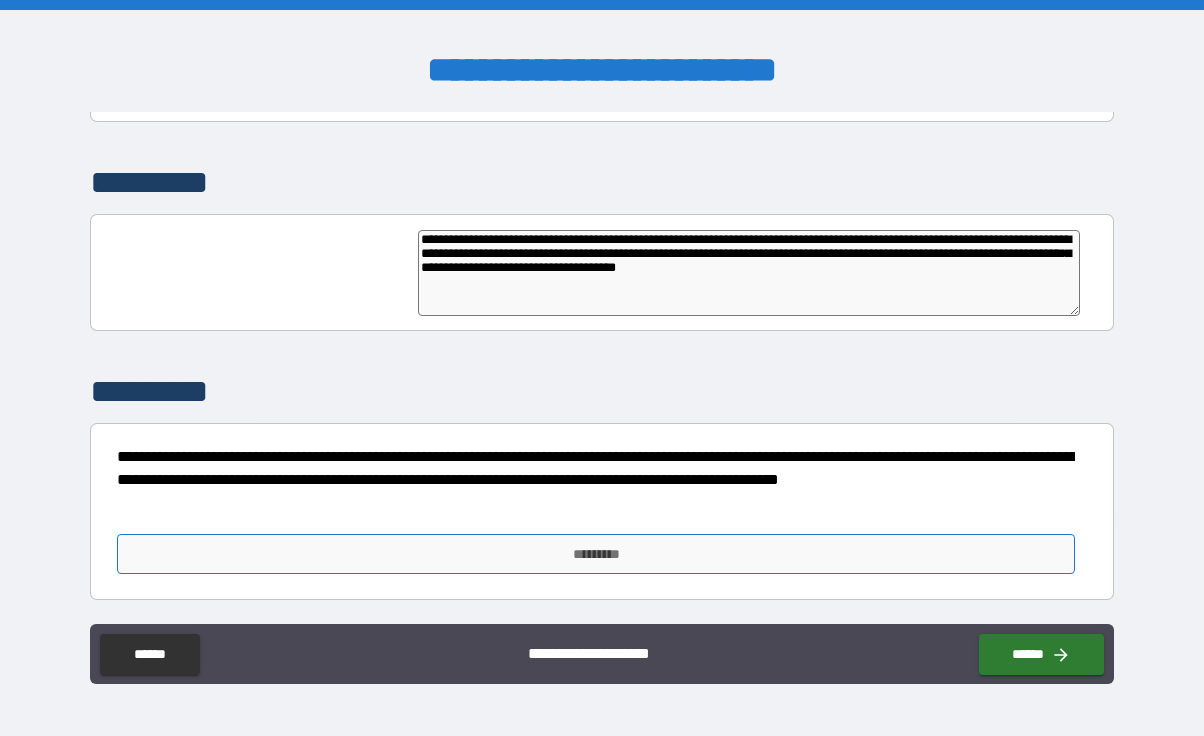 click on "*********" at bounding box center [596, 554] 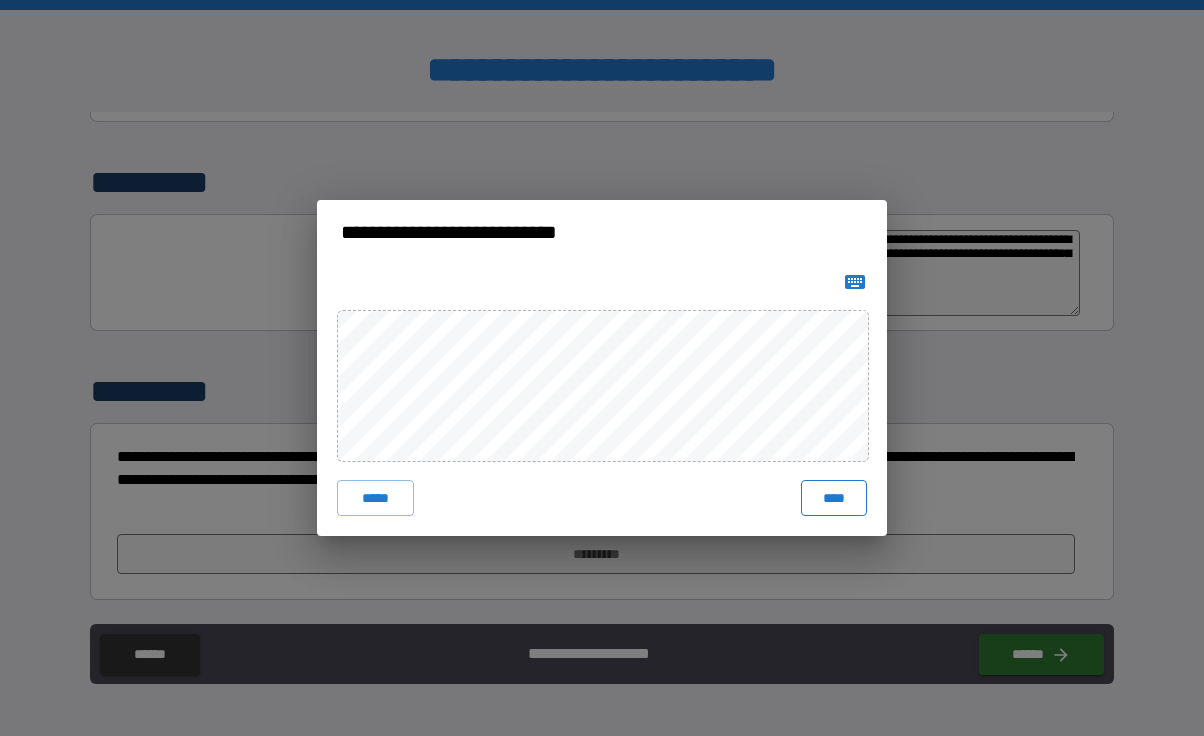 click on "****" at bounding box center [834, 498] 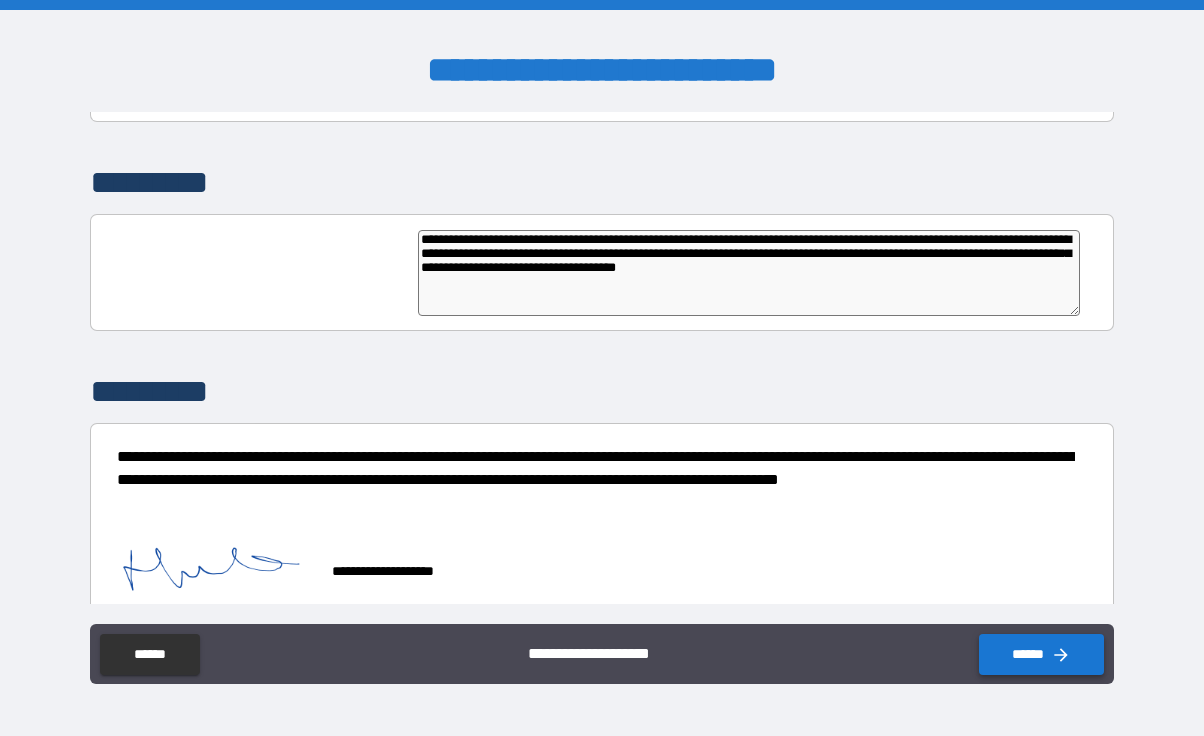 click on "******" at bounding box center (1041, 654) 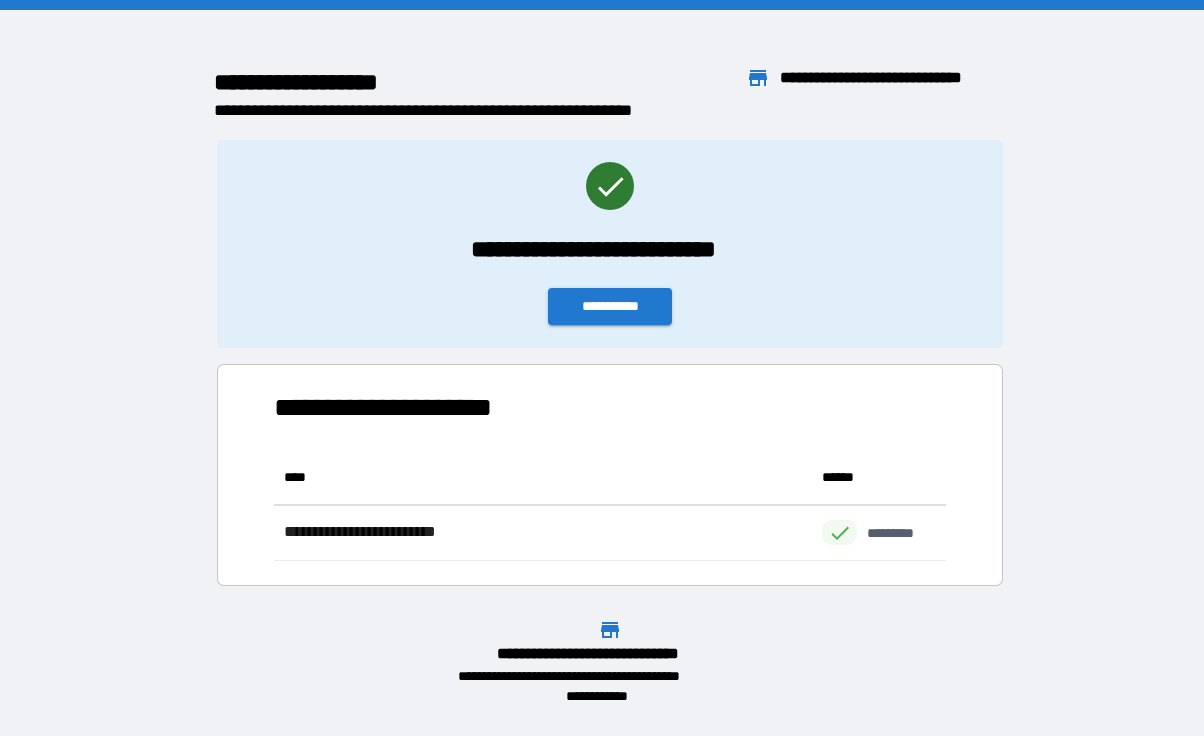 scroll, scrollTop: 1, scrollLeft: 1, axis: both 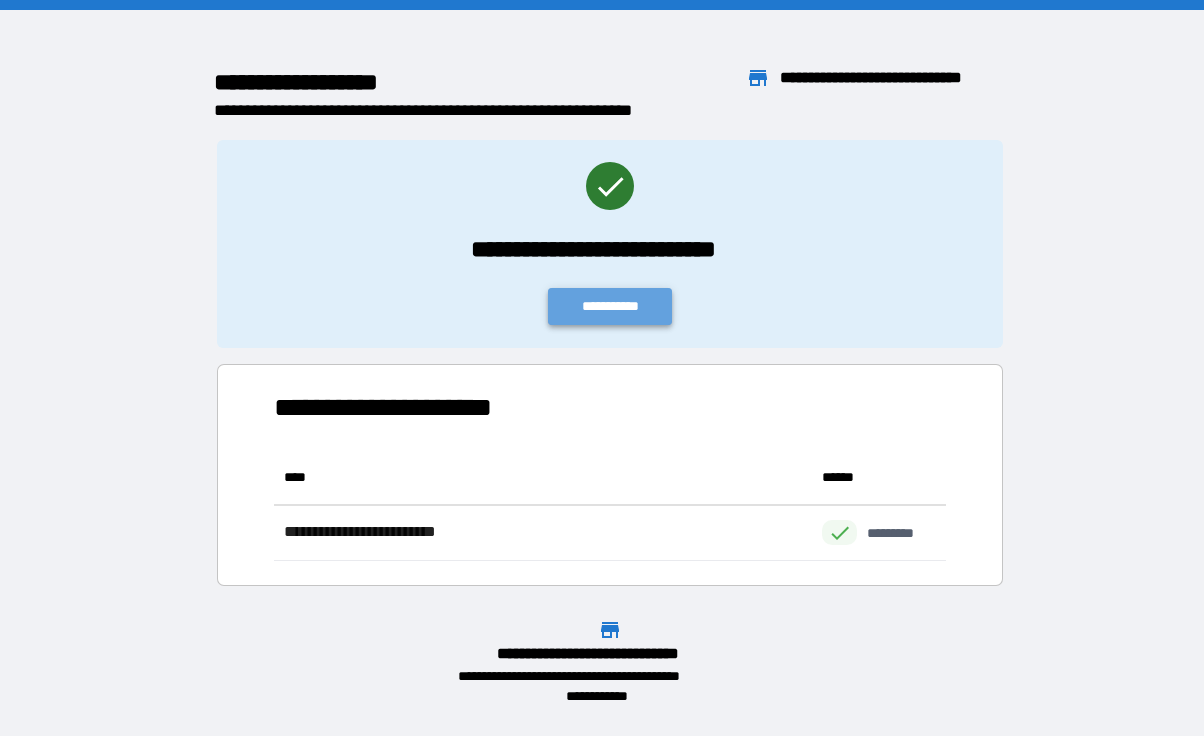 click on "**********" at bounding box center [610, 306] 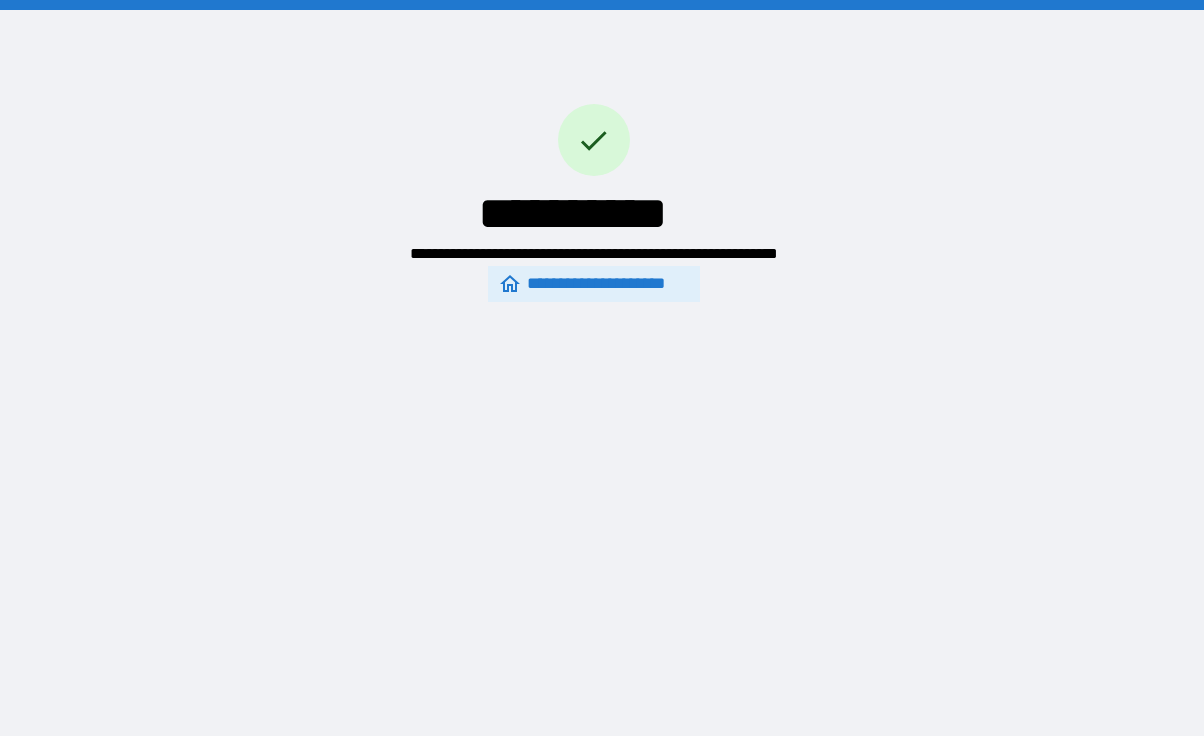 click on "**********" at bounding box center [593, 284] 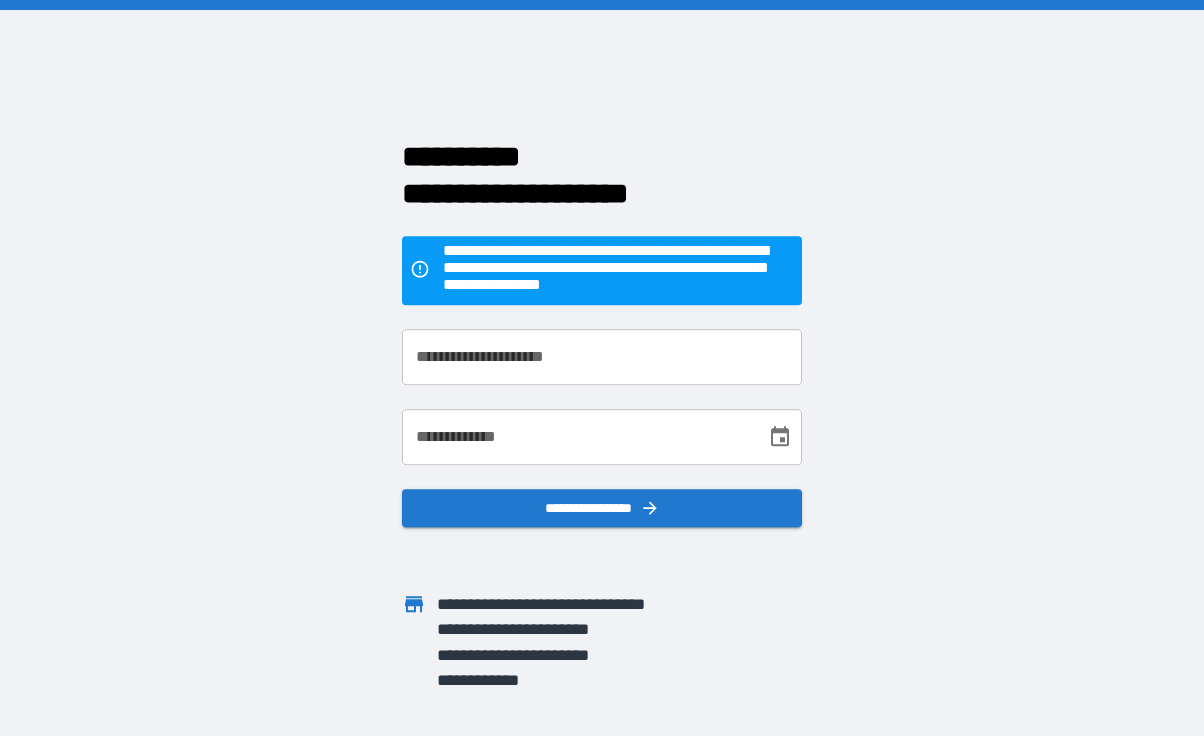 click on "**********" at bounding box center (602, 357) 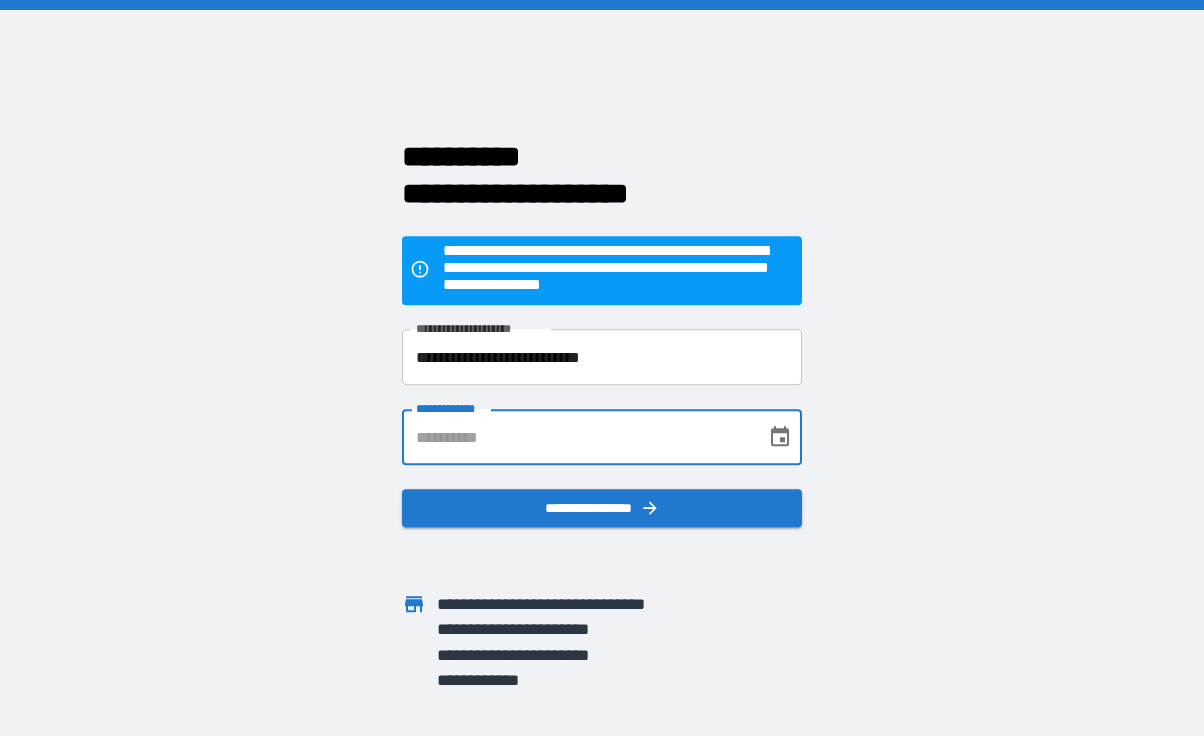 click on "**********" at bounding box center [577, 437] 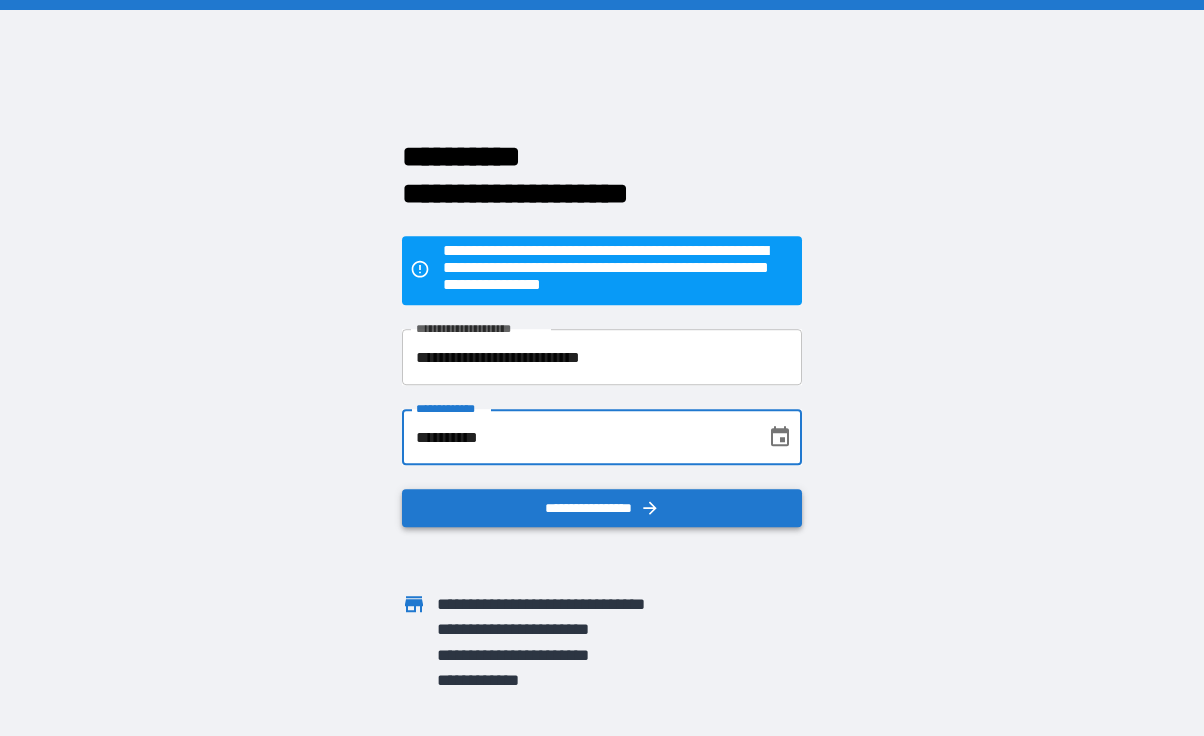 click on "**********" at bounding box center (602, 508) 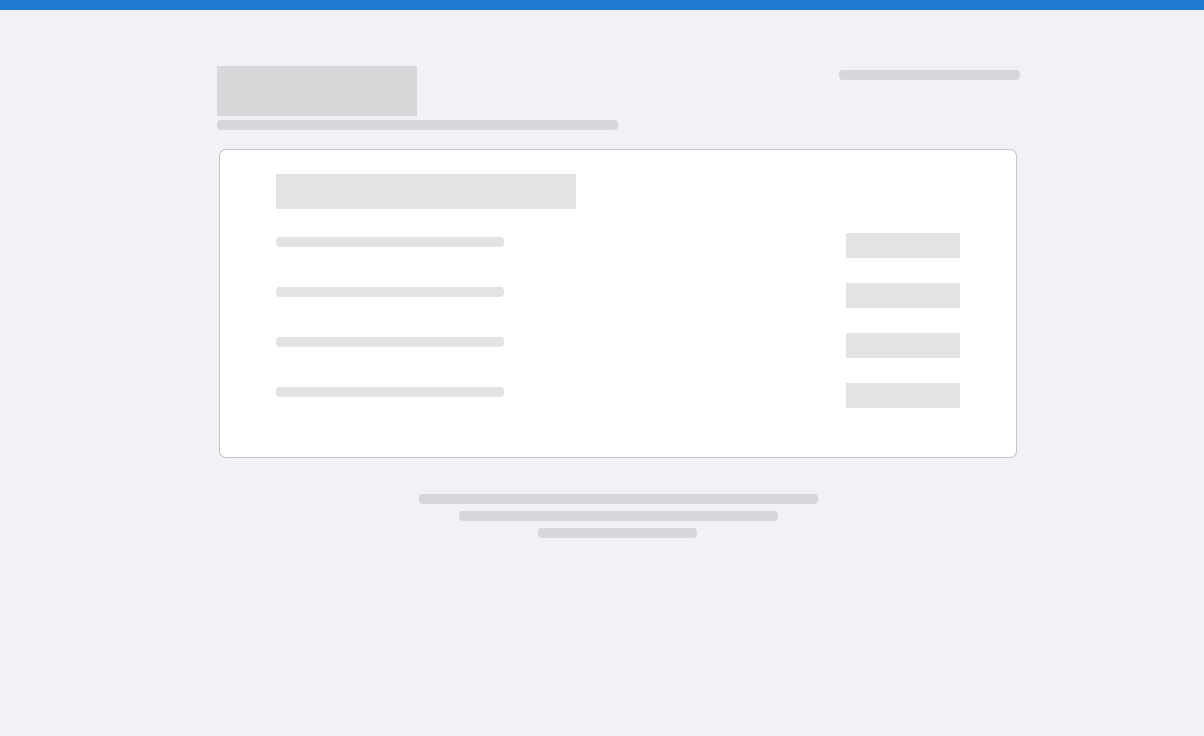 scroll, scrollTop: 0, scrollLeft: 0, axis: both 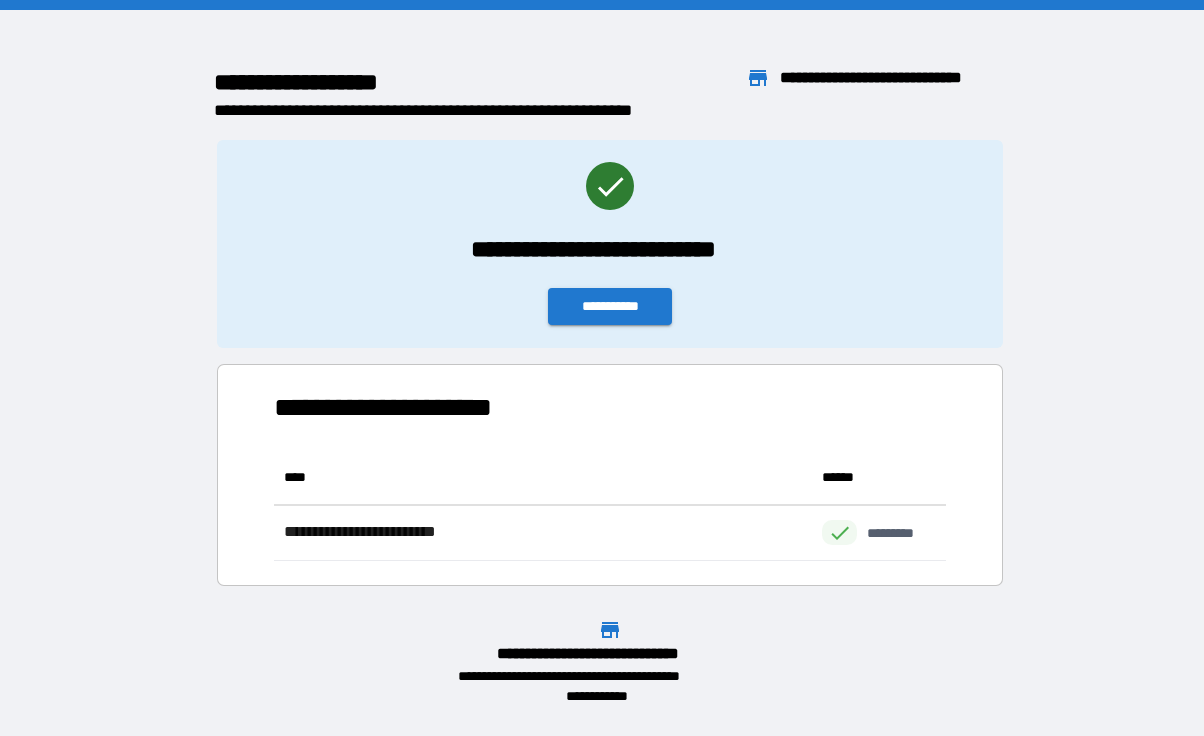 click on "**********" at bounding box center [893, 78] 